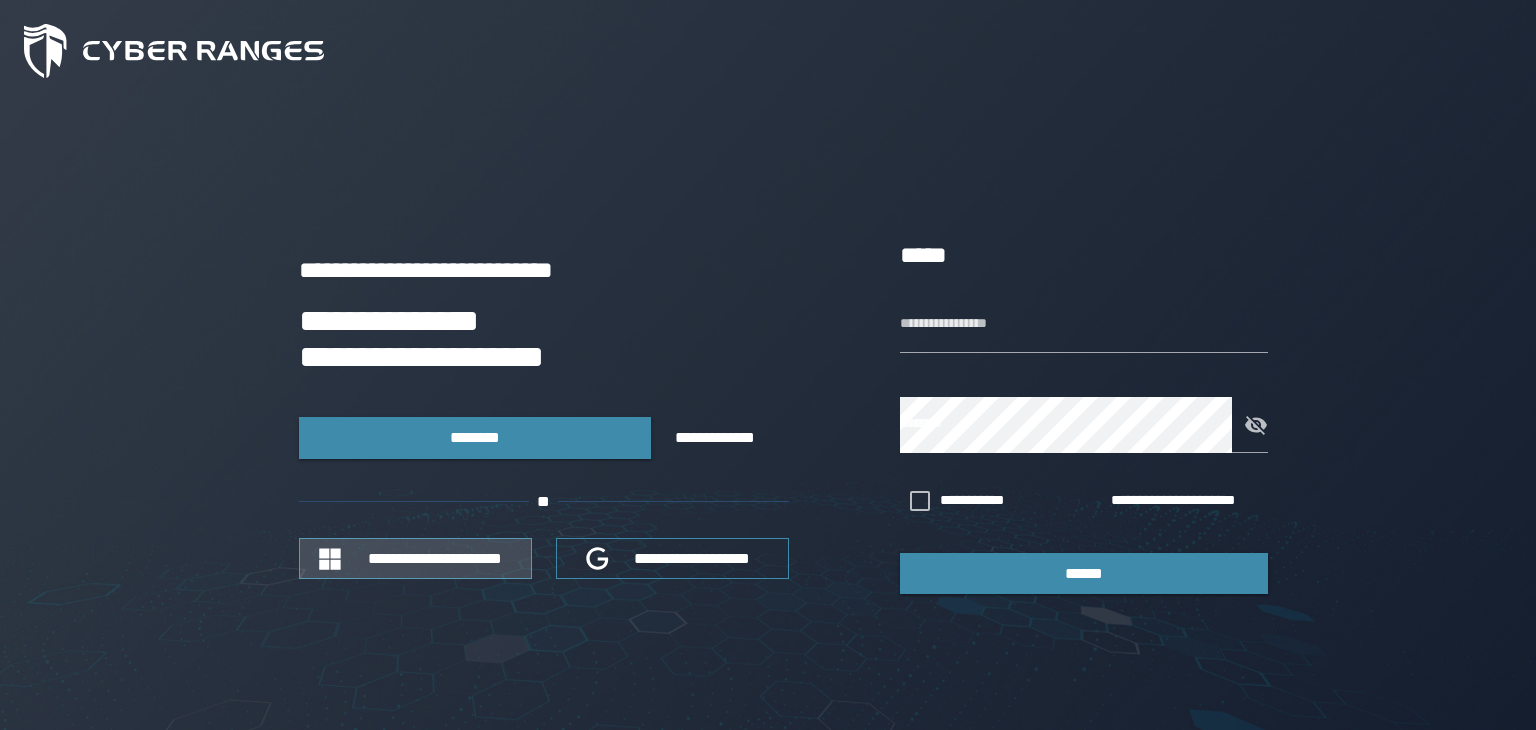scroll, scrollTop: 0, scrollLeft: 0, axis: both 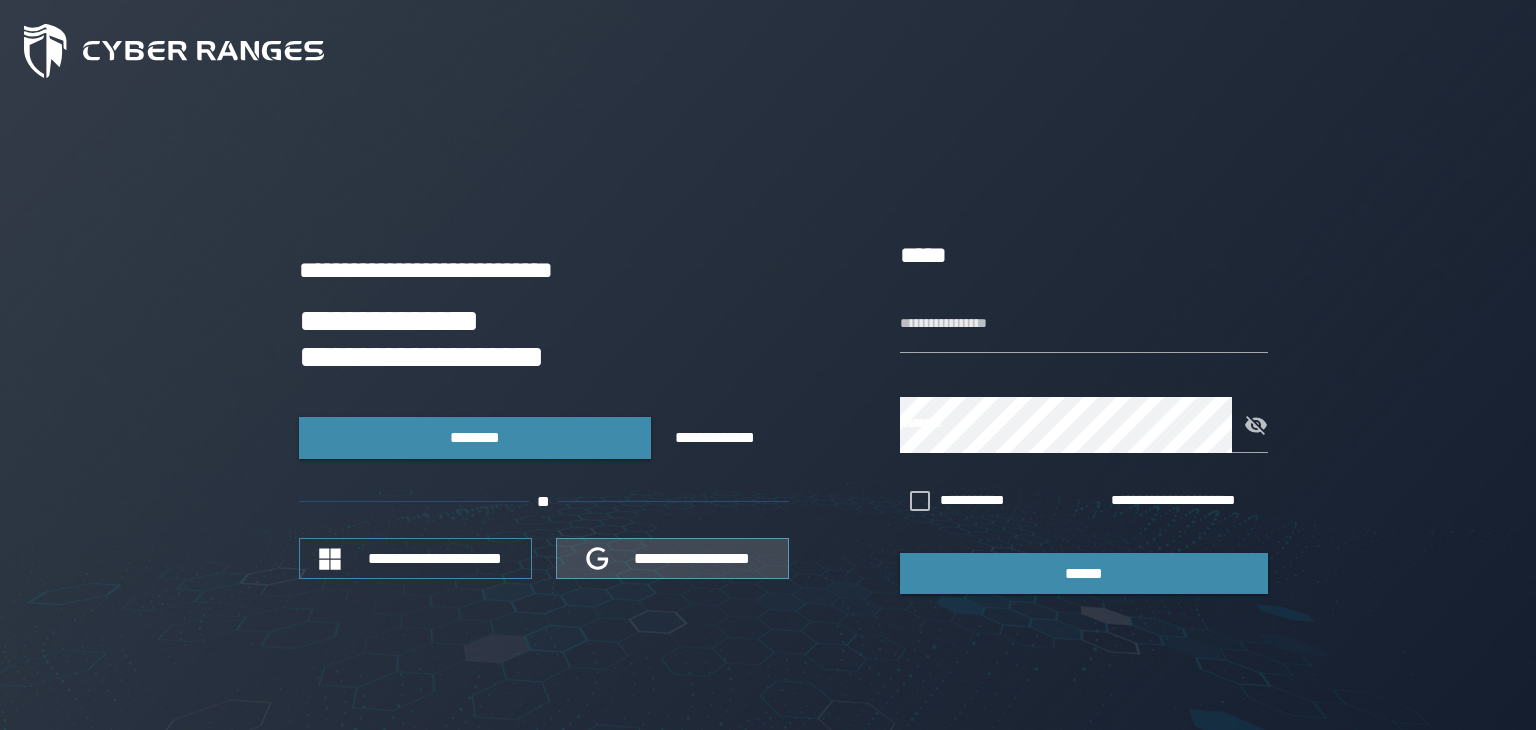 click on "**********" at bounding box center (693, 558) 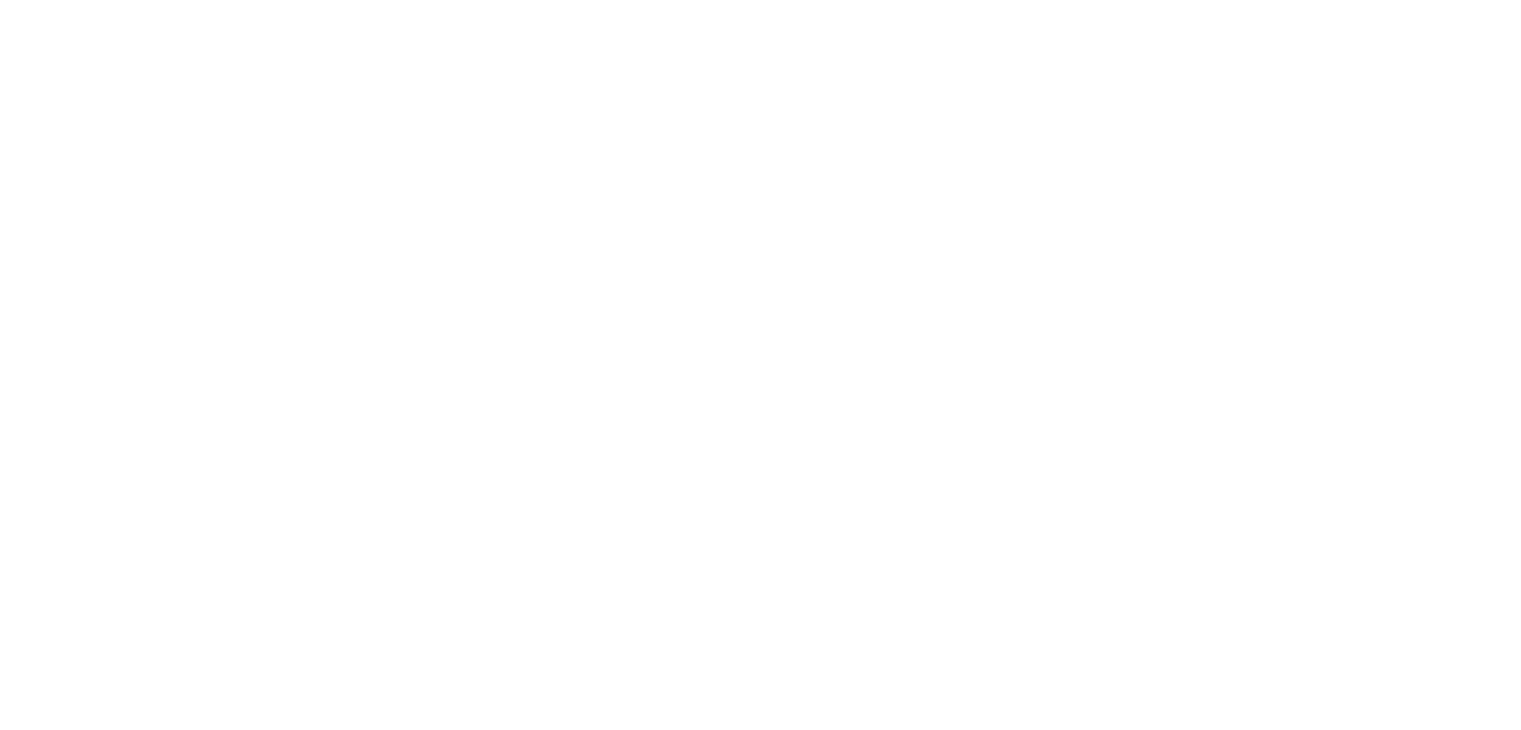 scroll, scrollTop: 0, scrollLeft: 0, axis: both 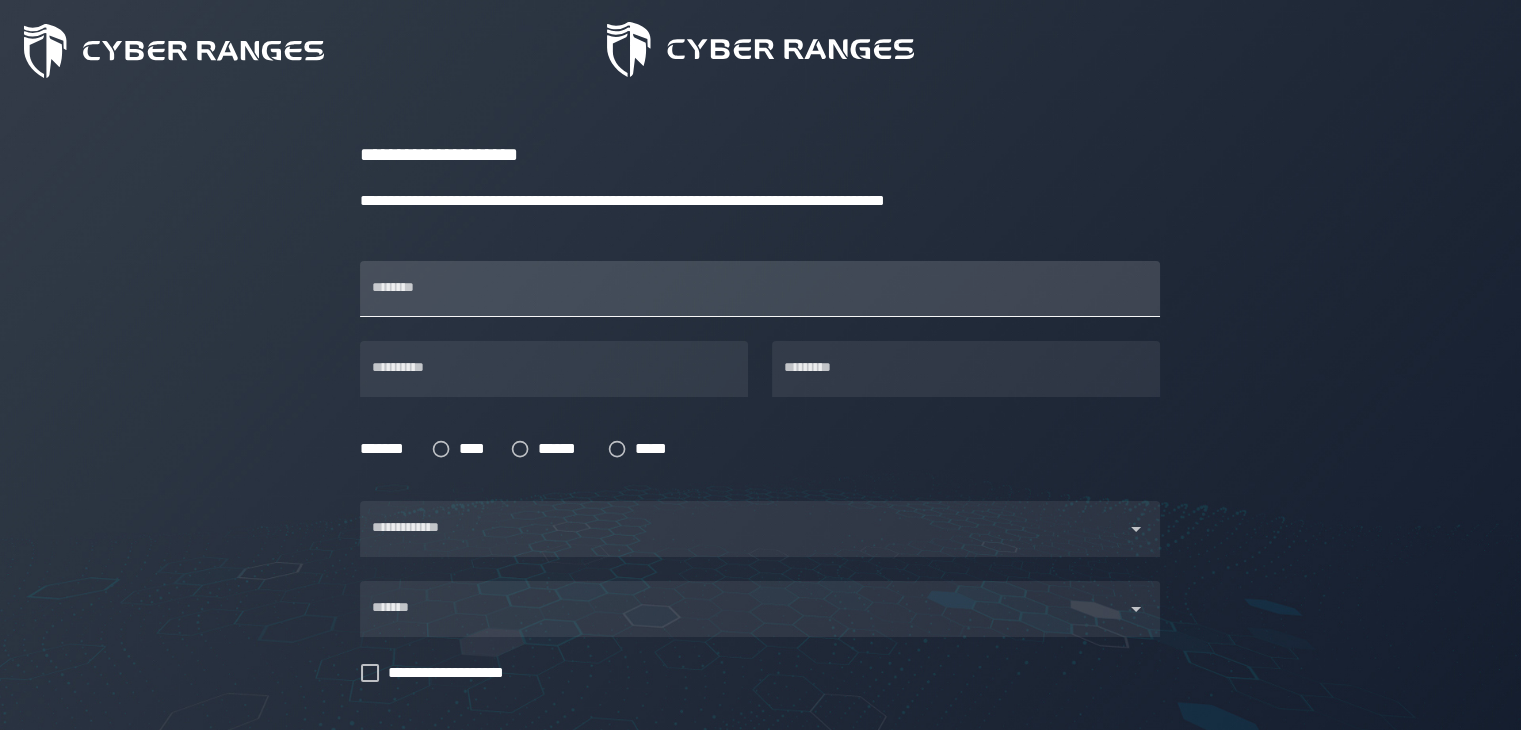 click on "********" at bounding box center [760, 289] 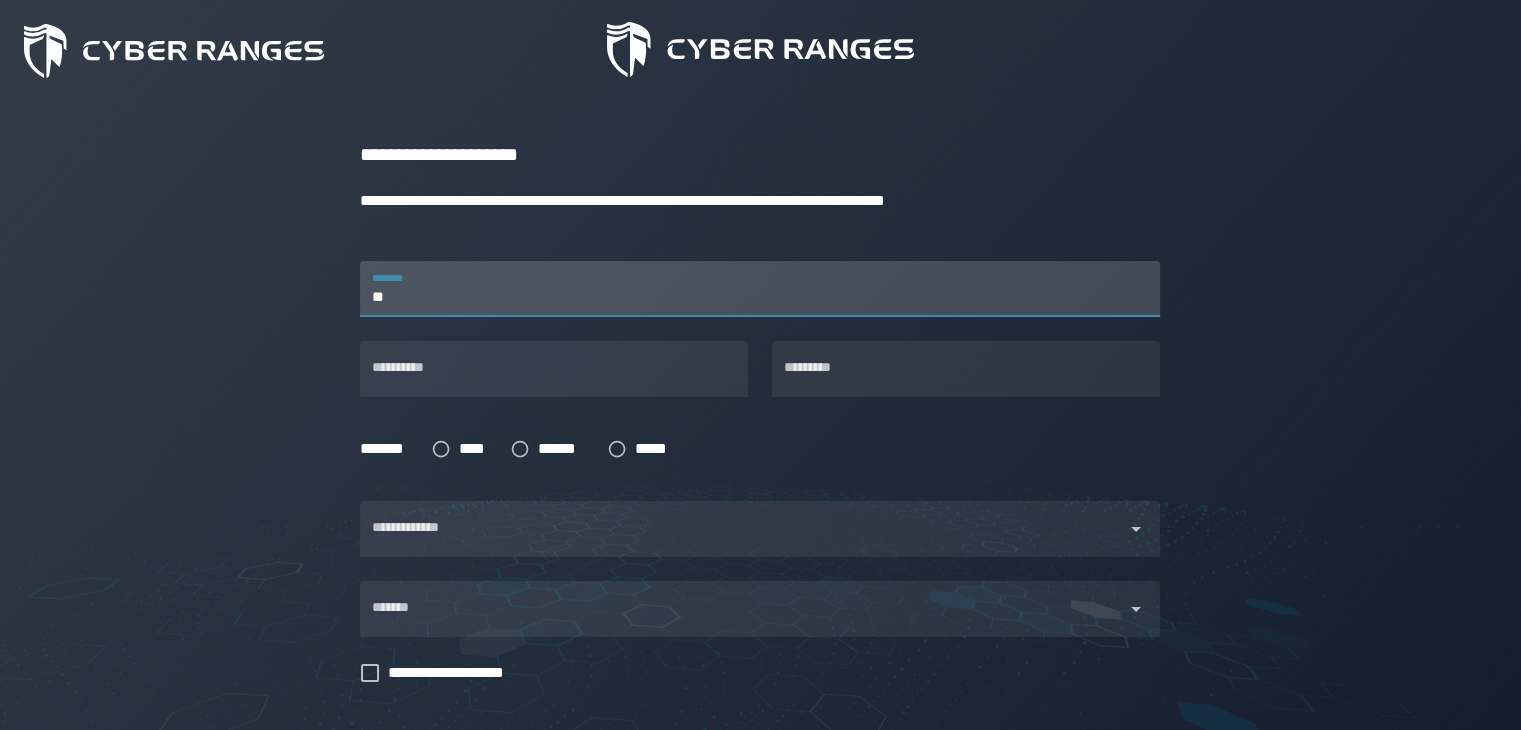 type on "*" 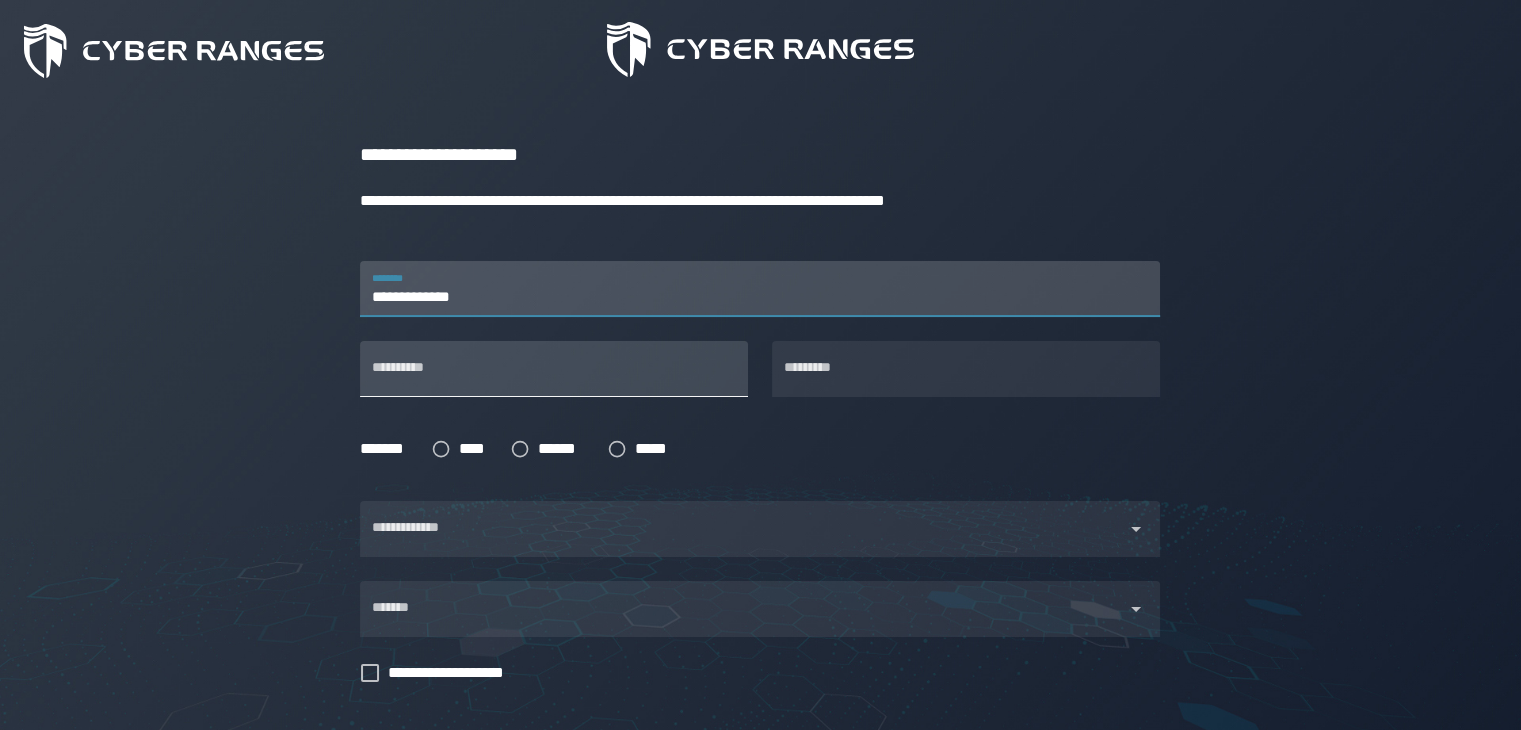 type on "**********" 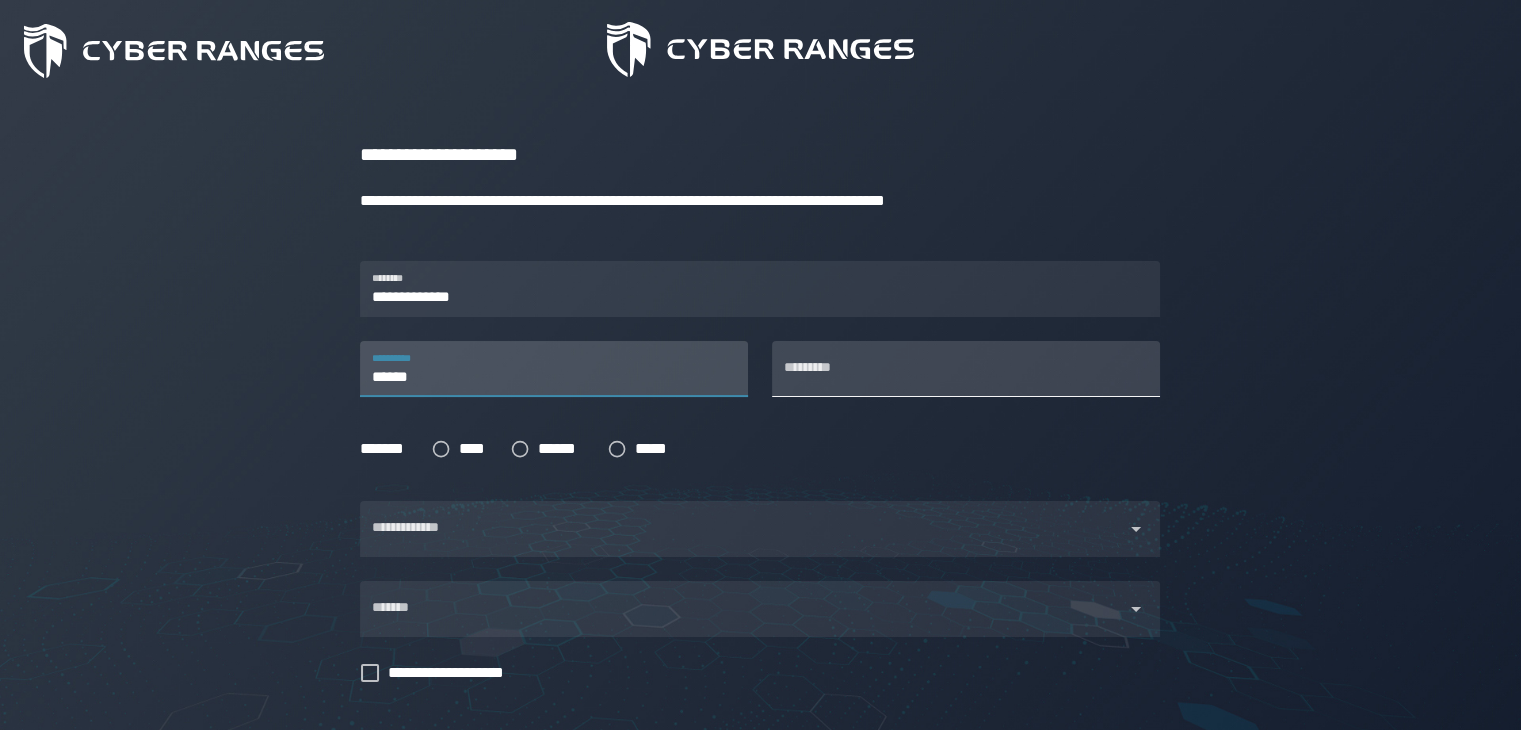 type on "******" 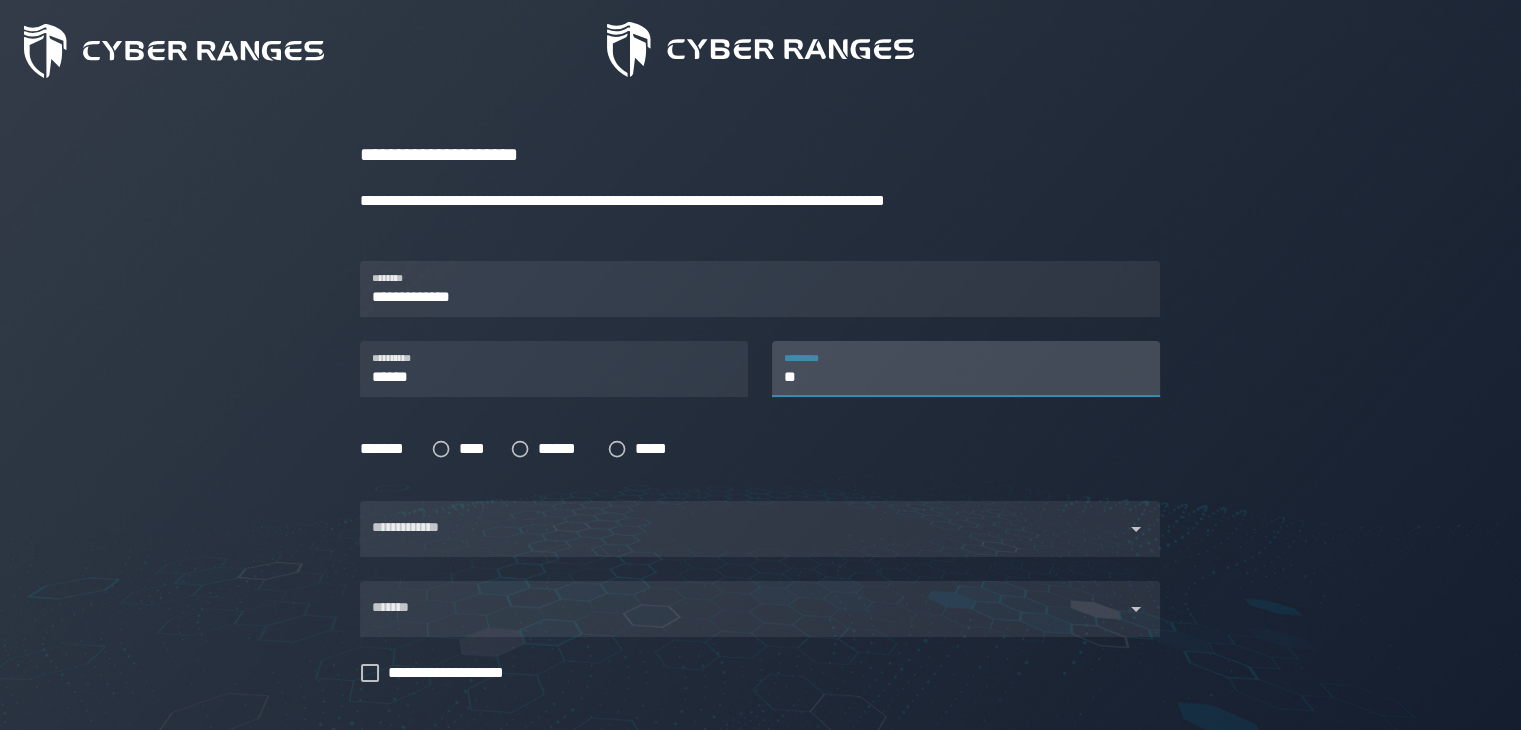 type on "*" 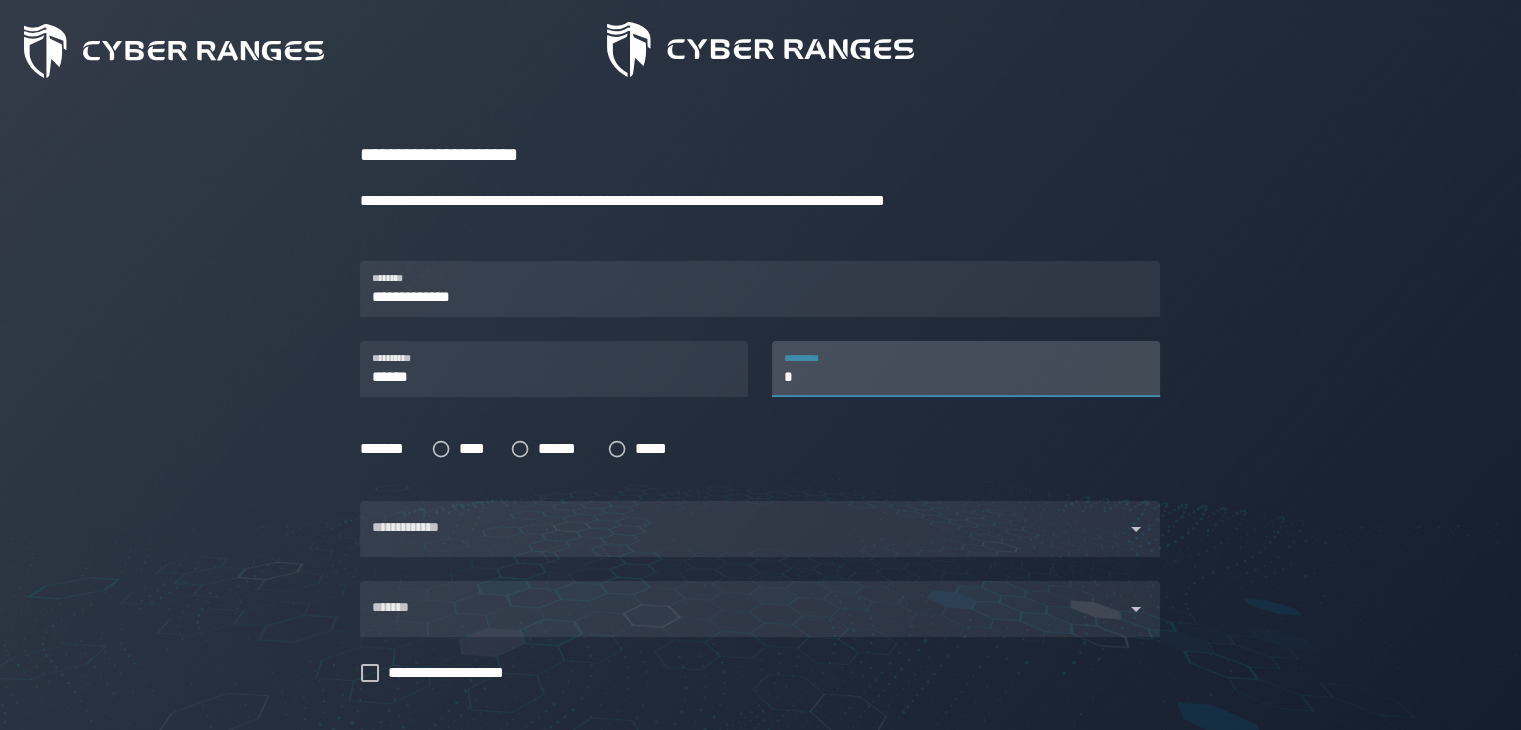 type 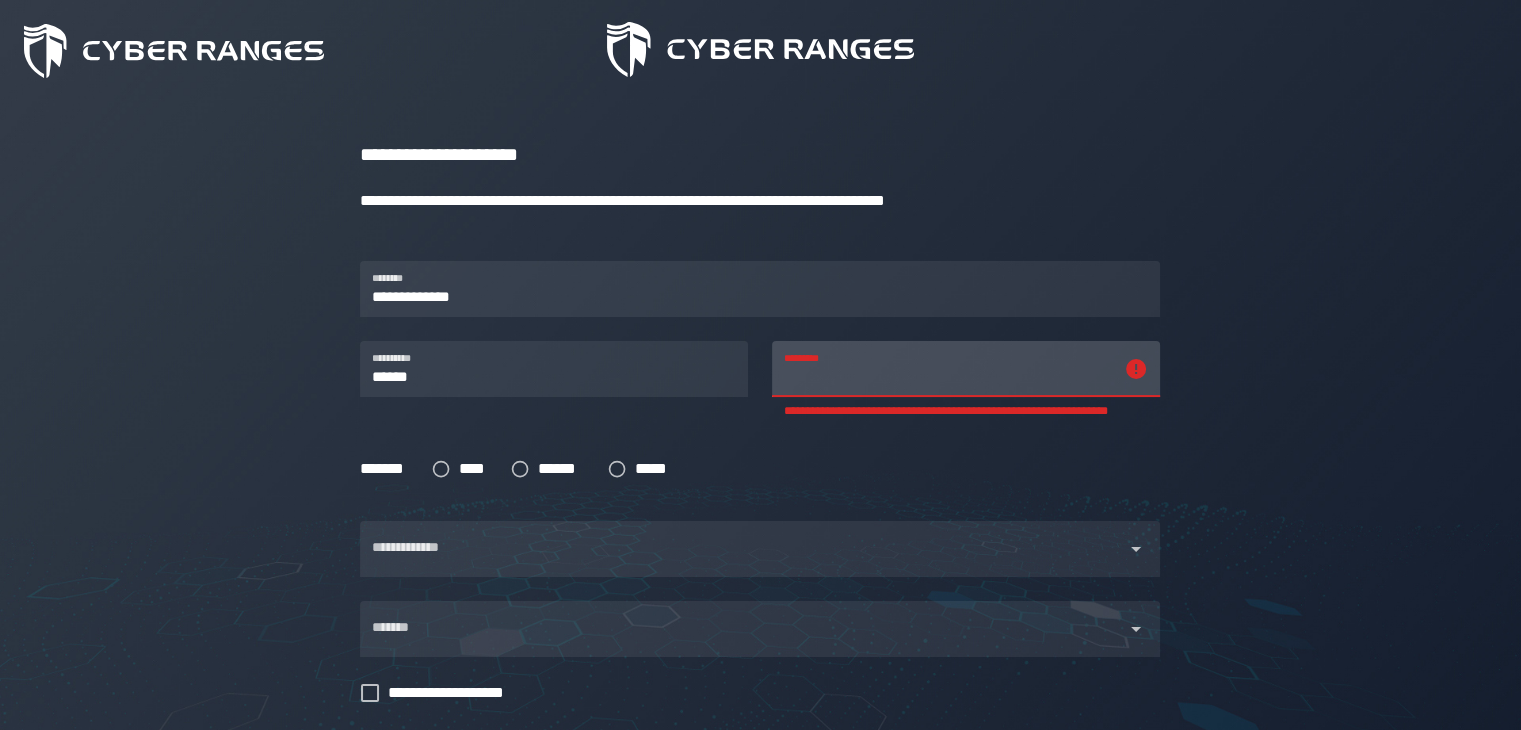 click on "**********" at bounding box center [948, 369] 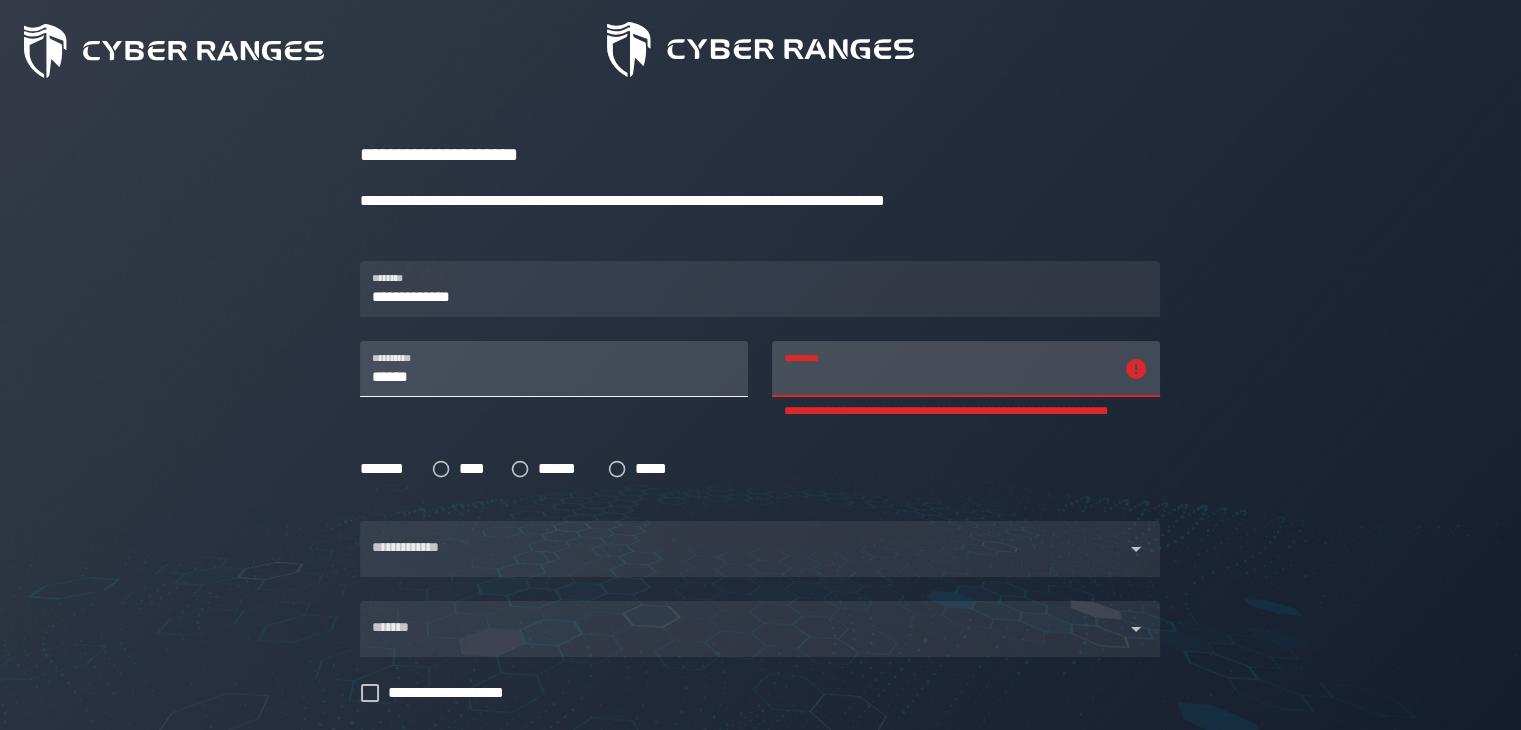click on "******" at bounding box center [554, 369] 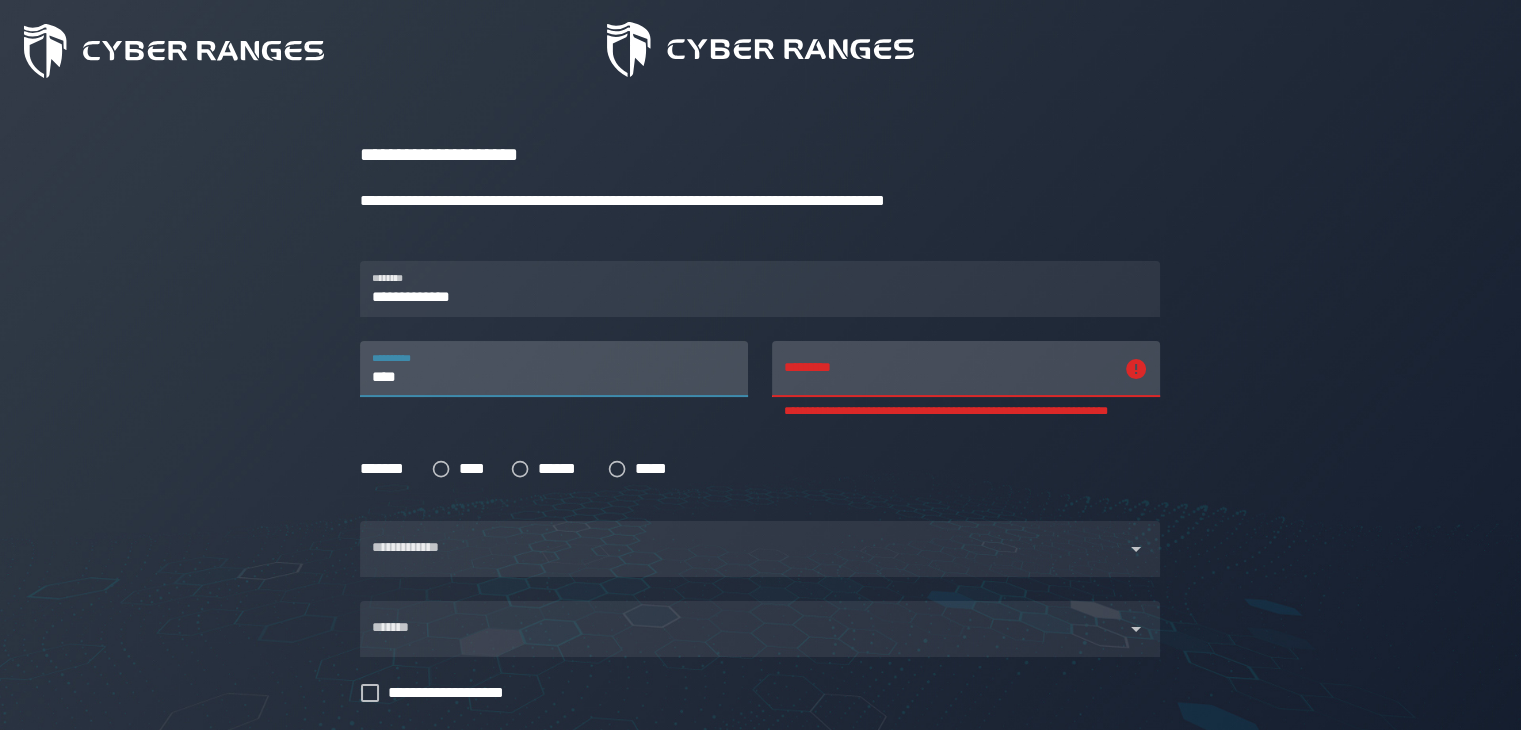 type on "****" 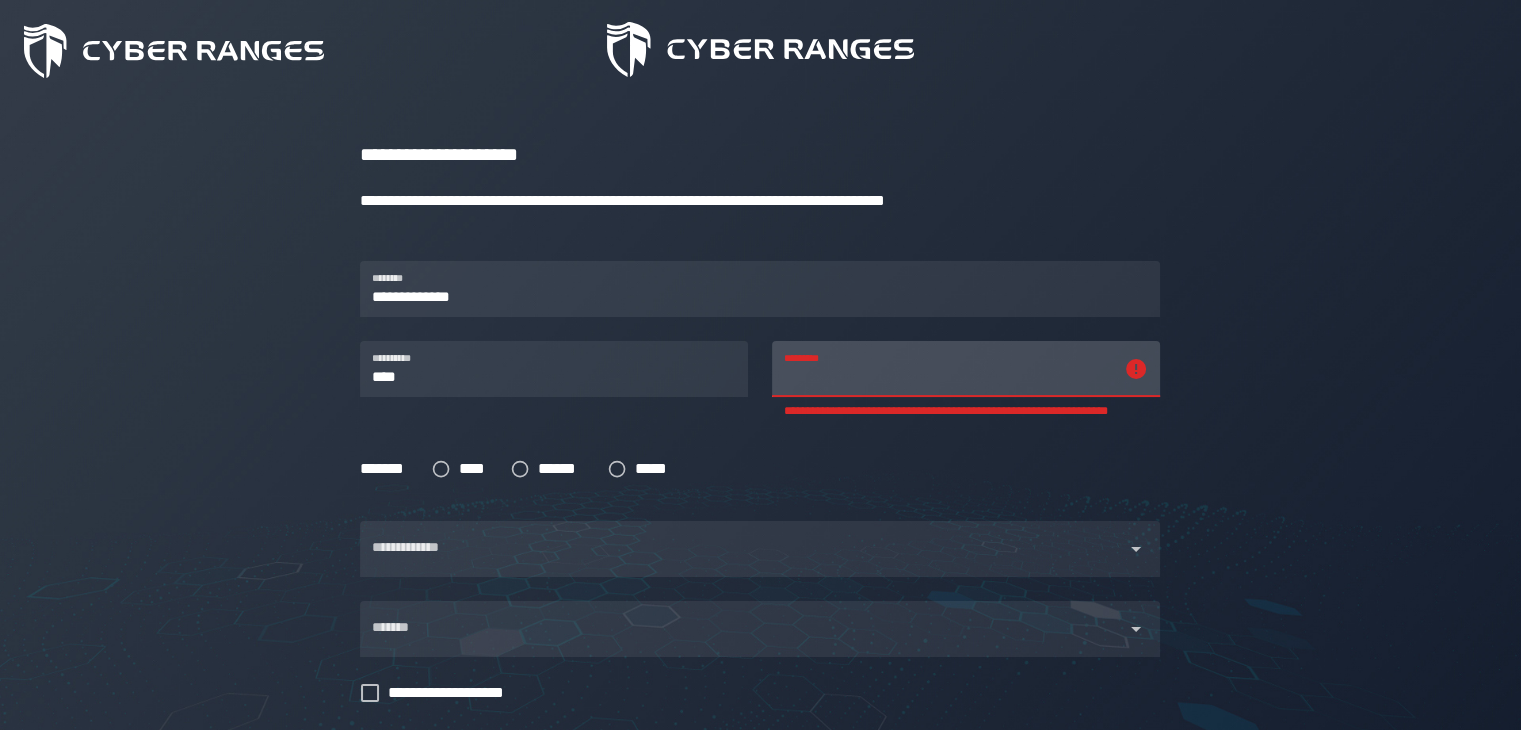 click on "**********" at bounding box center [948, 369] 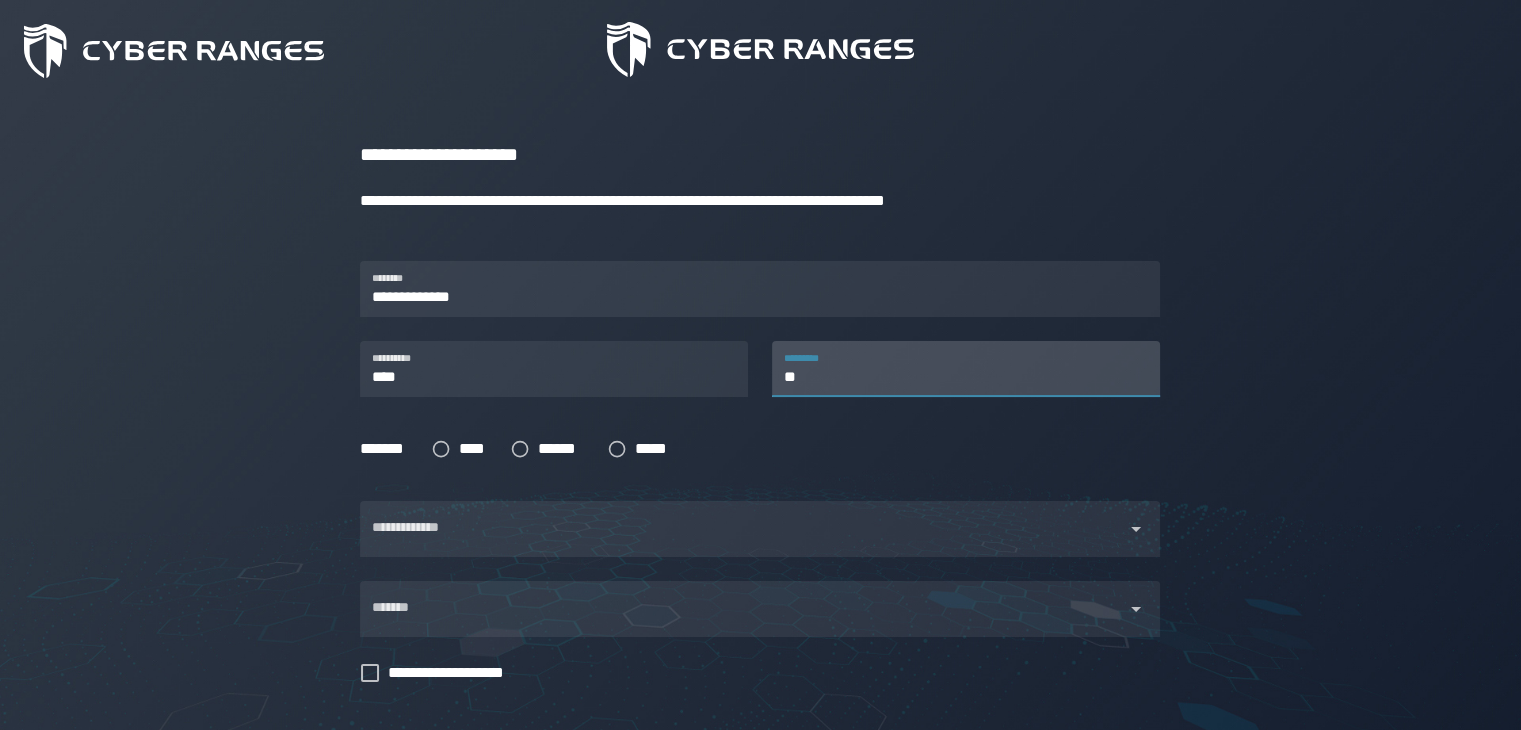 type on "*" 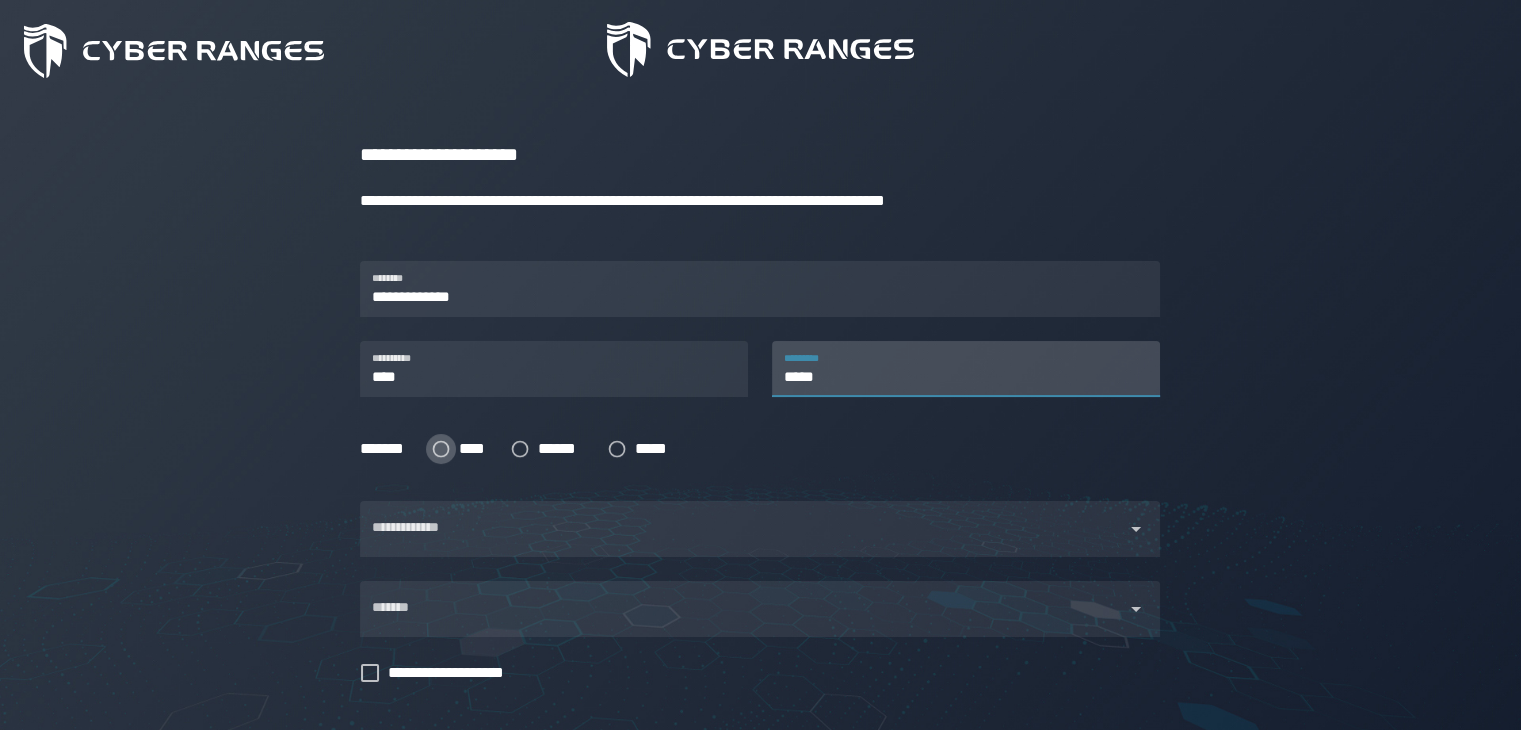 type on "*****" 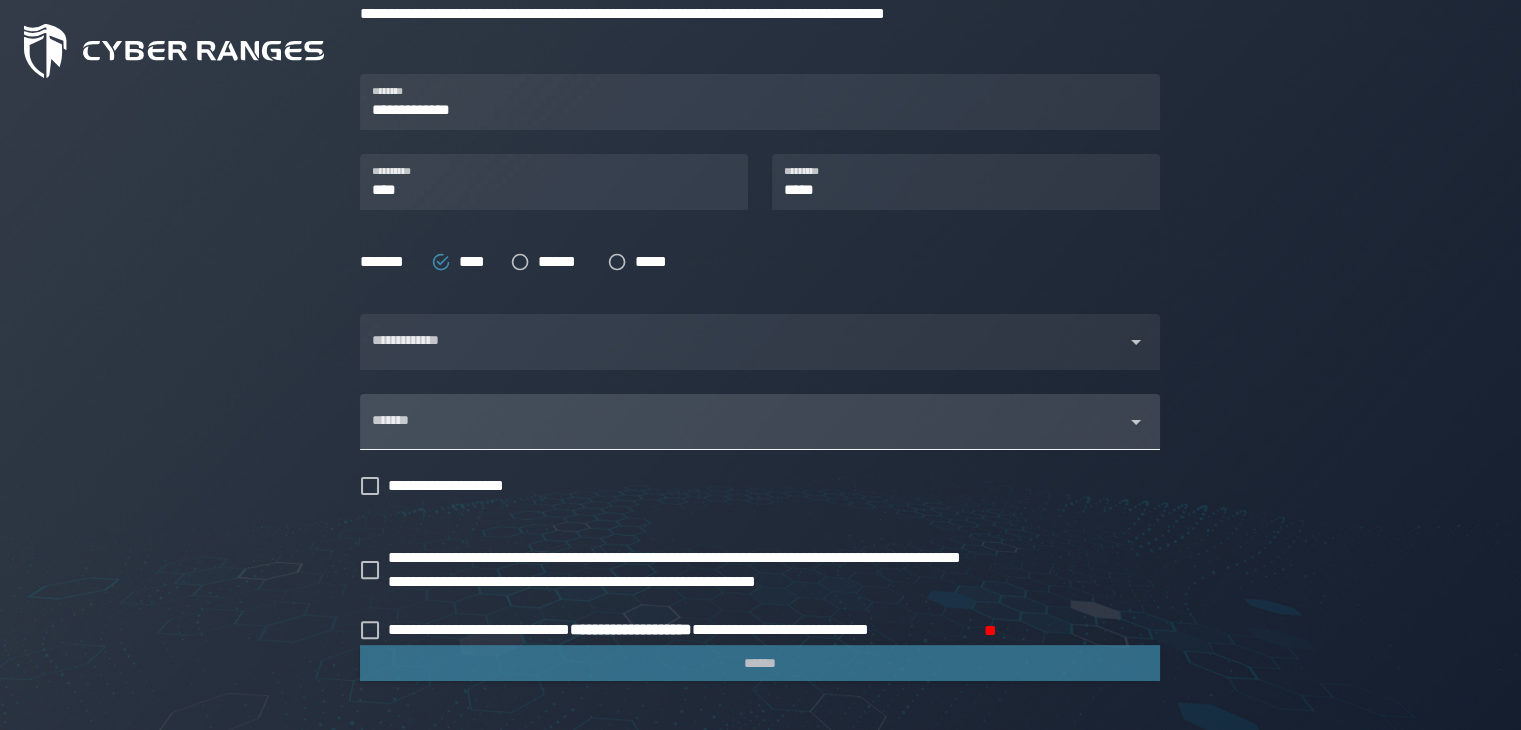 scroll, scrollTop: 400, scrollLeft: 0, axis: vertical 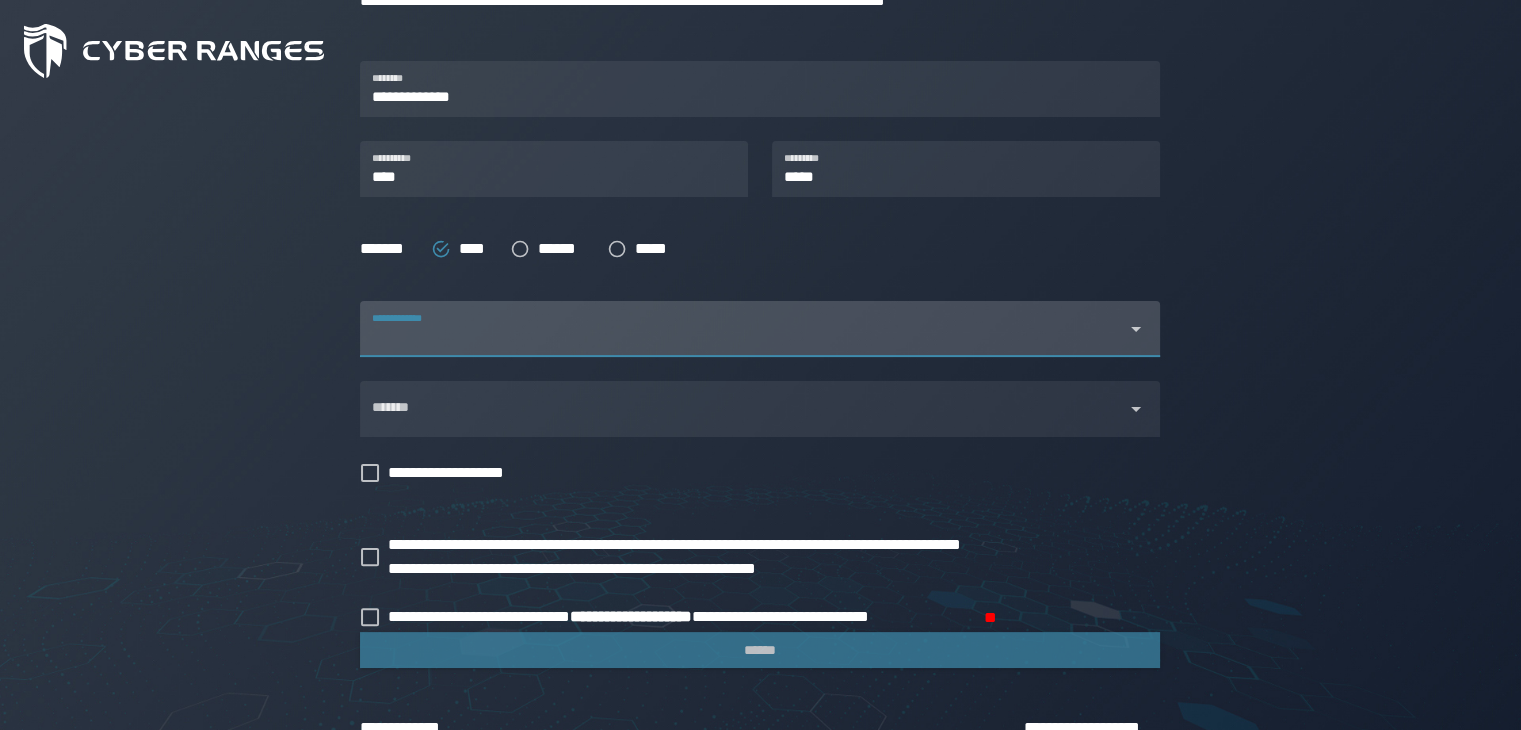 click at bounding box center [742, 341] 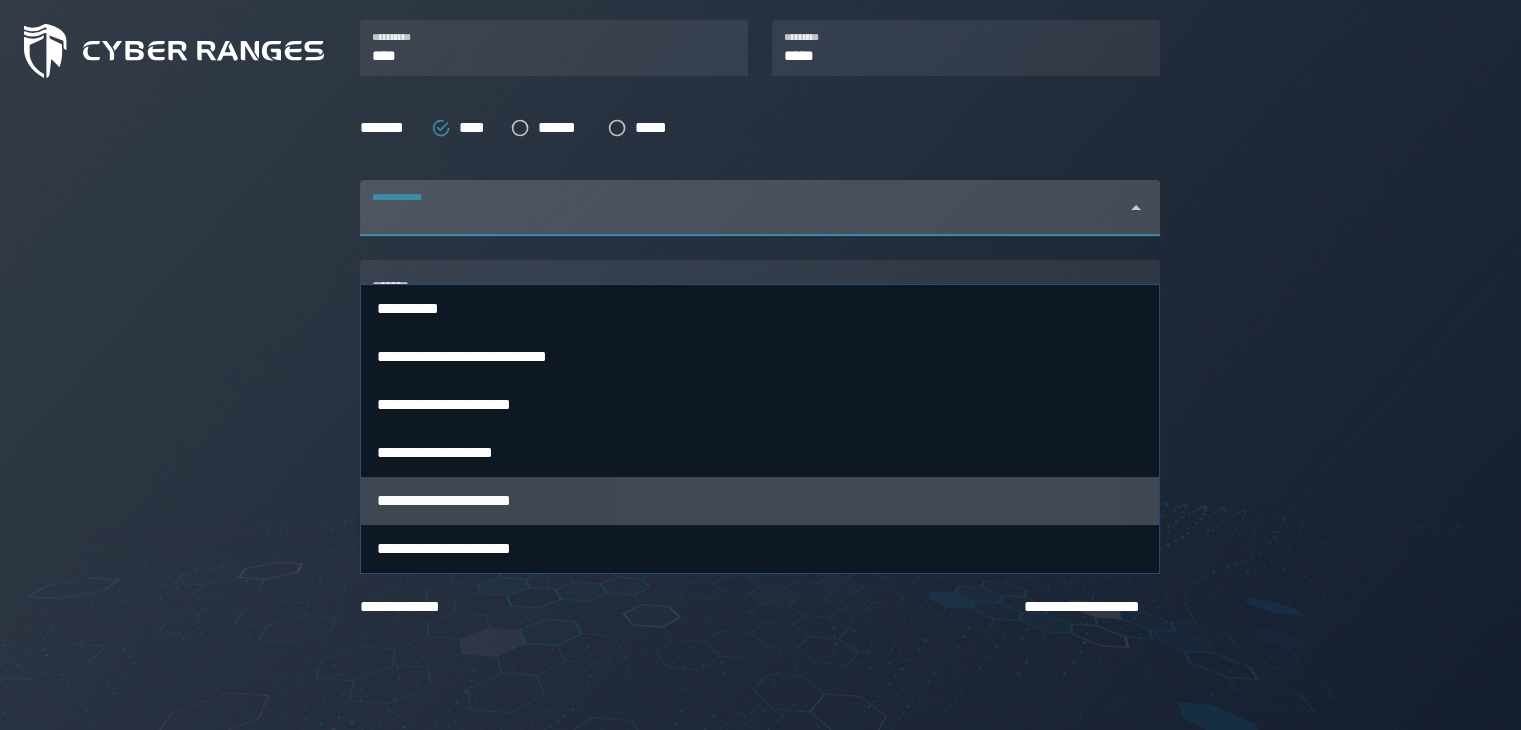 scroll, scrollTop: 522, scrollLeft: 0, axis: vertical 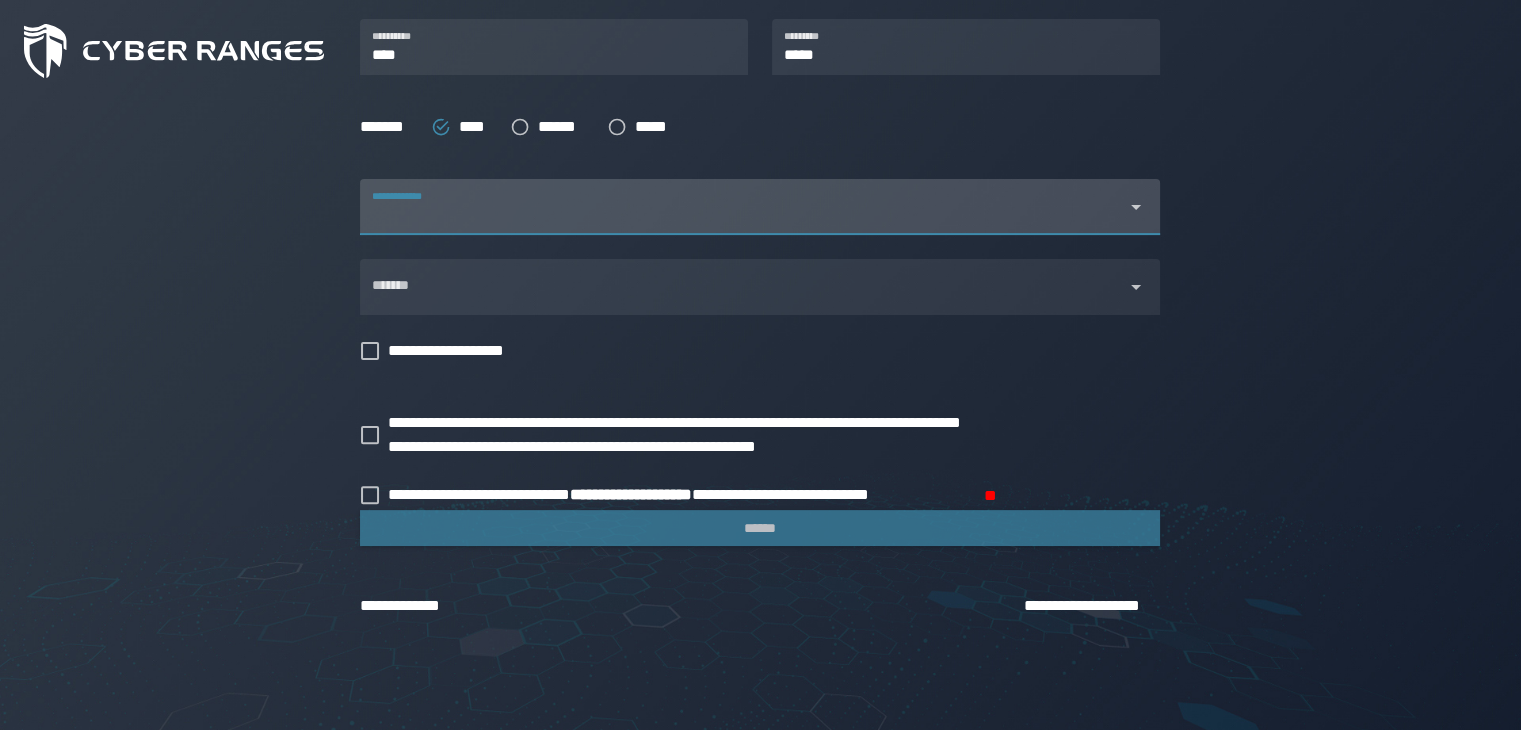 click at bounding box center (742, 219) 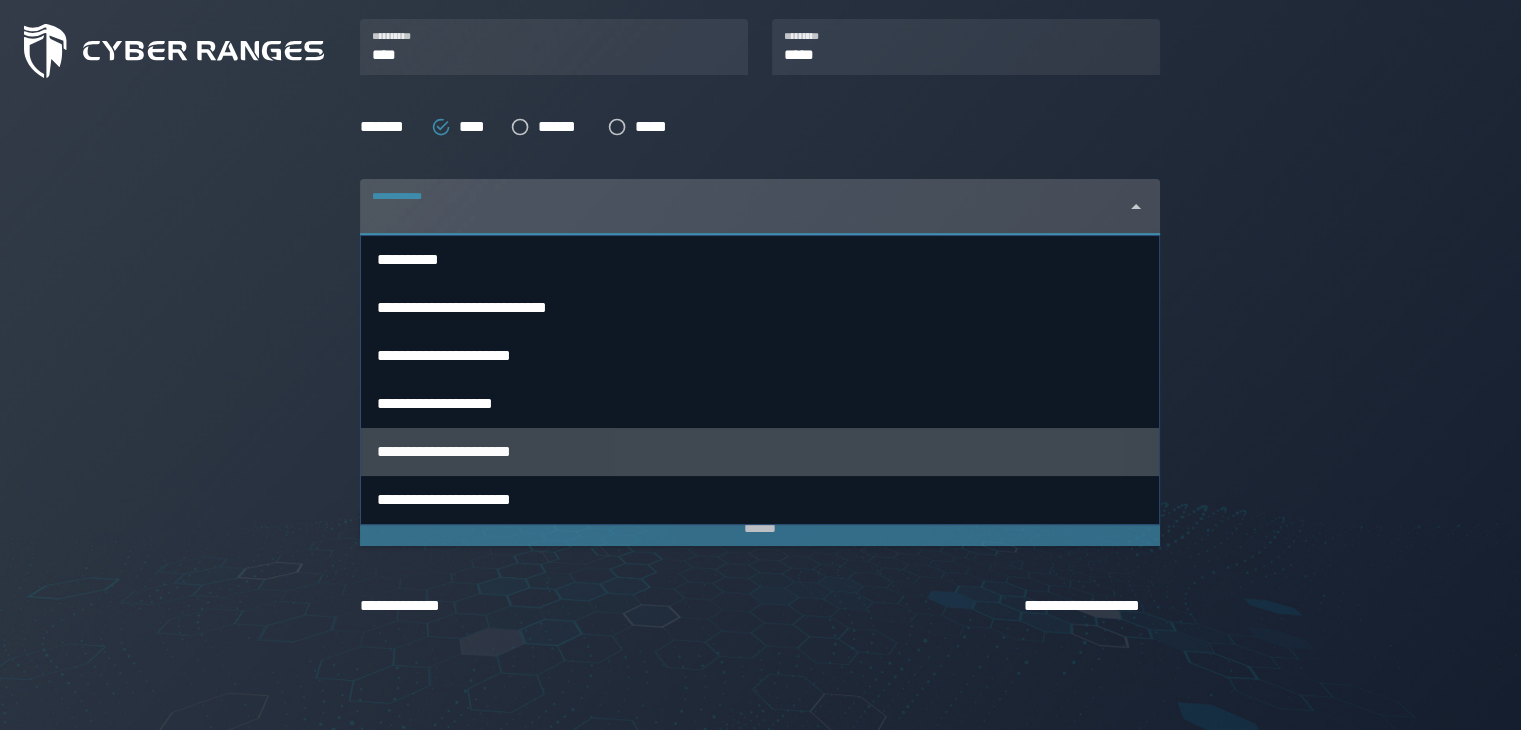 click on "**********" at bounding box center [760, 451] 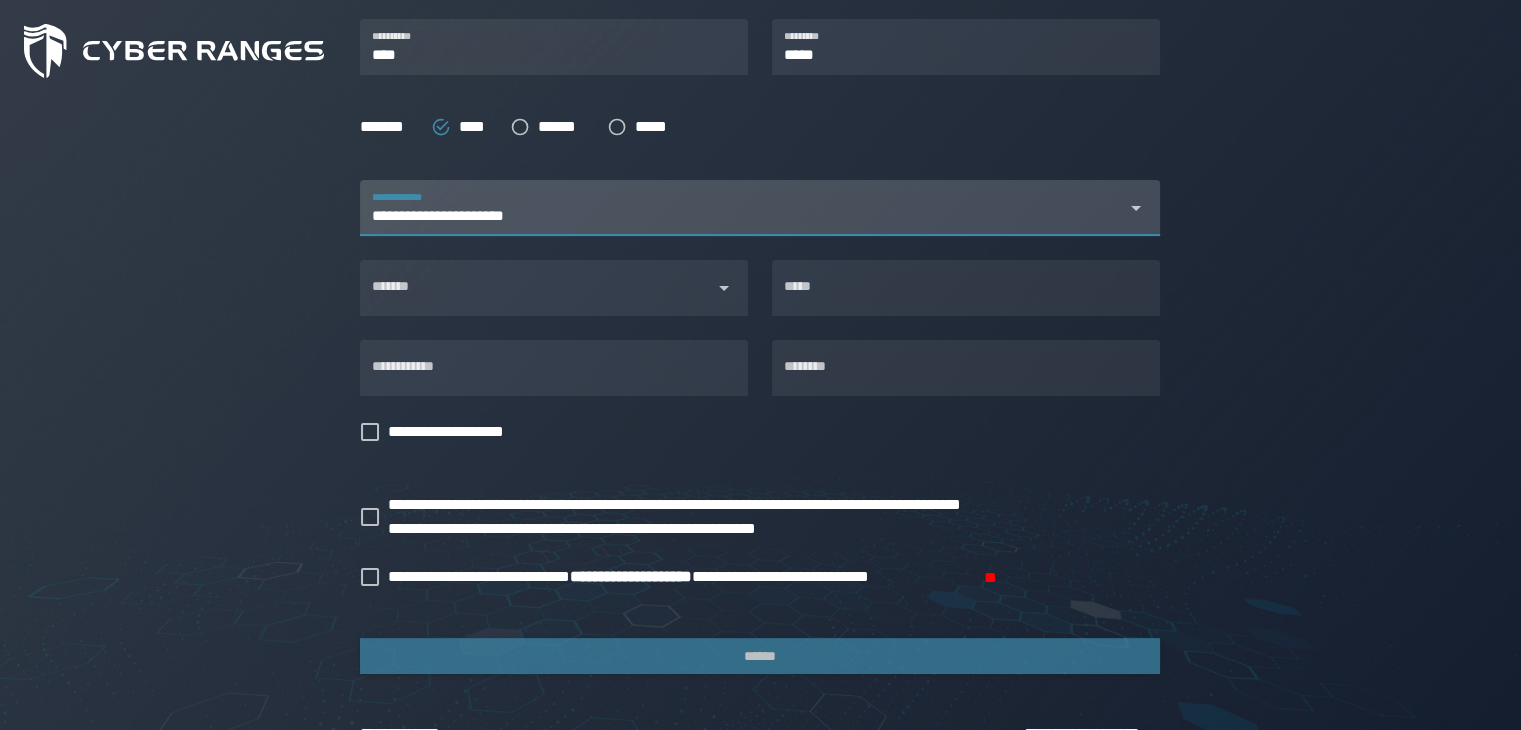 click on "**********" at bounding box center [742, 208] 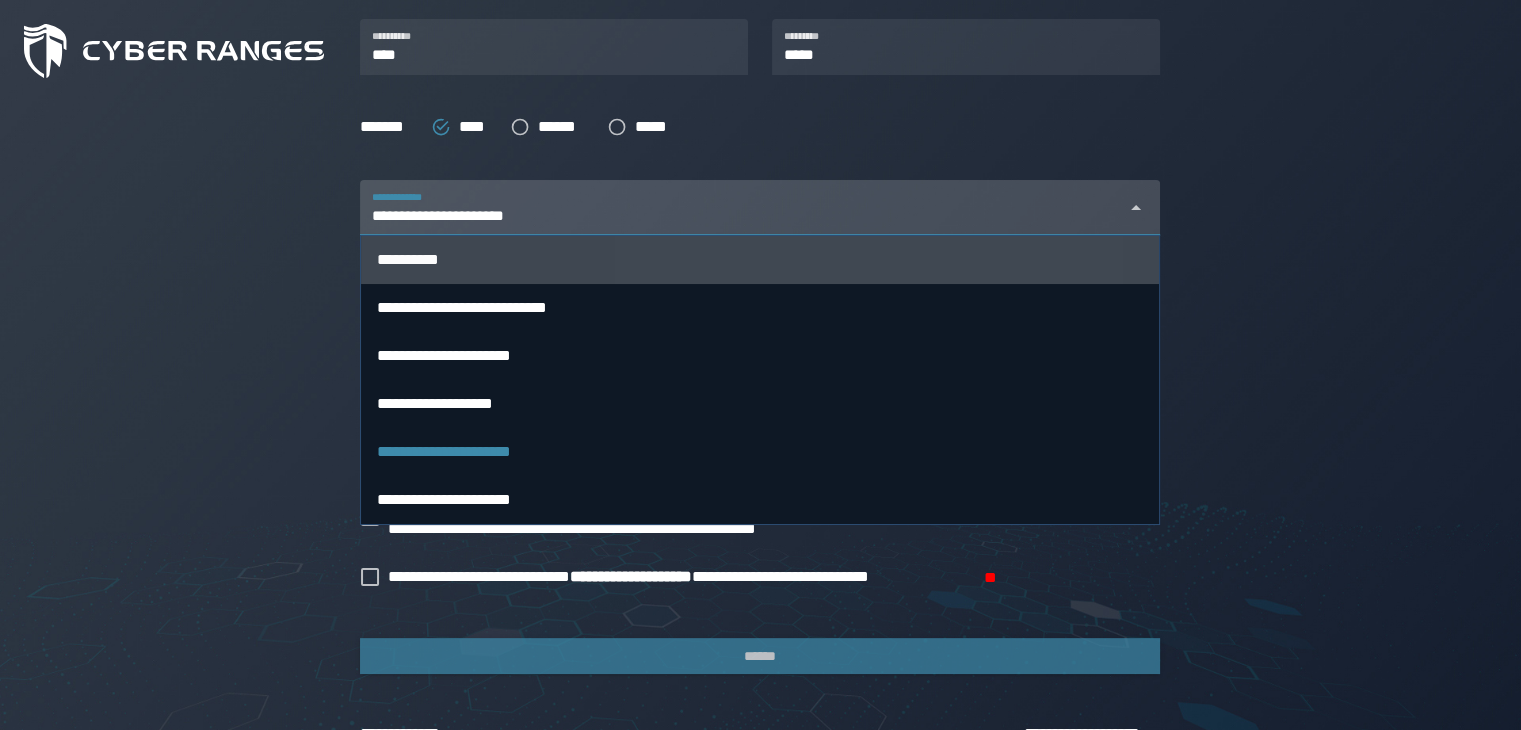 click on "**********" at bounding box center (760, 260) 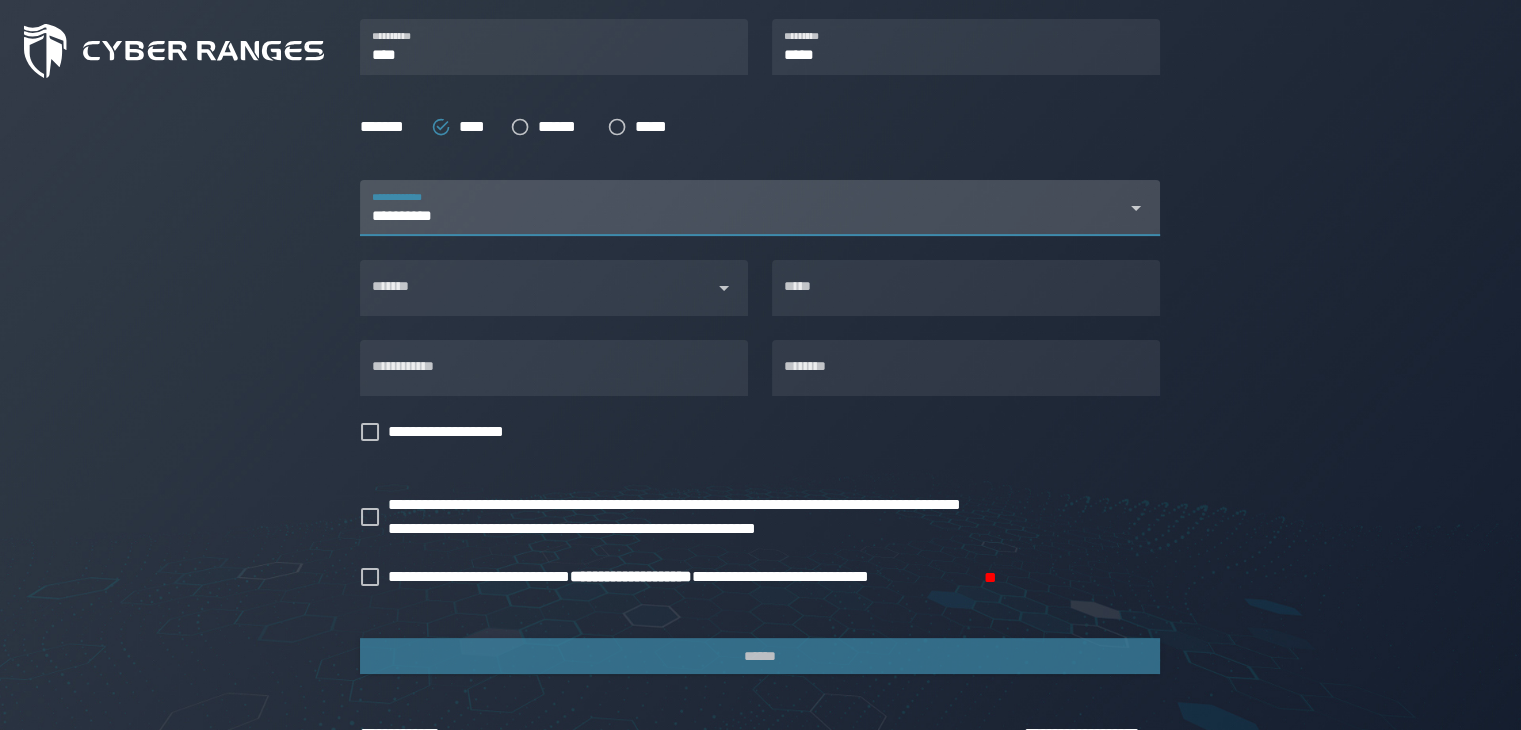 scroll, scrollTop: 0, scrollLeft: 80, axis: horizontal 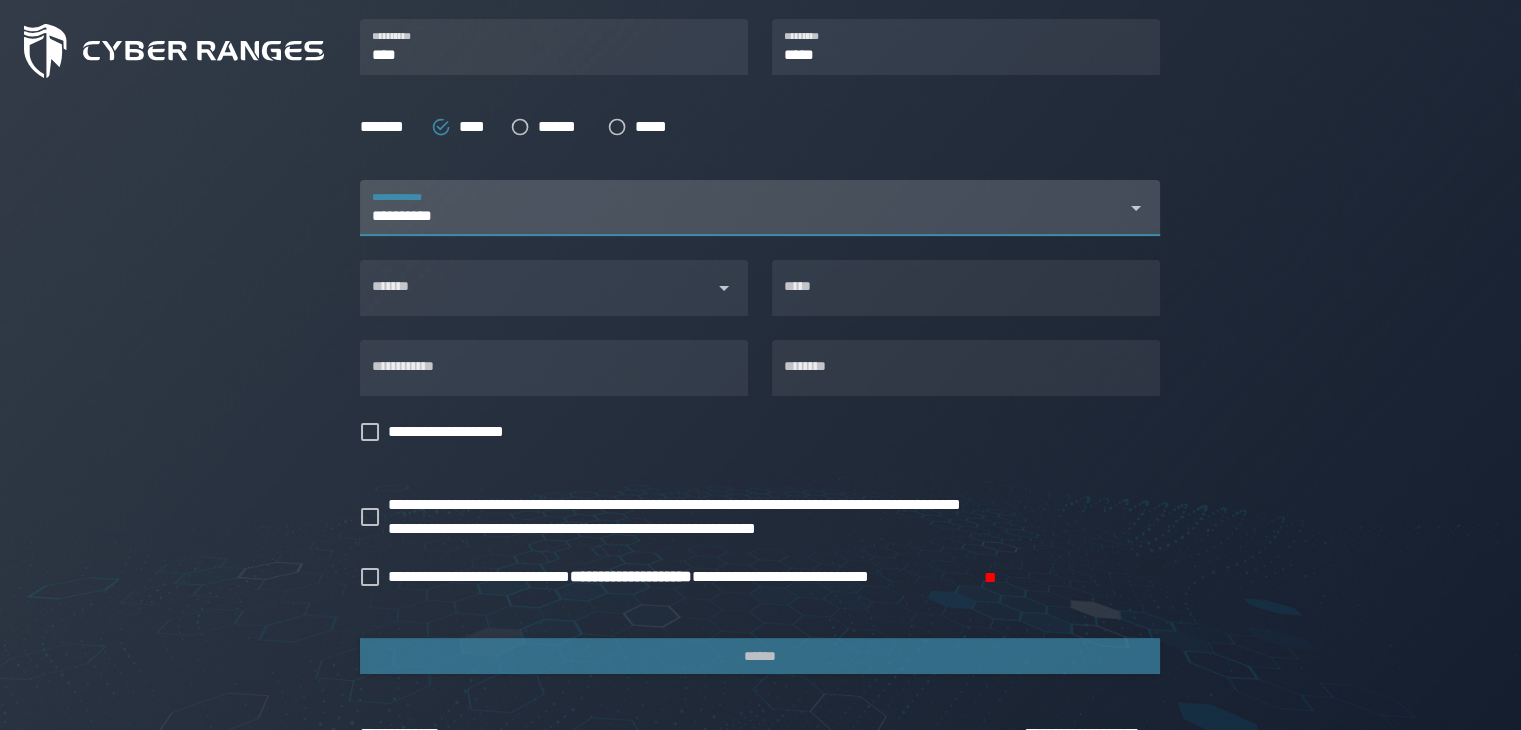 click on "**********" at bounding box center (742, 220) 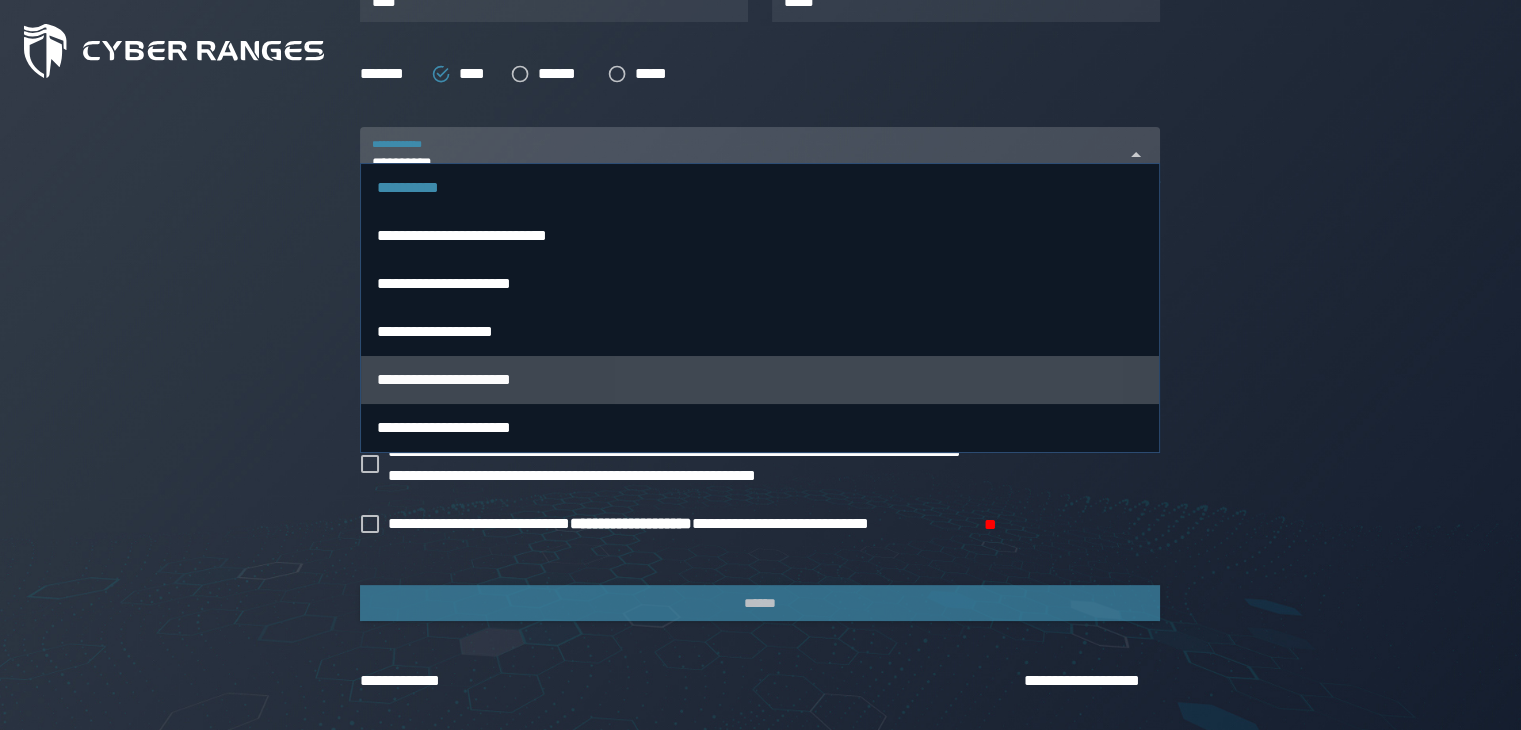 scroll, scrollTop: 602, scrollLeft: 0, axis: vertical 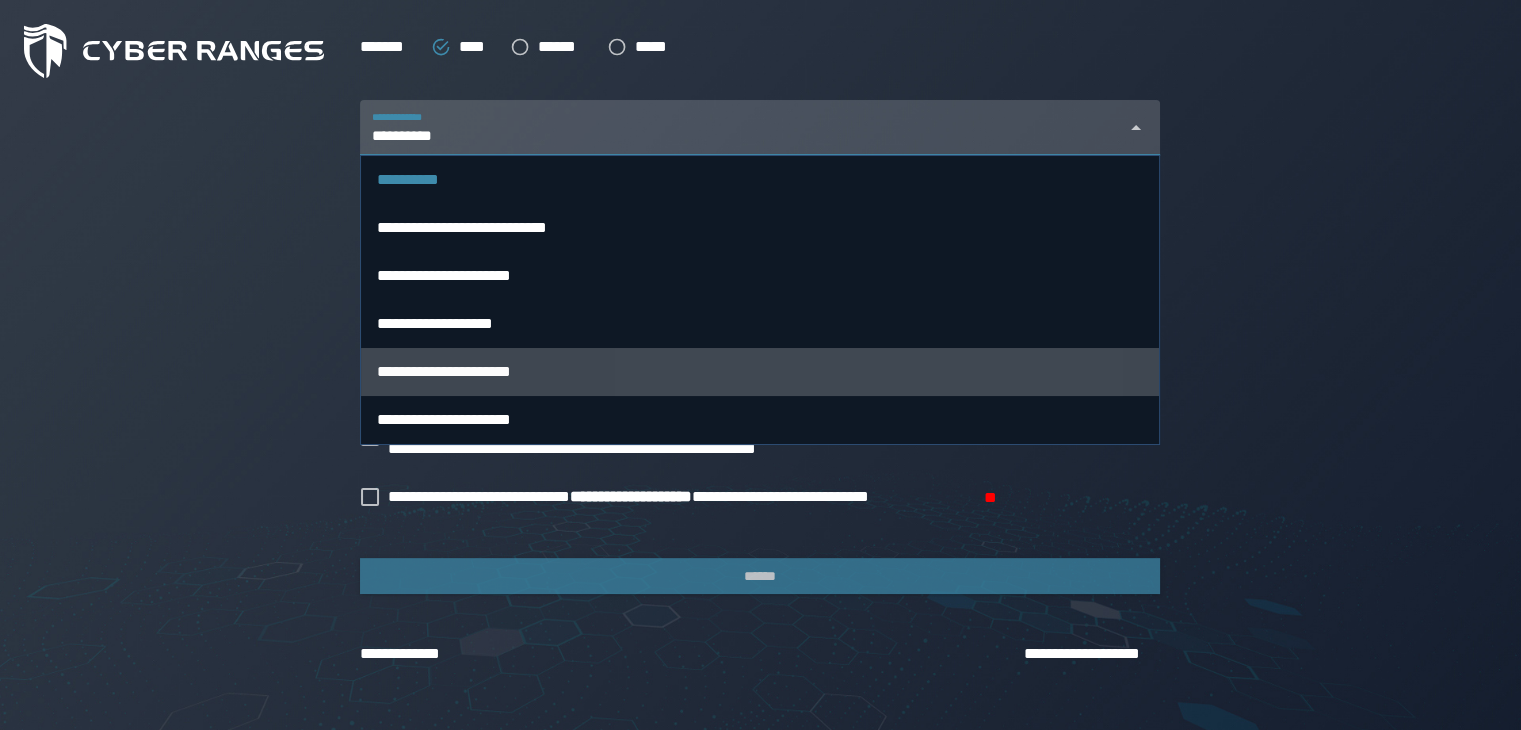 click on "**********" at bounding box center [760, 372] 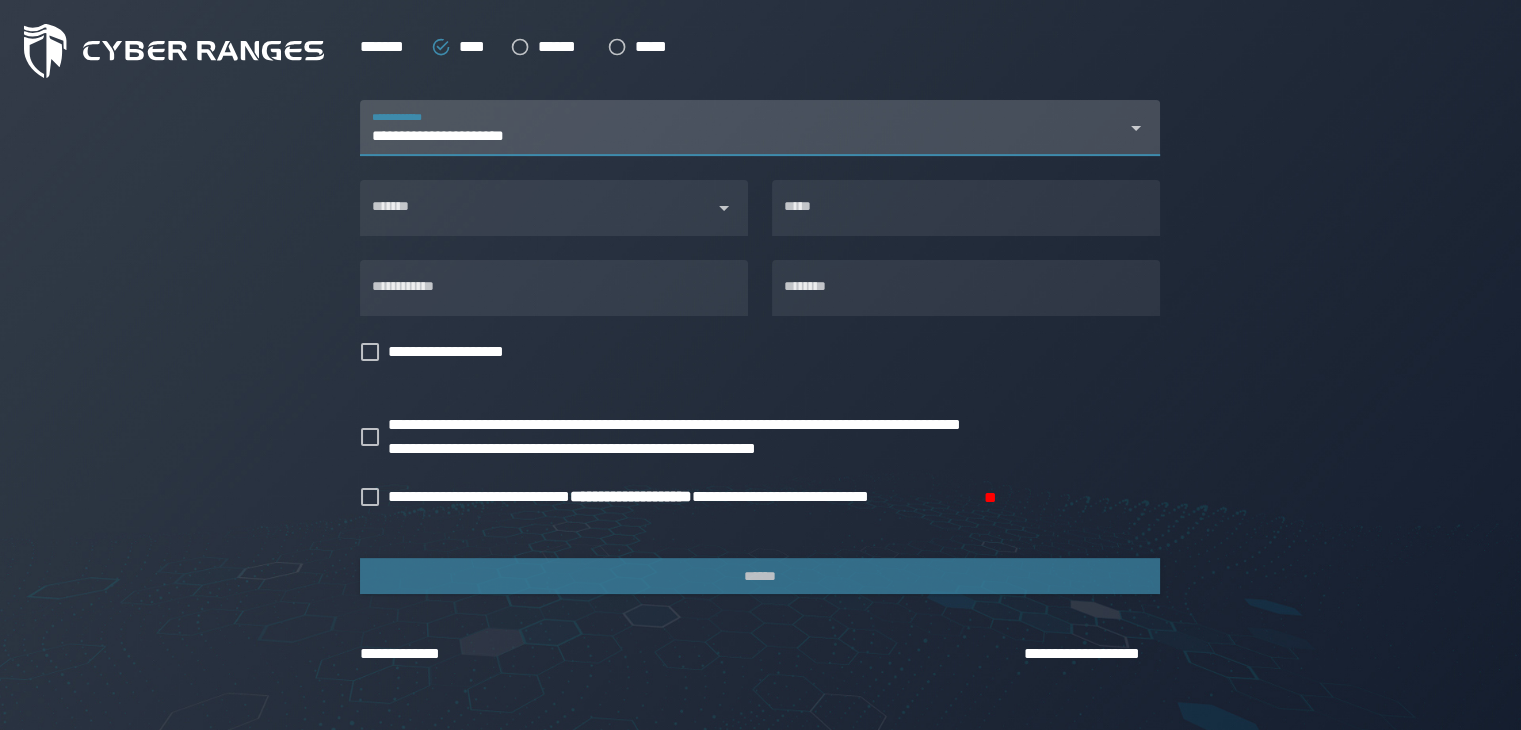 scroll, scrollTop: 0, scrollLeft: 80, axis: horizontal 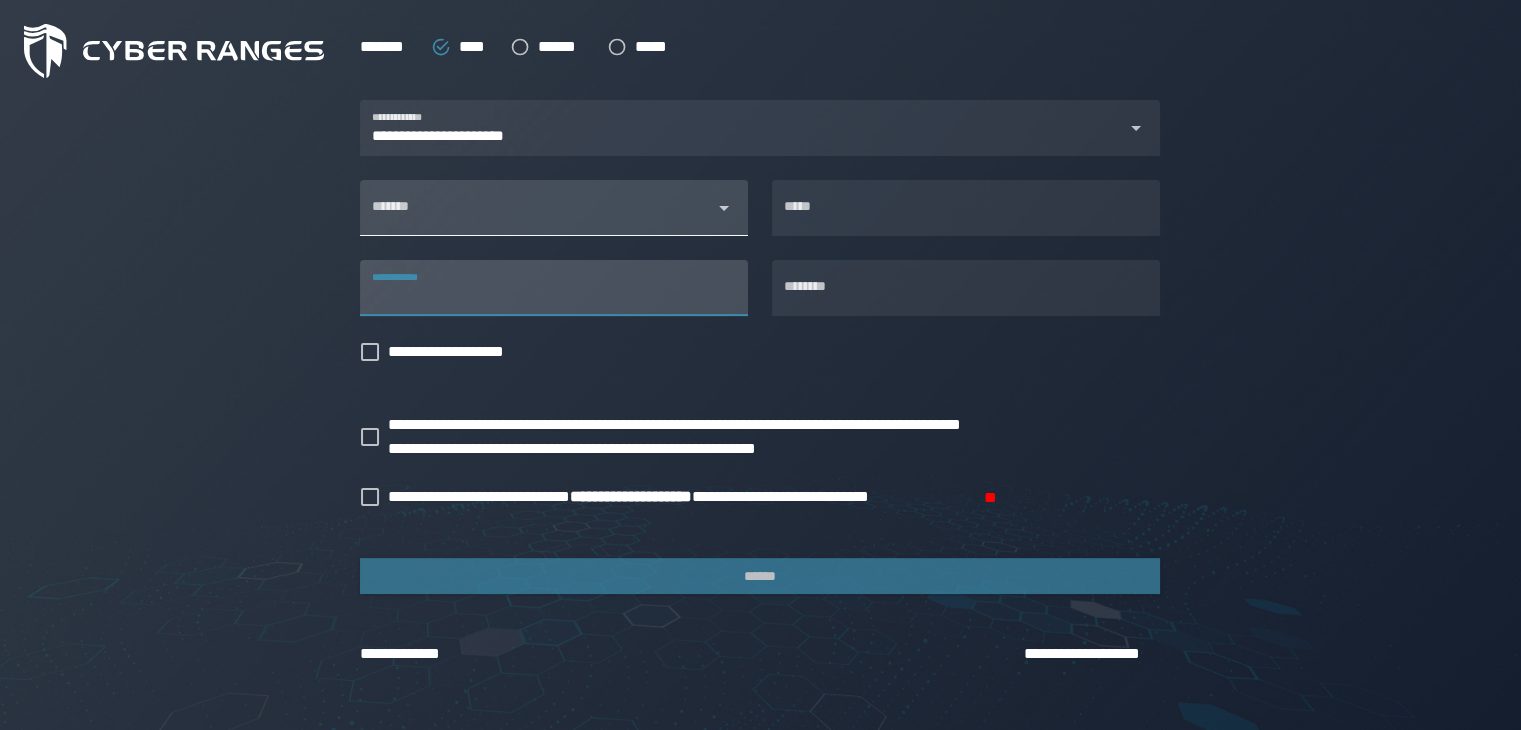 click on "*******" at bounding box center [536, 216] 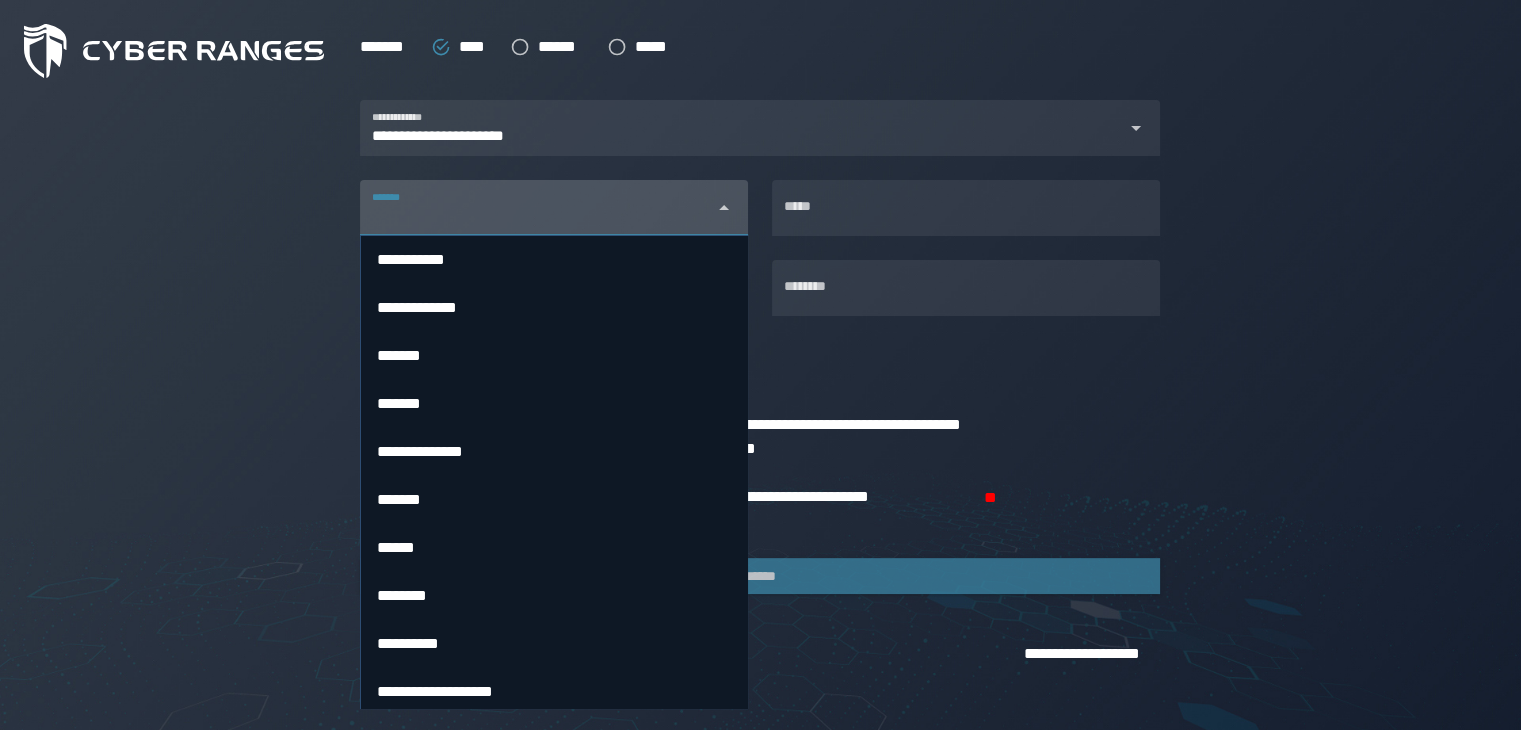 click on "*******" at bounding box center (536, 216) 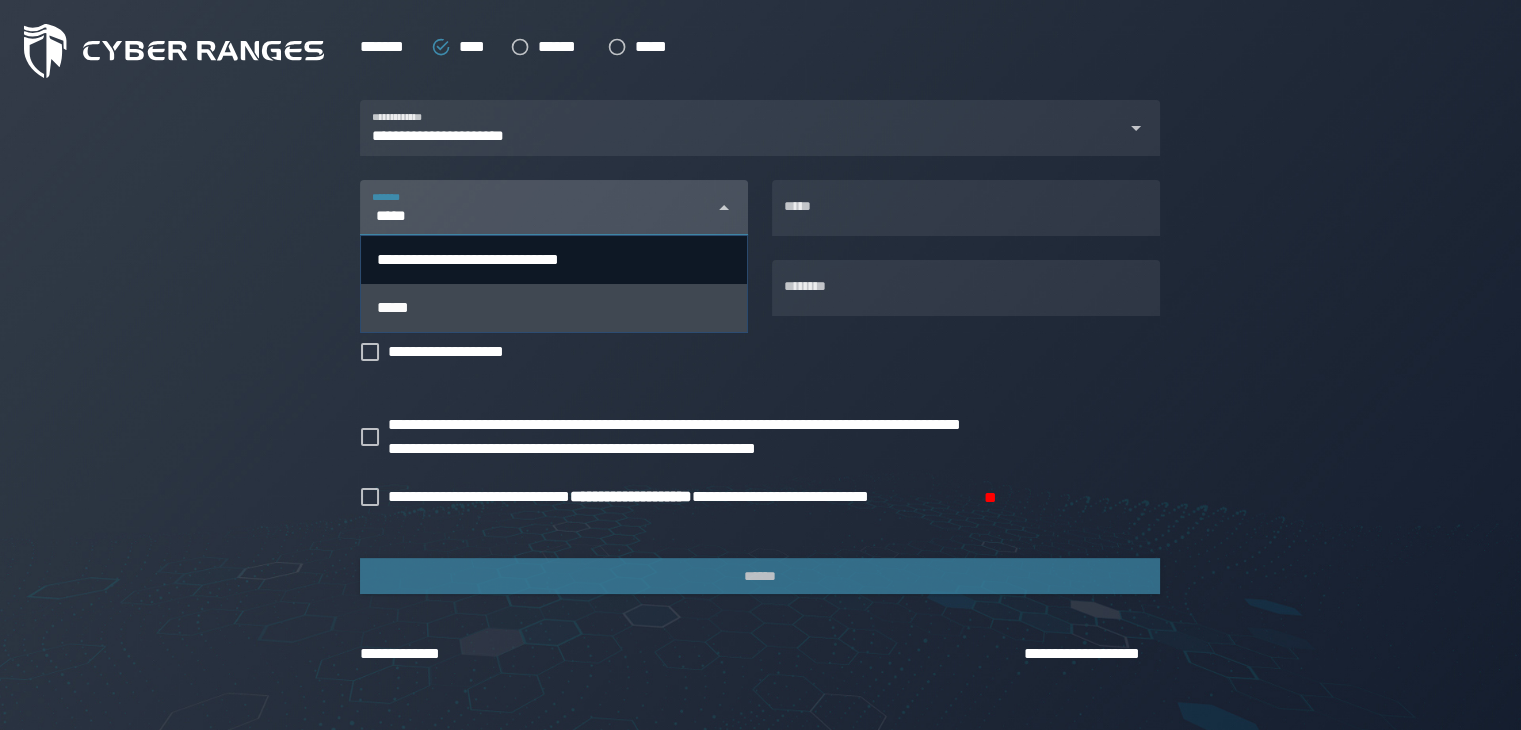 type on "*****" 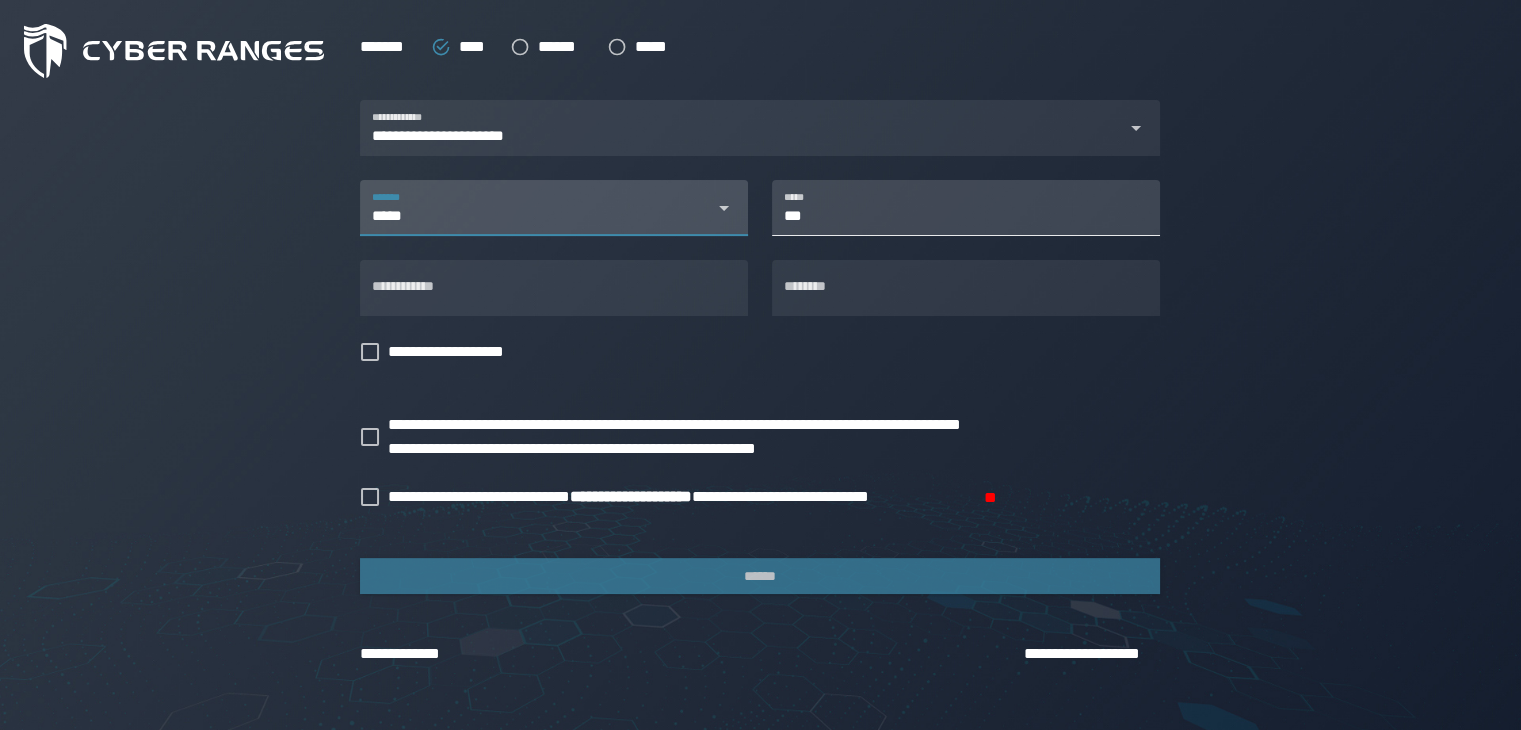 click on "***" at bounding box center (966, 208) 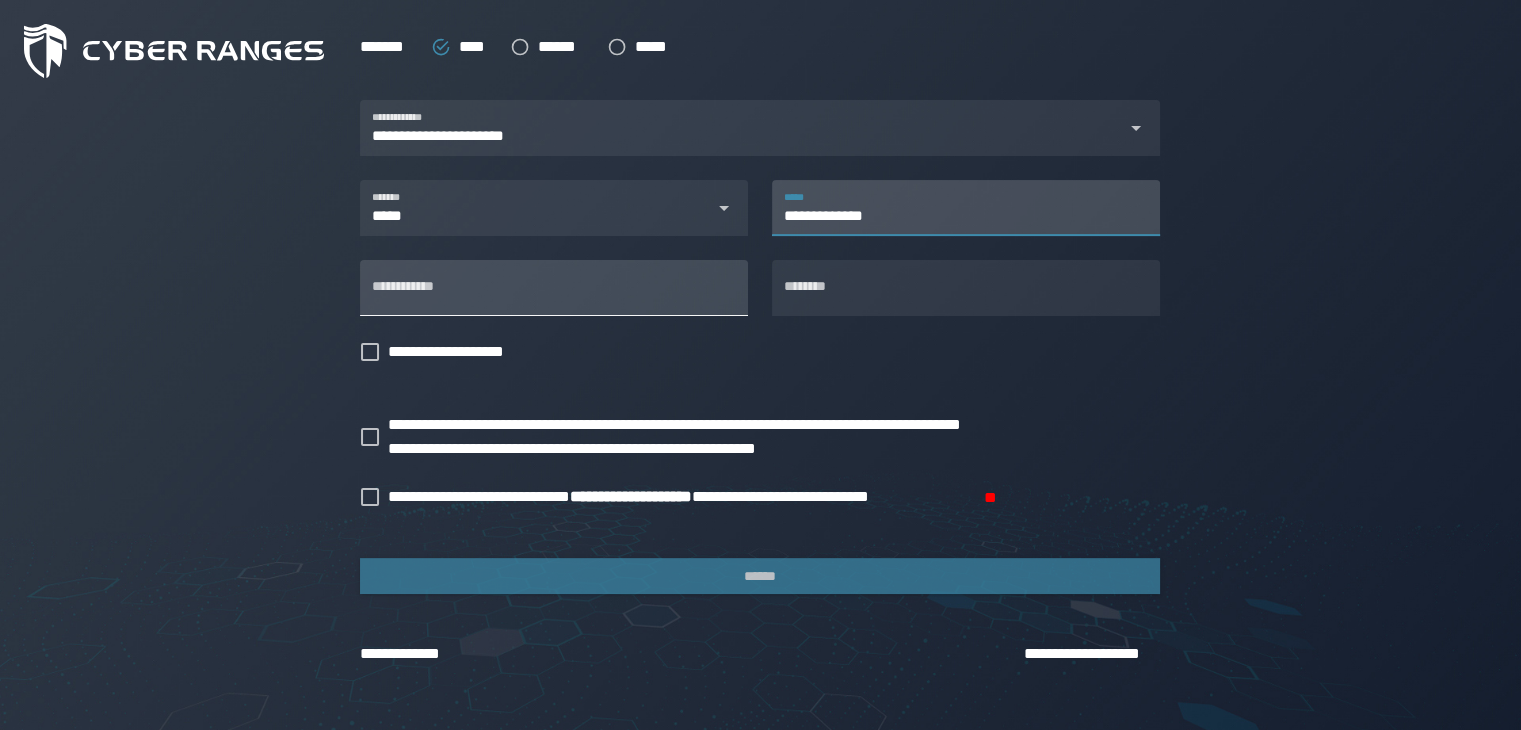 type on "**********" 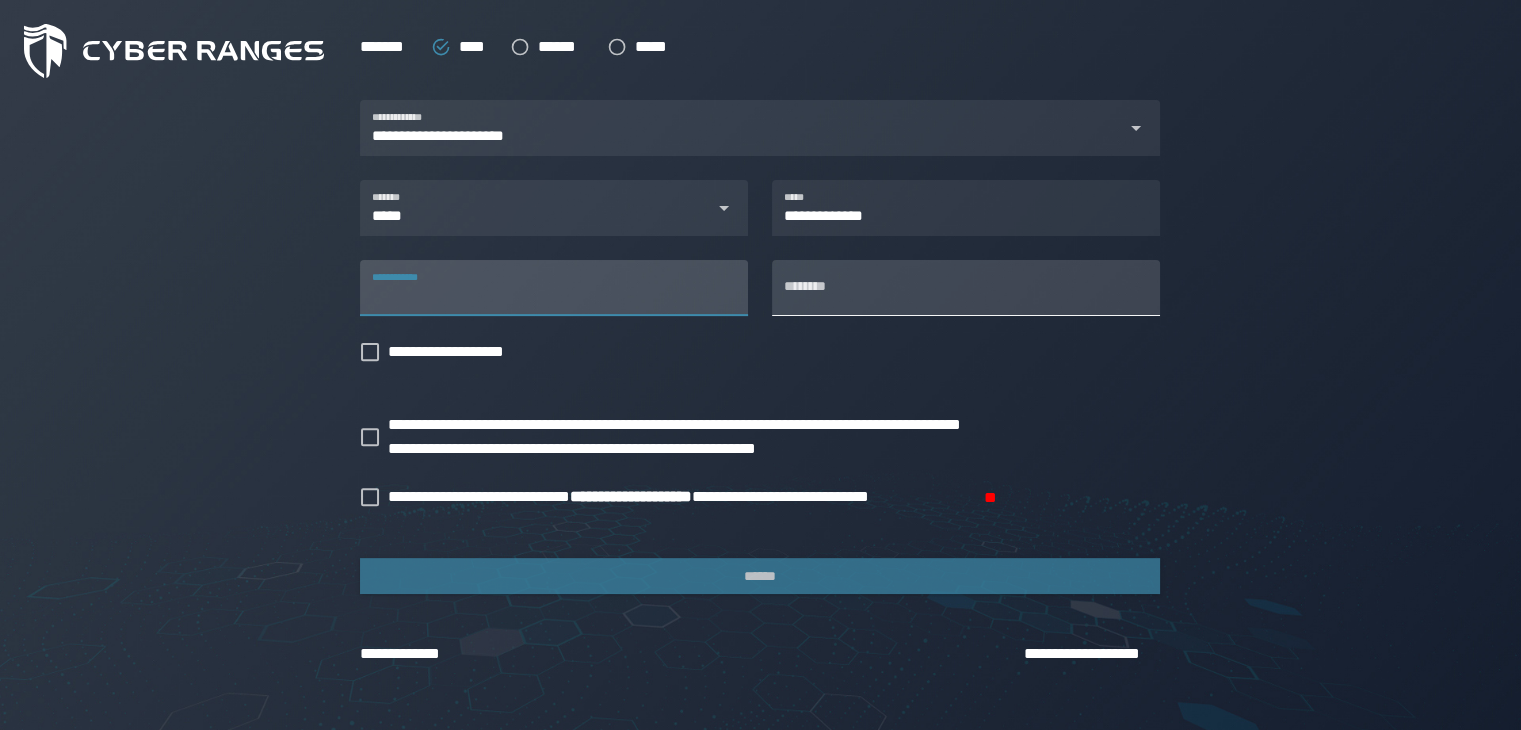 click on "********" at bounding box center (966, 288) 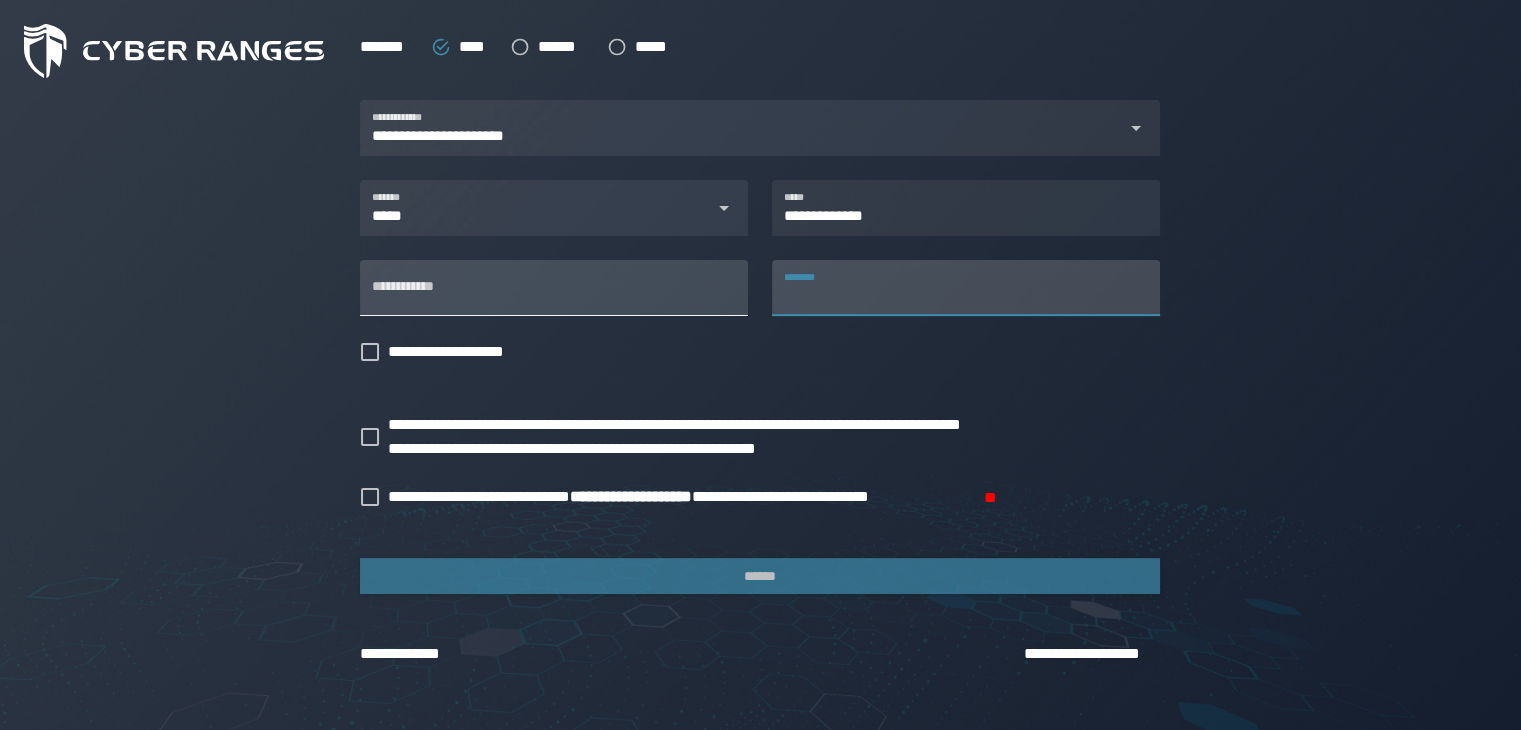 click on "**********" at bounding box center (554, 288) 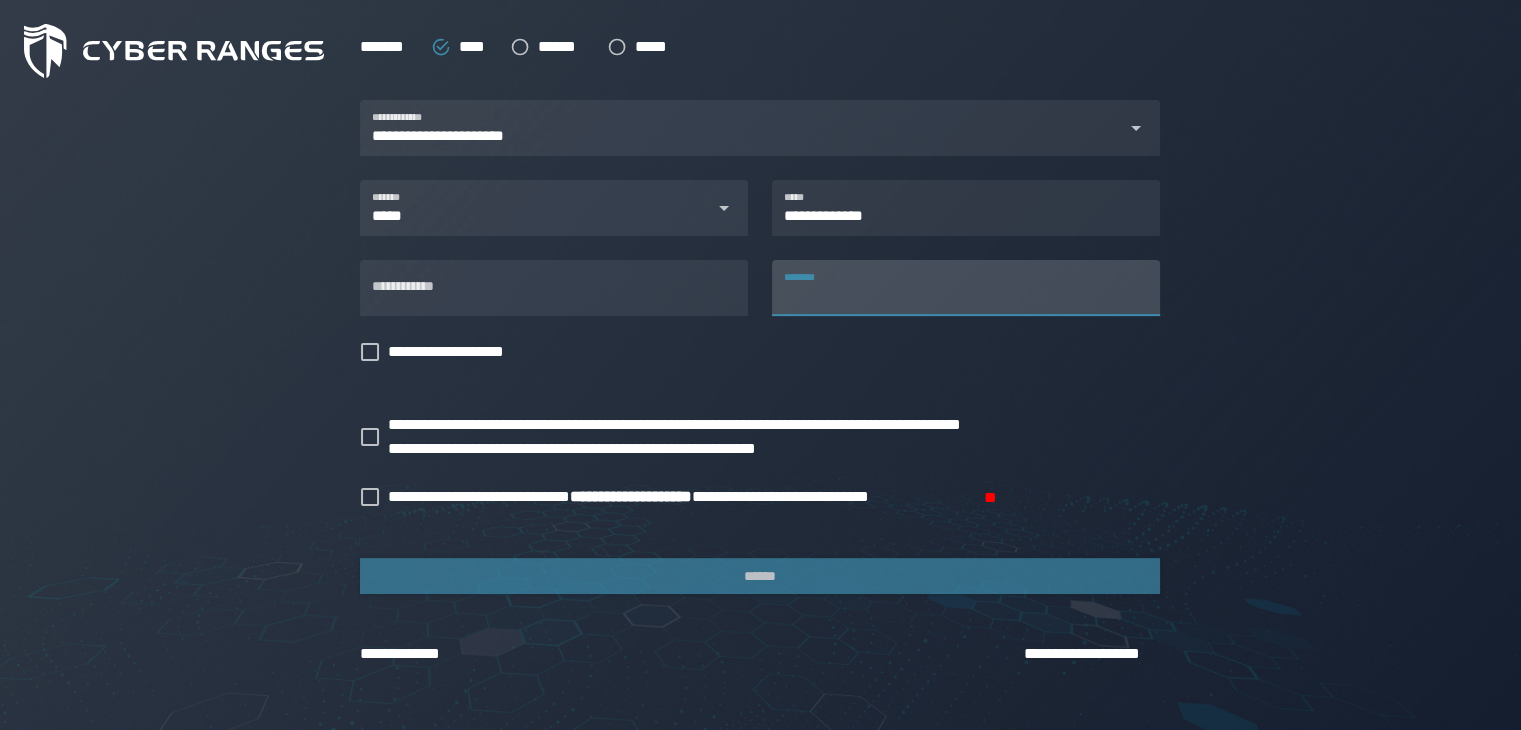 click on "********" at bounding box center [966, 288] 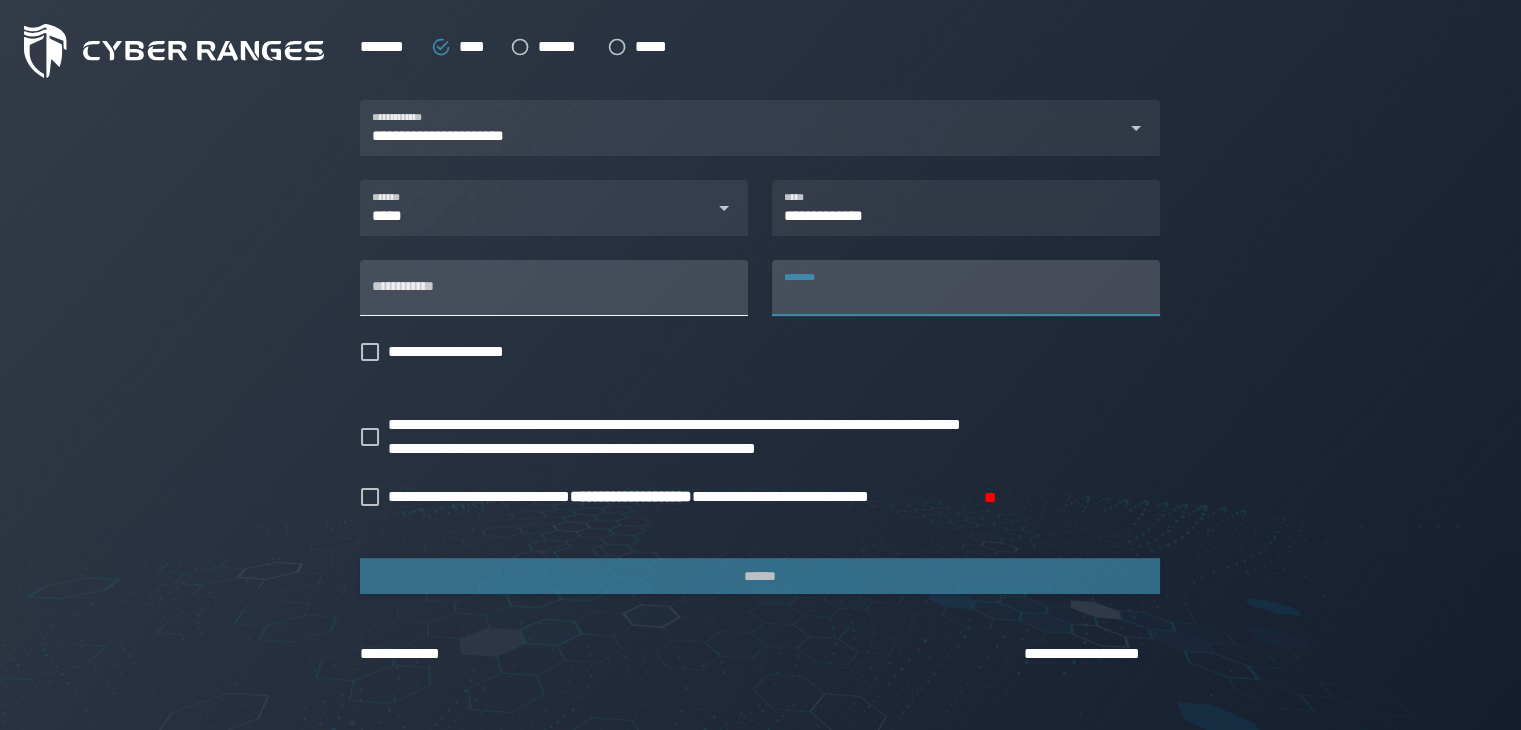 click on "**********" at bounding box center [554, 288] 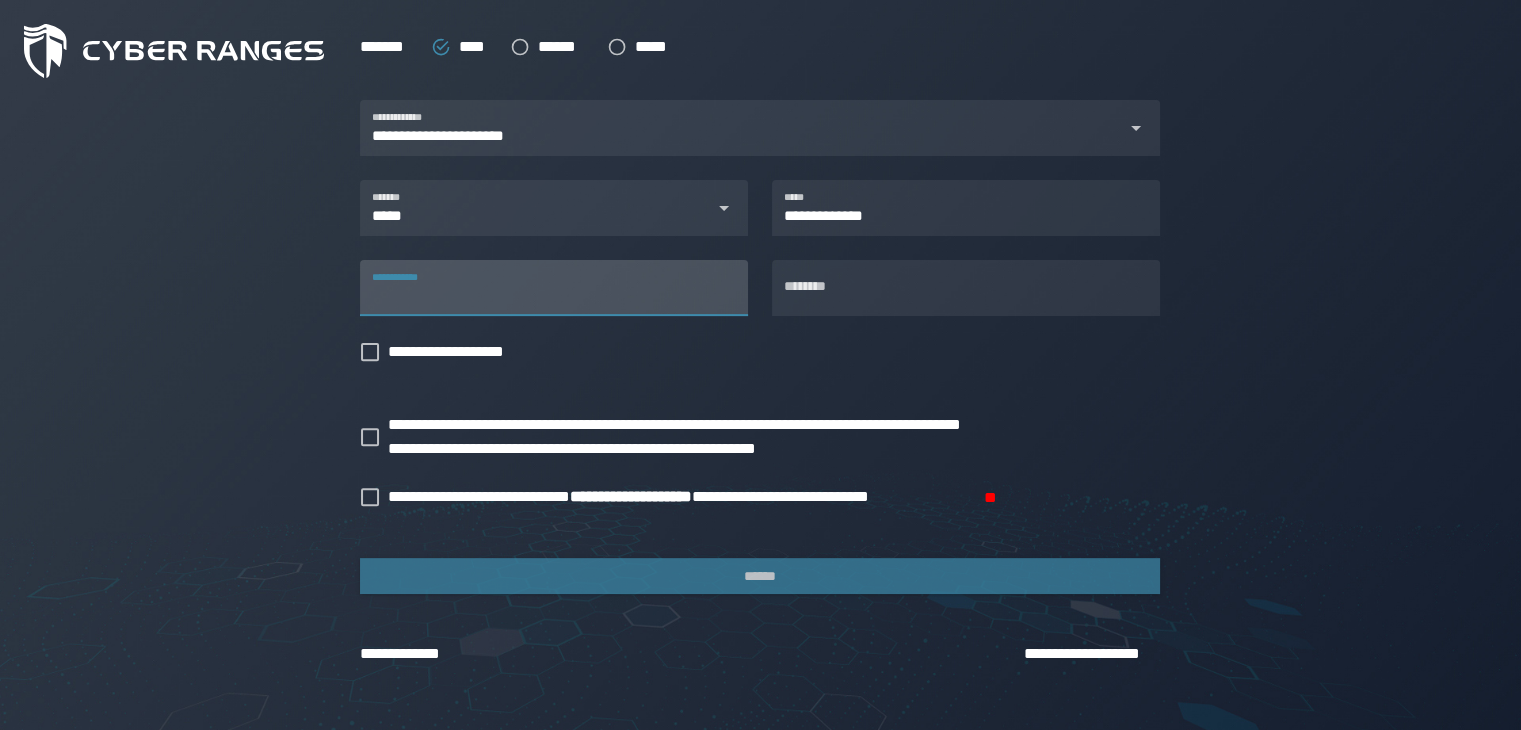 click on "**********" at bounding box center [554, 288] 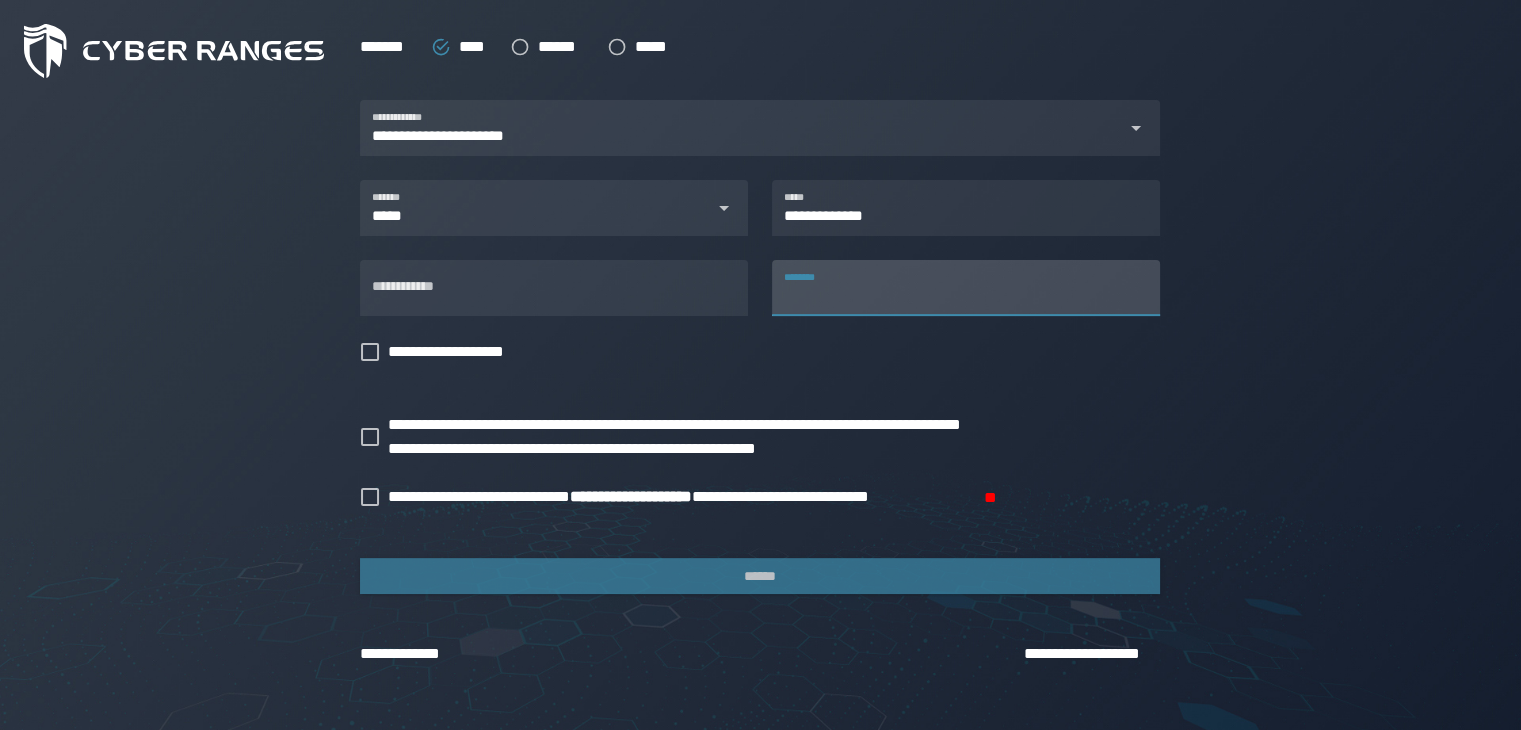 click on "********" at bounding box center (966, 288) 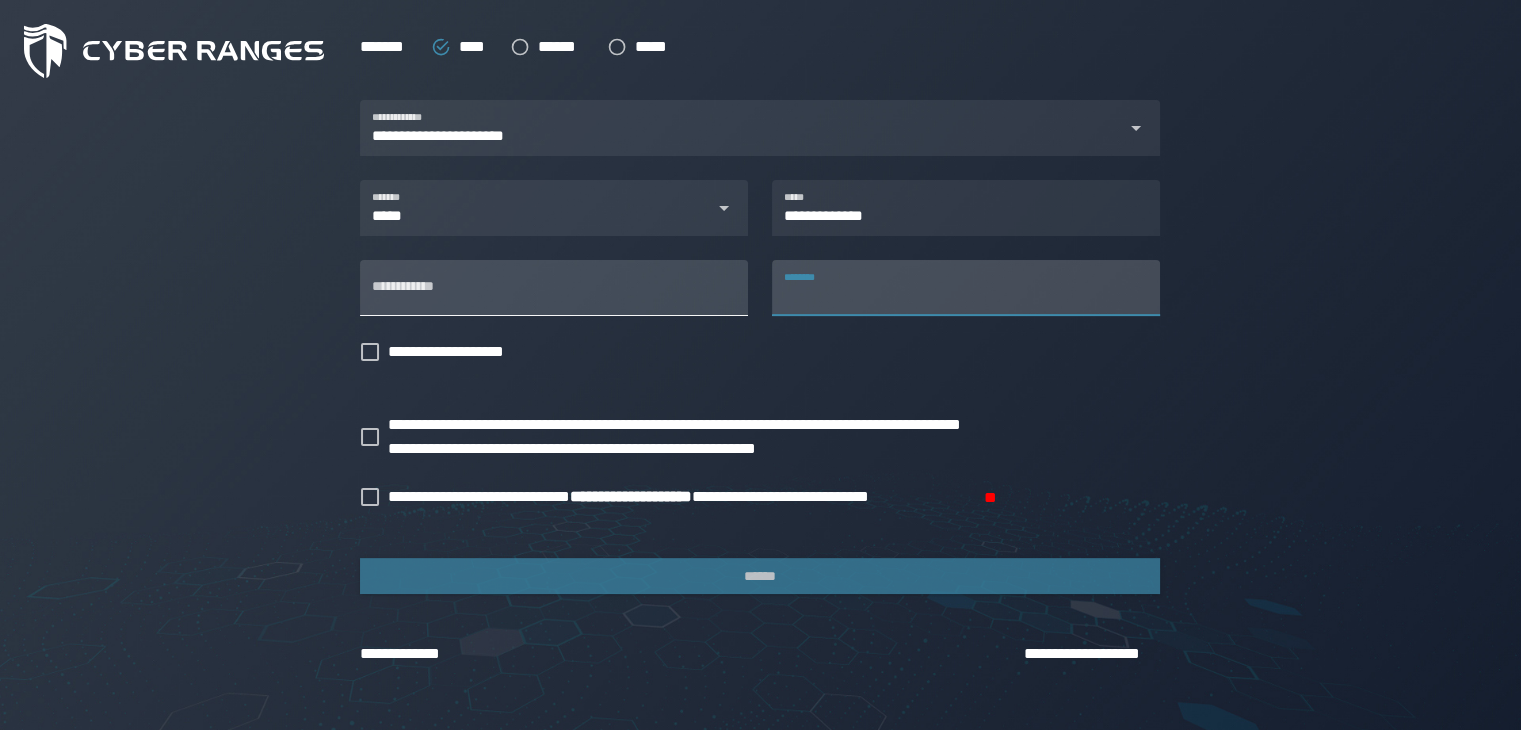 click on "**********" at bounding box center (554, 288) 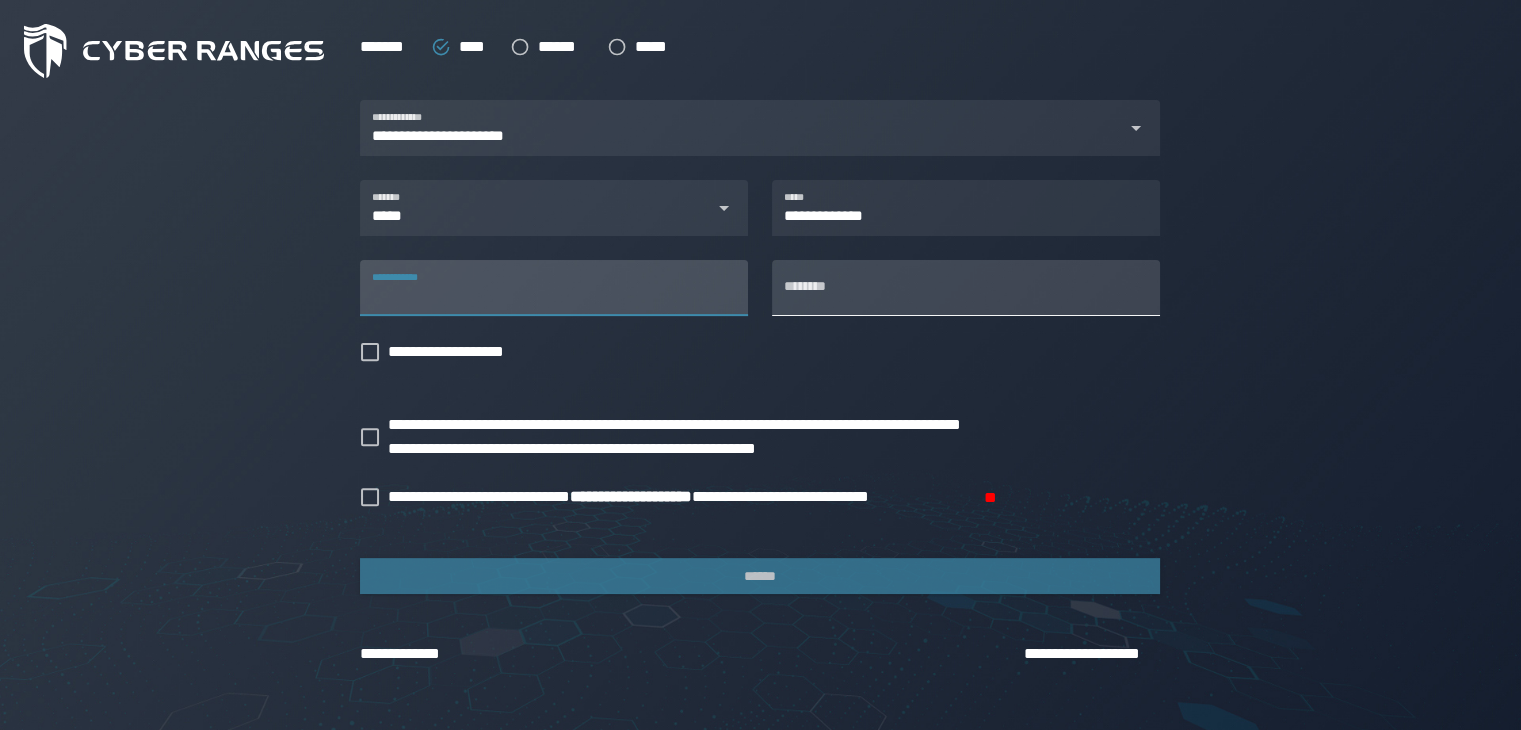 click on "********" at bounding box center [966, 288] 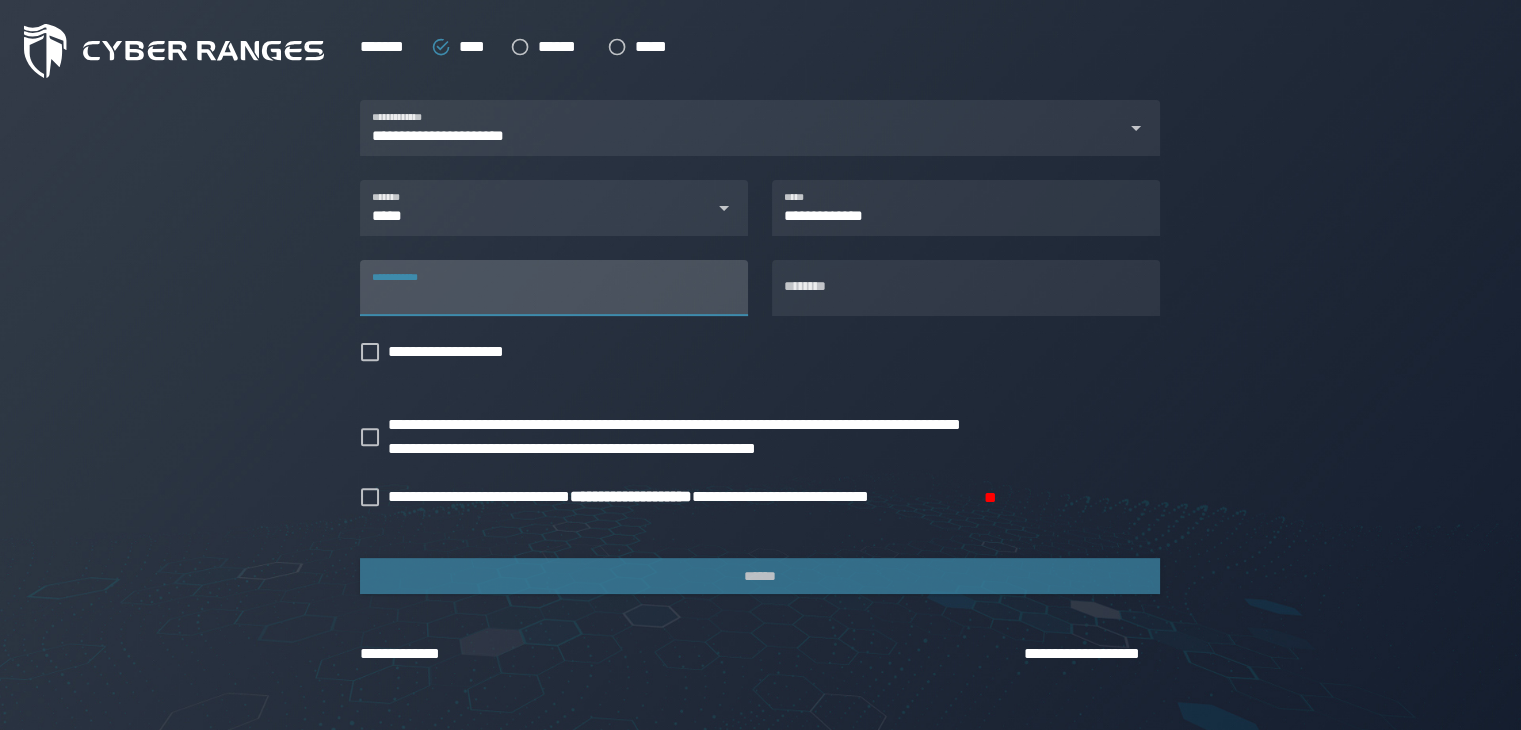 click on "**********" at bounding box center (554, 288) 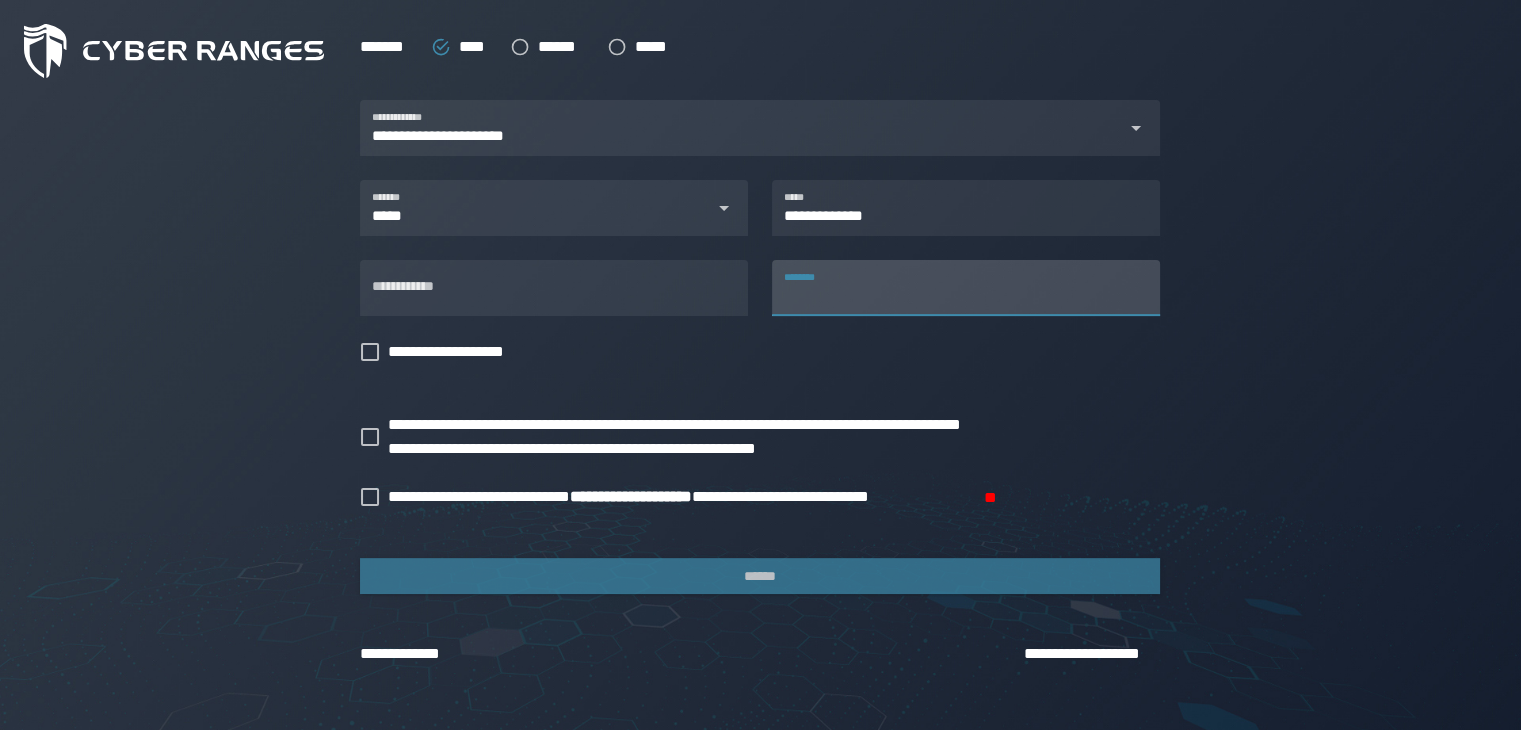 click on "********" at bounding box center [966, 288] 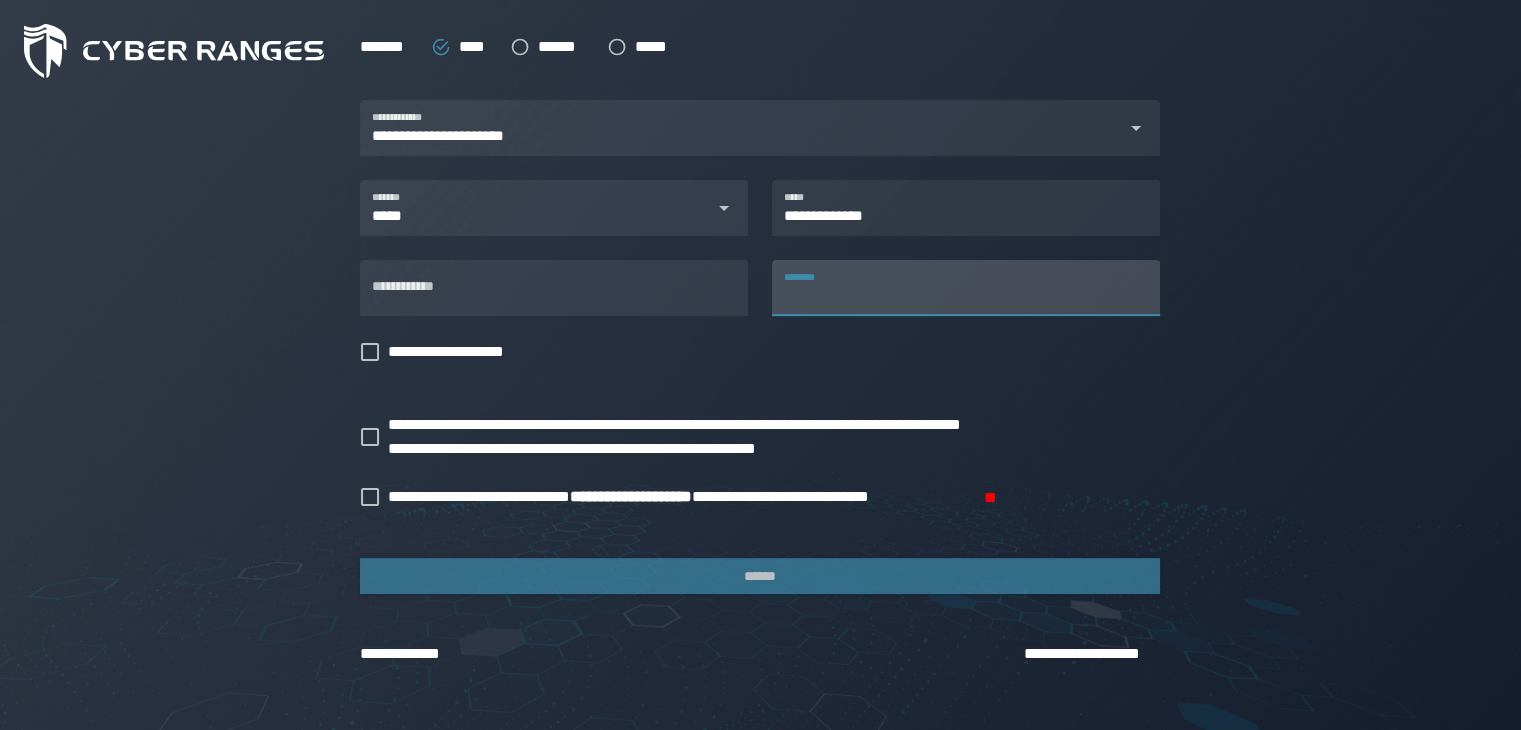click on "**********" 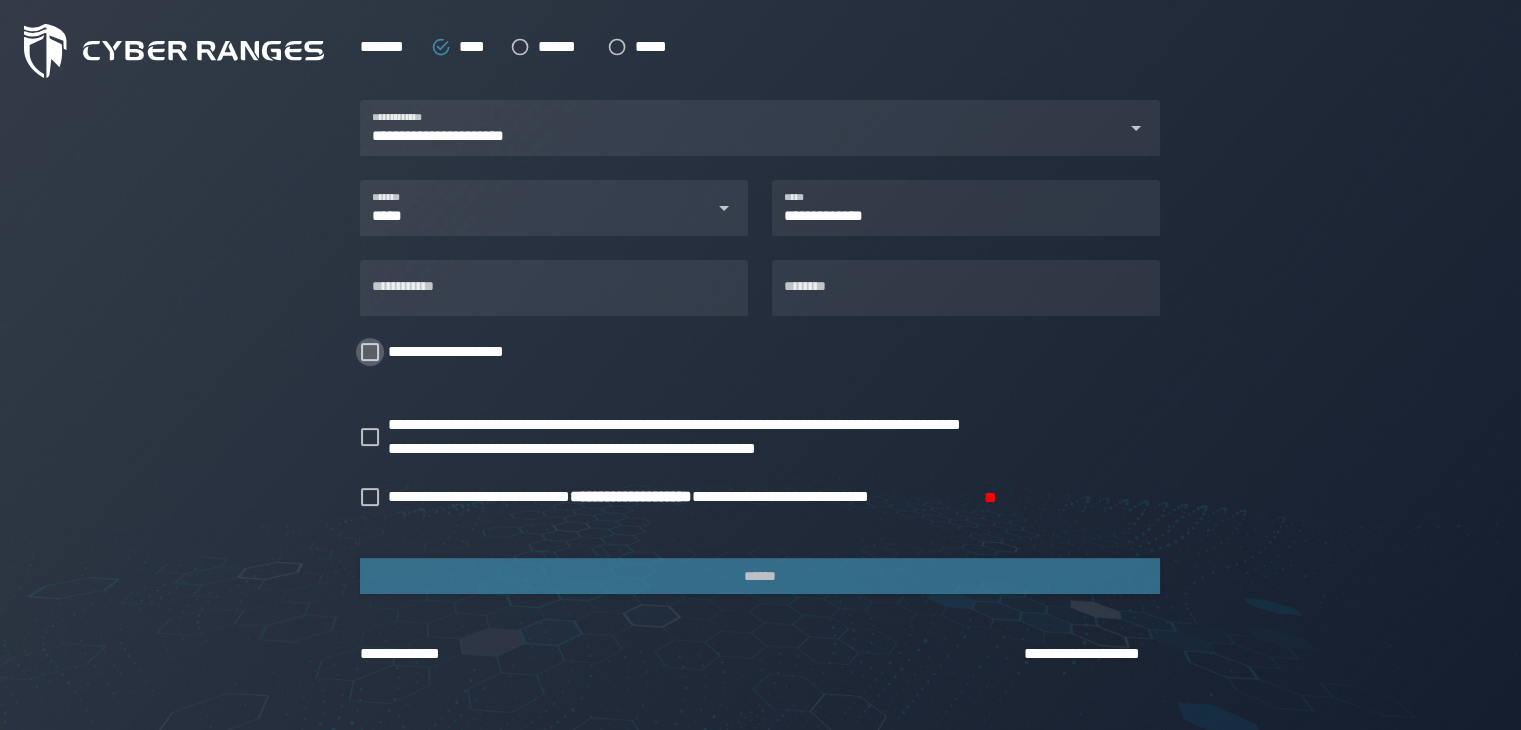 click at bounding box center [370, 352] 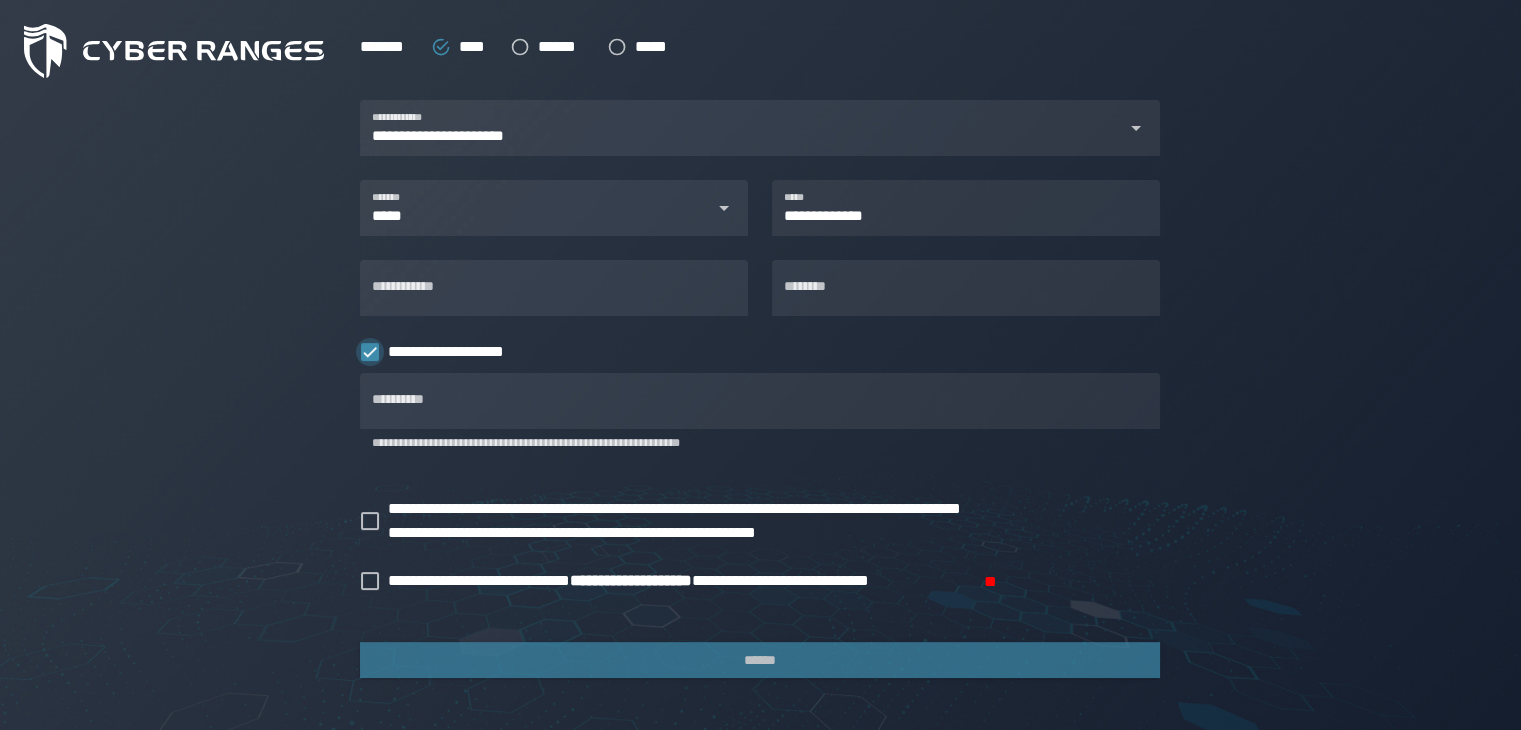 click 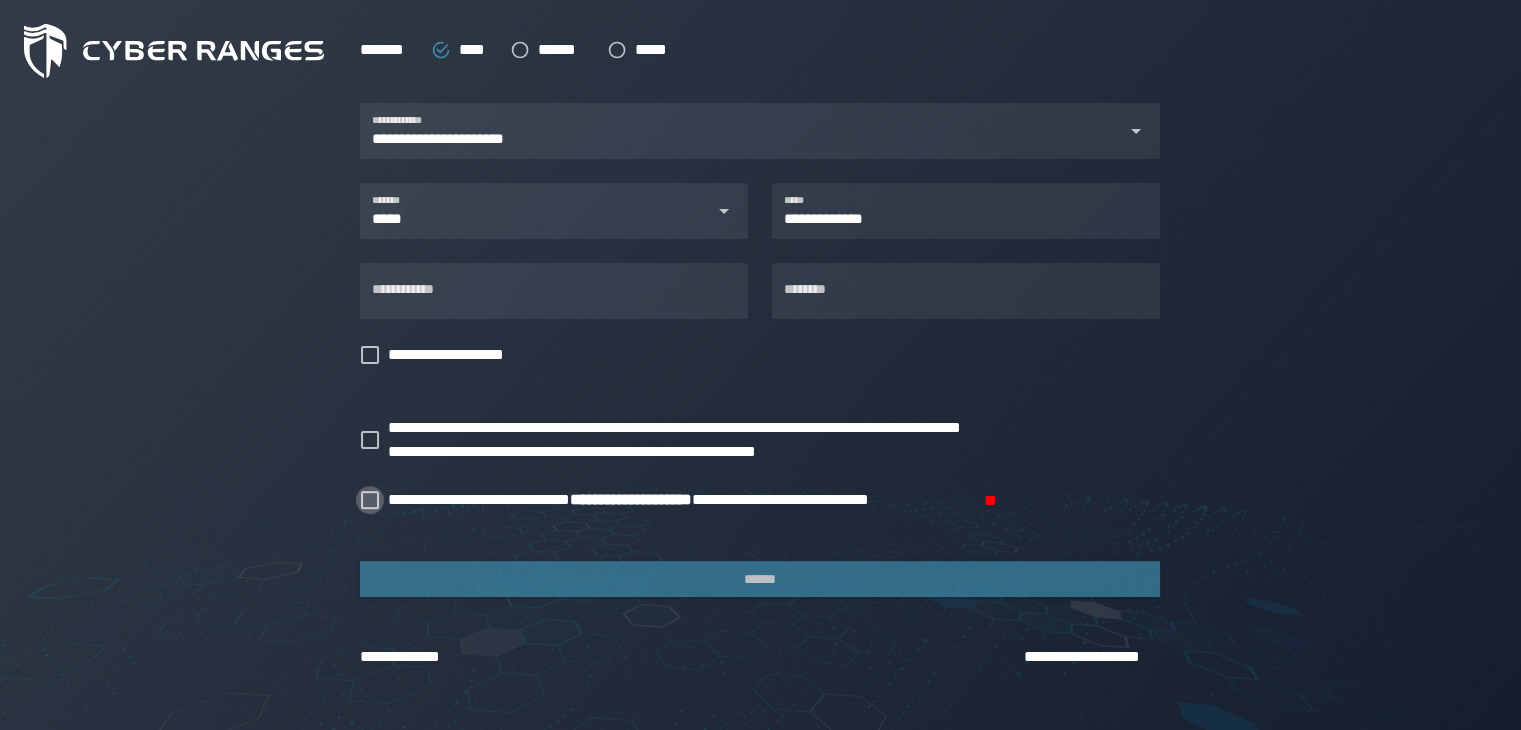 scroll, scrollTop: 602, scrollLeft: 0, axis: vertical 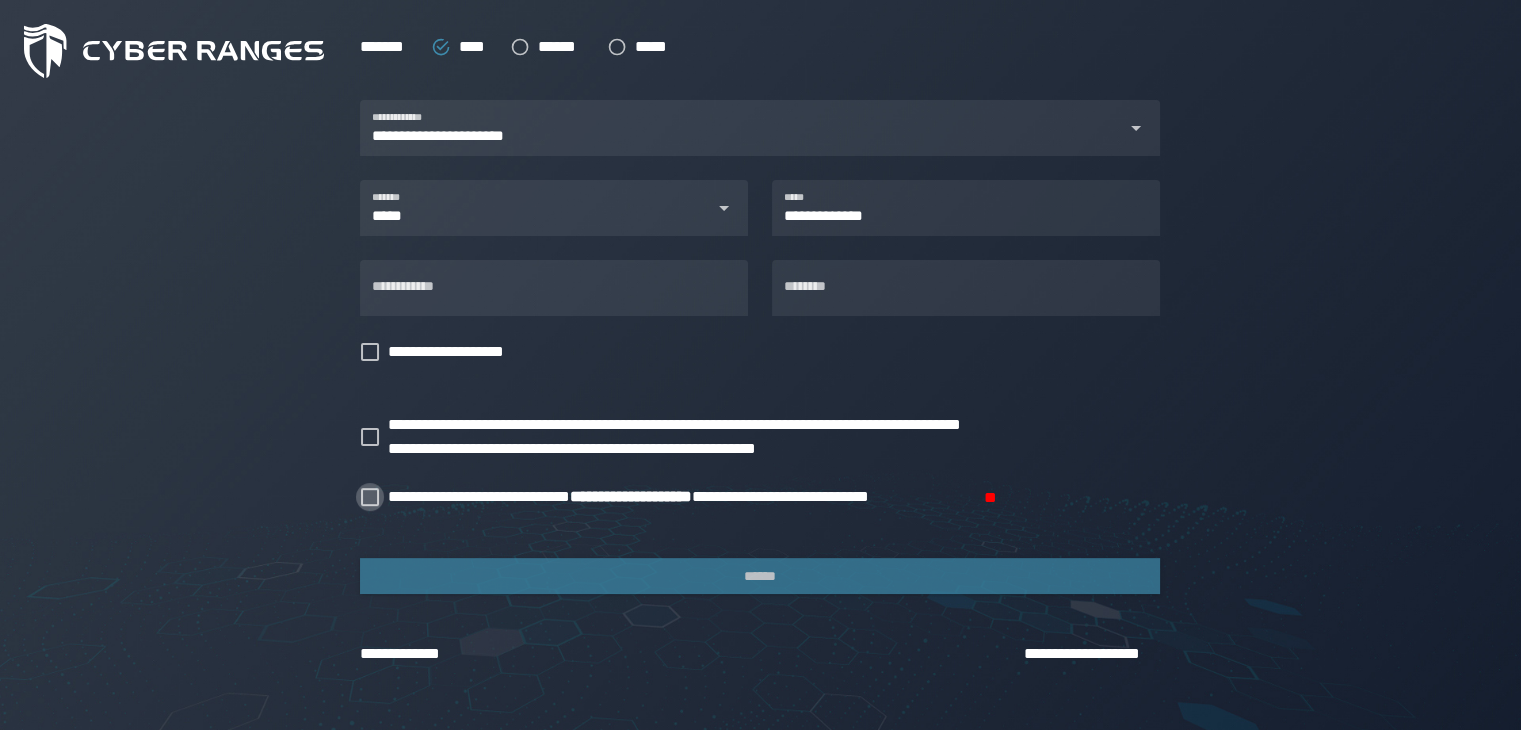 click at bounding box center [370, 497] 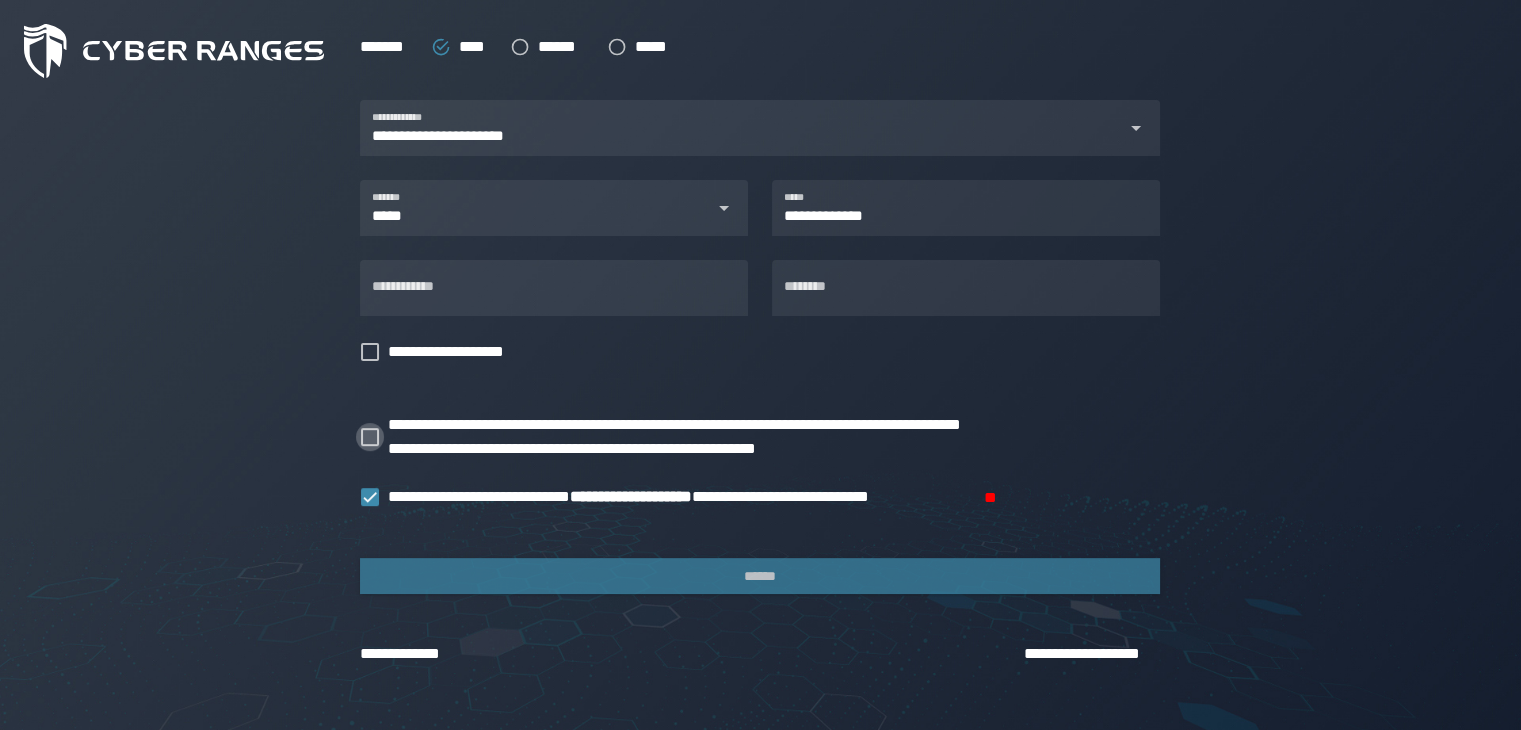 click 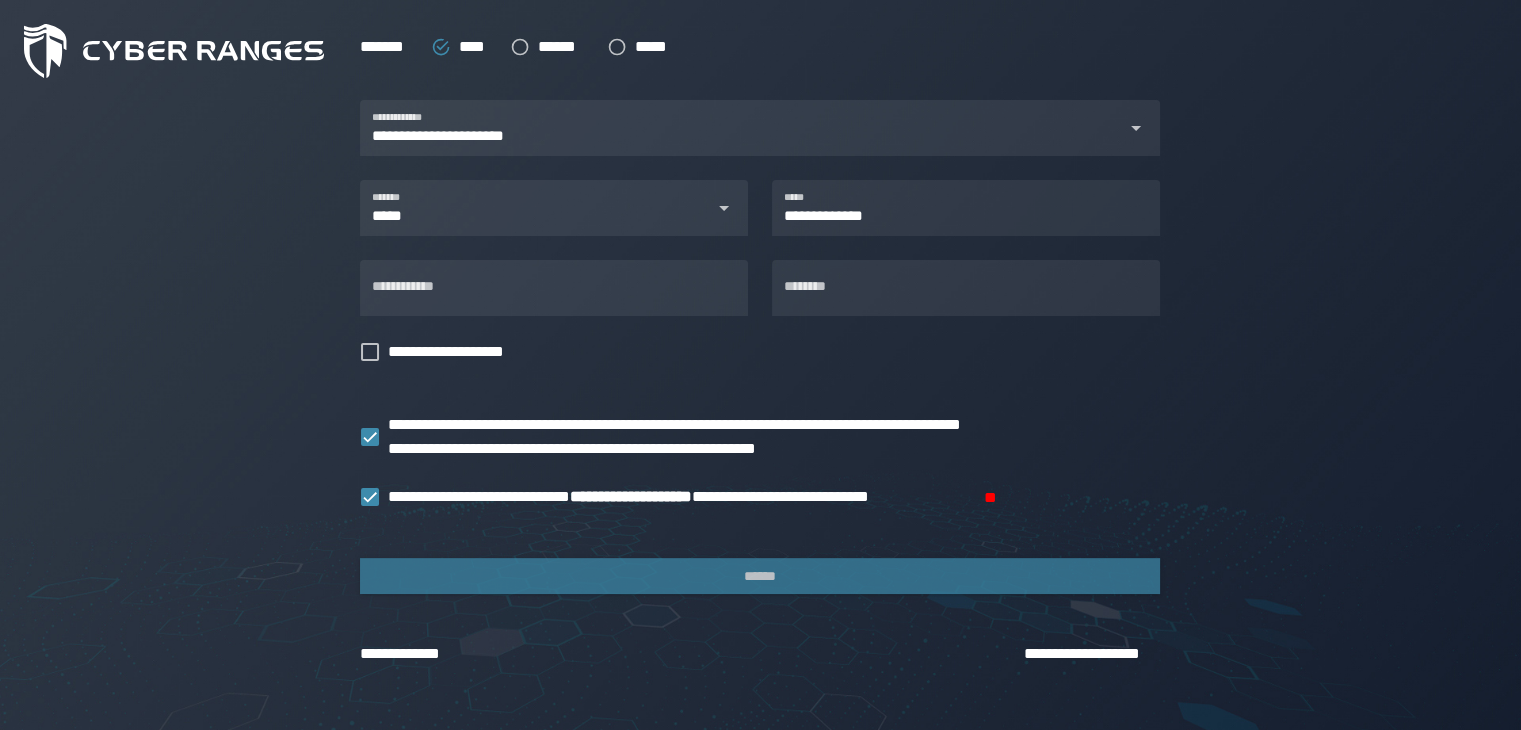 scroll, scrollTop: 502, scrollLeft: 0, axis: vertical 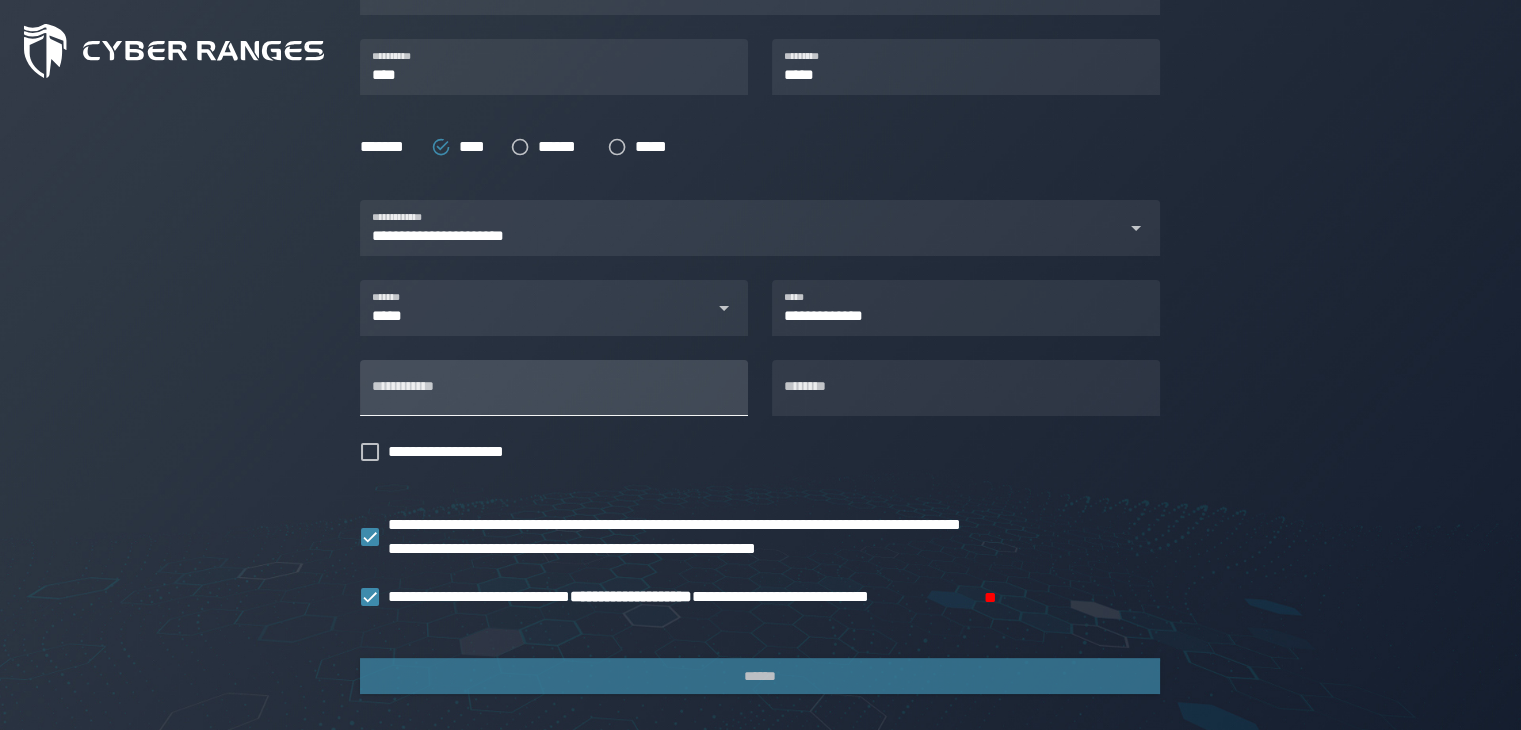 click on "**********" at bounding box center [554, 388] 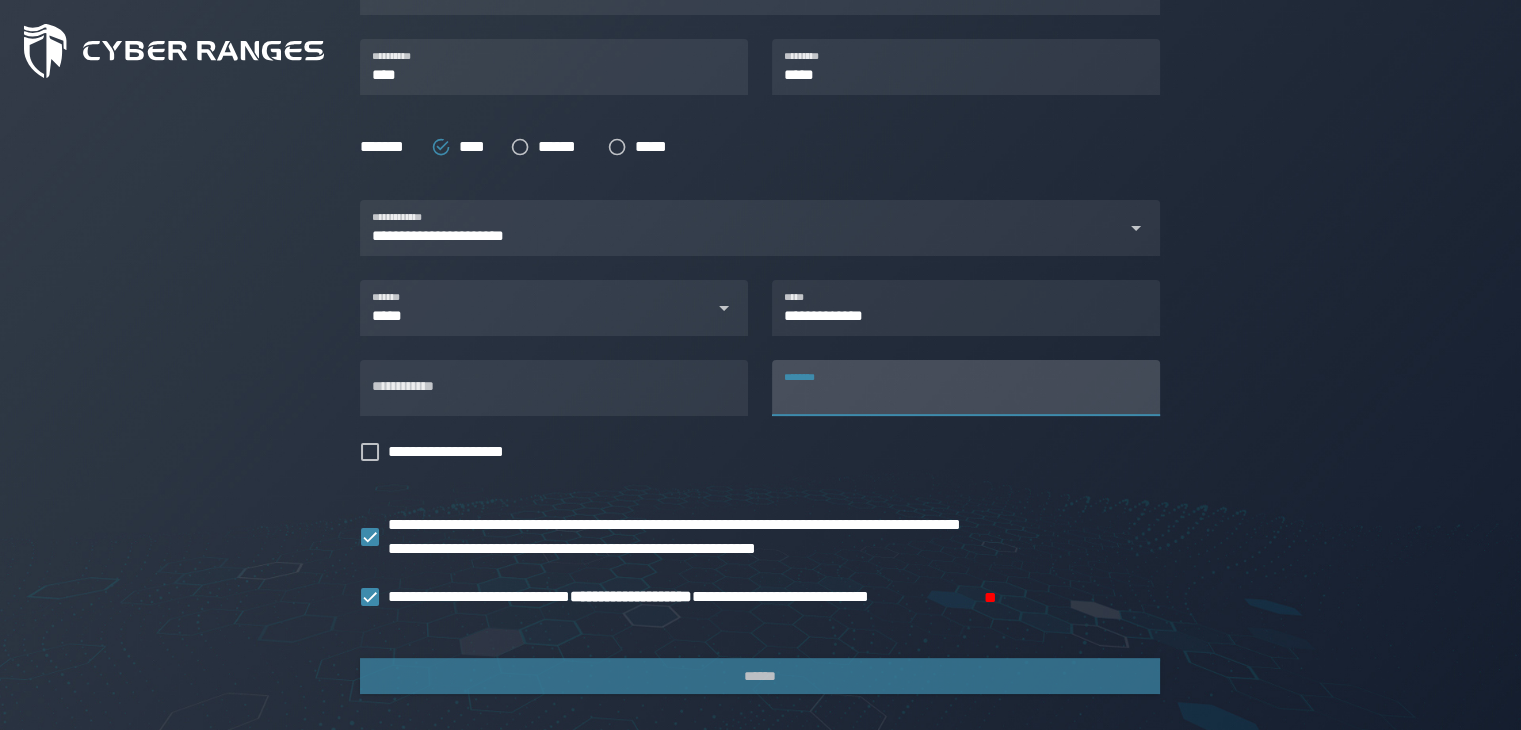 click on "********" at bounding box center [966, 388] 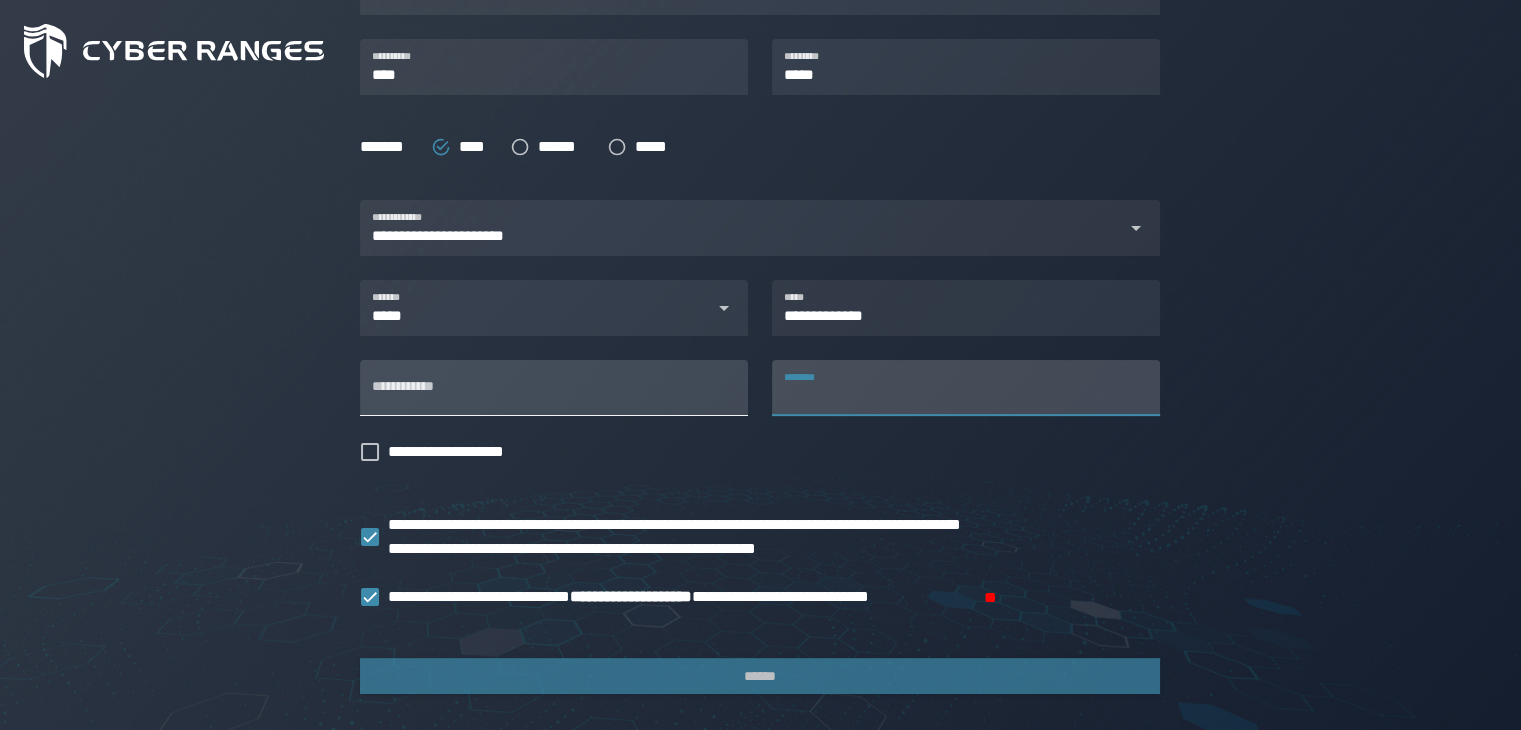 click on "**********" at bounding box center (554, 388) 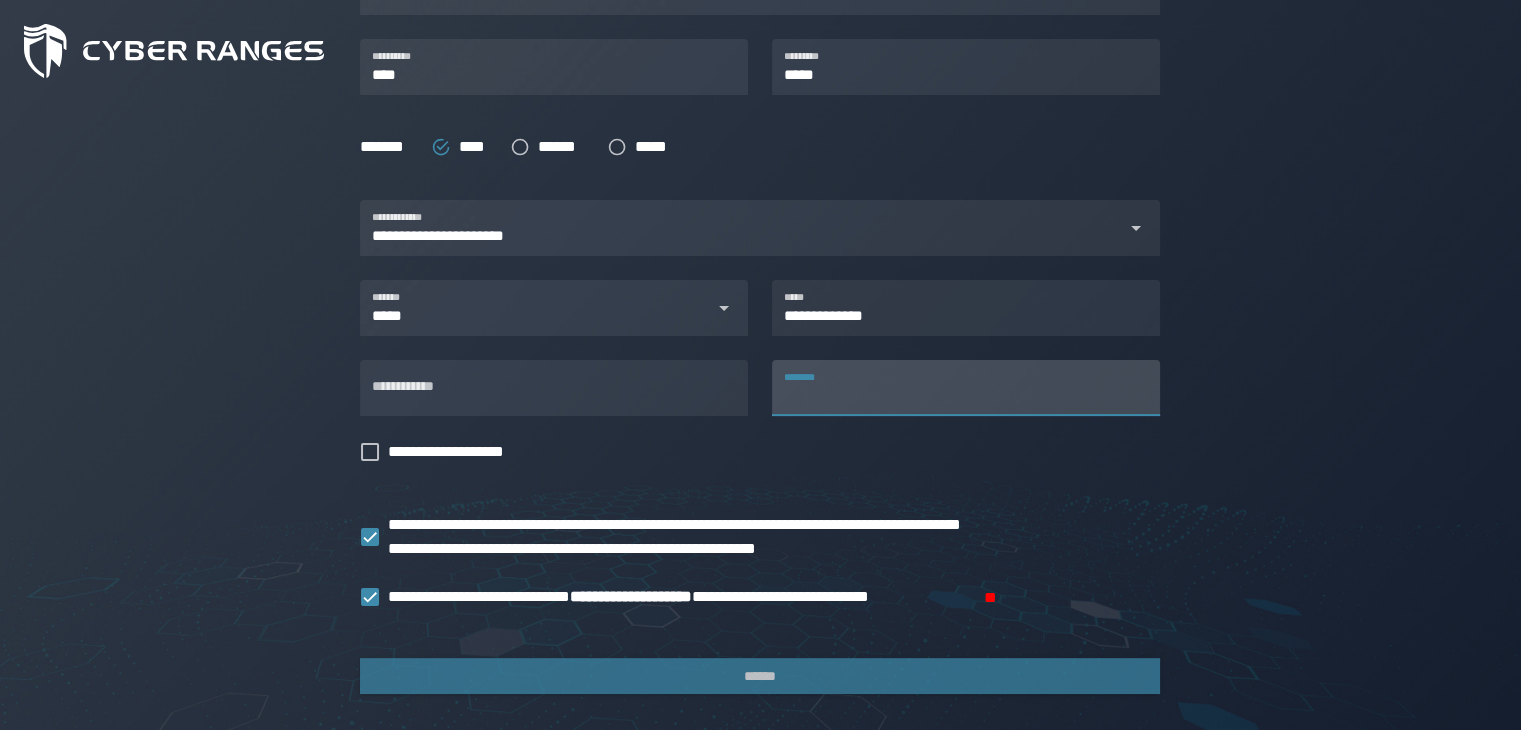 click on "********" at bounding box center [966, 388] 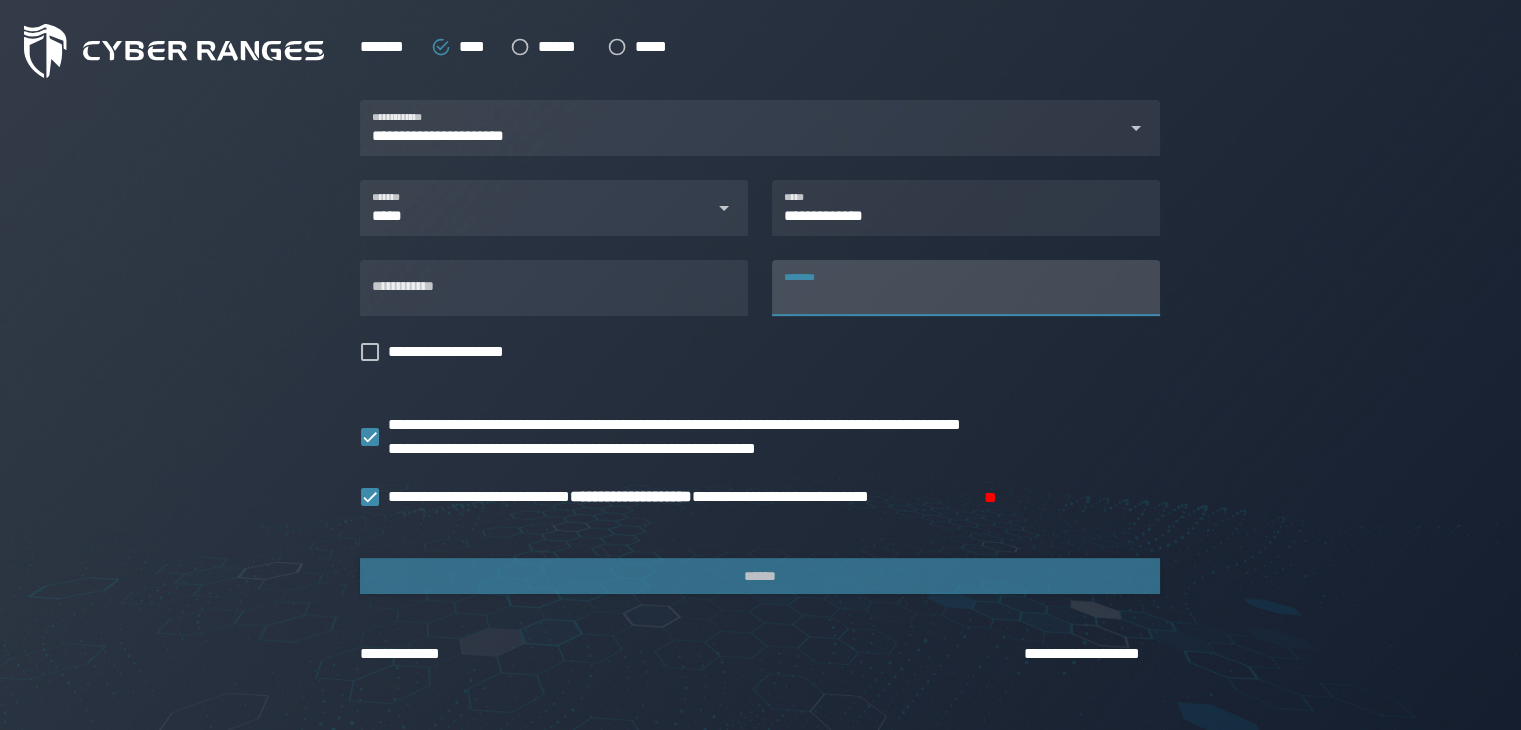 scroll, scrollTop: 502, scrollLeft: 0, axis: vertical 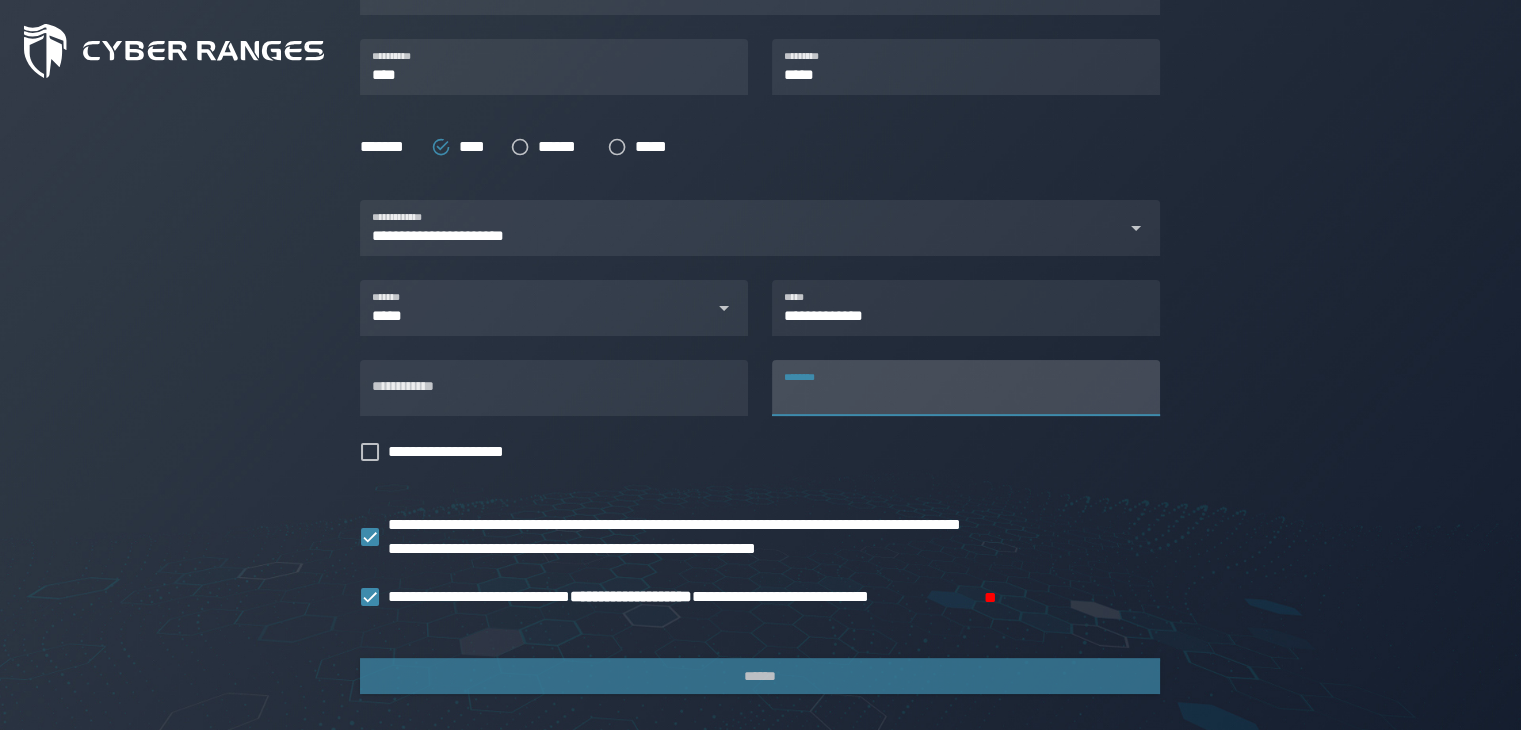 click on "**********" 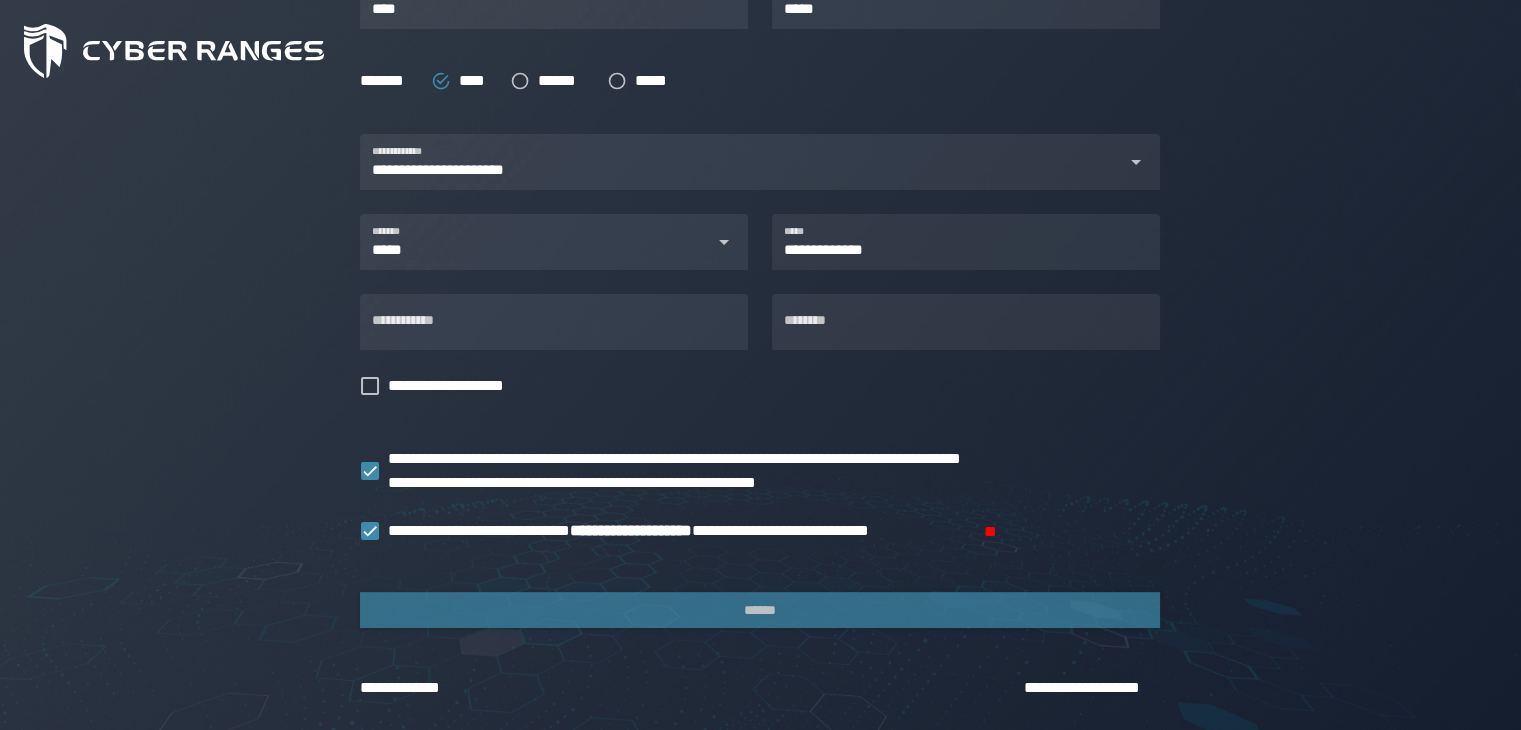 scroll, scrollTop: 602, scrollLeft: 0, axis: vertical 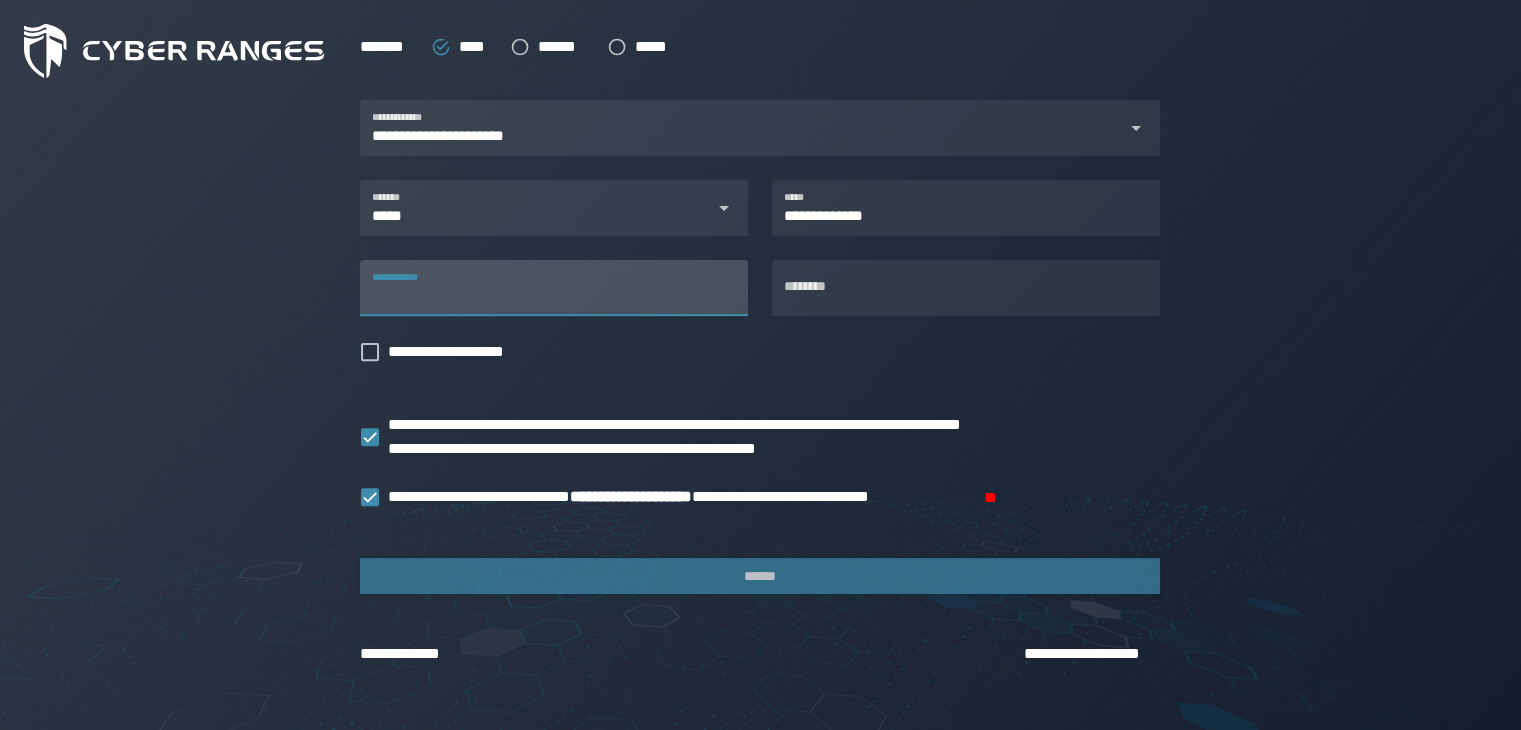 click on "**********" at bounding box center [554, 288] 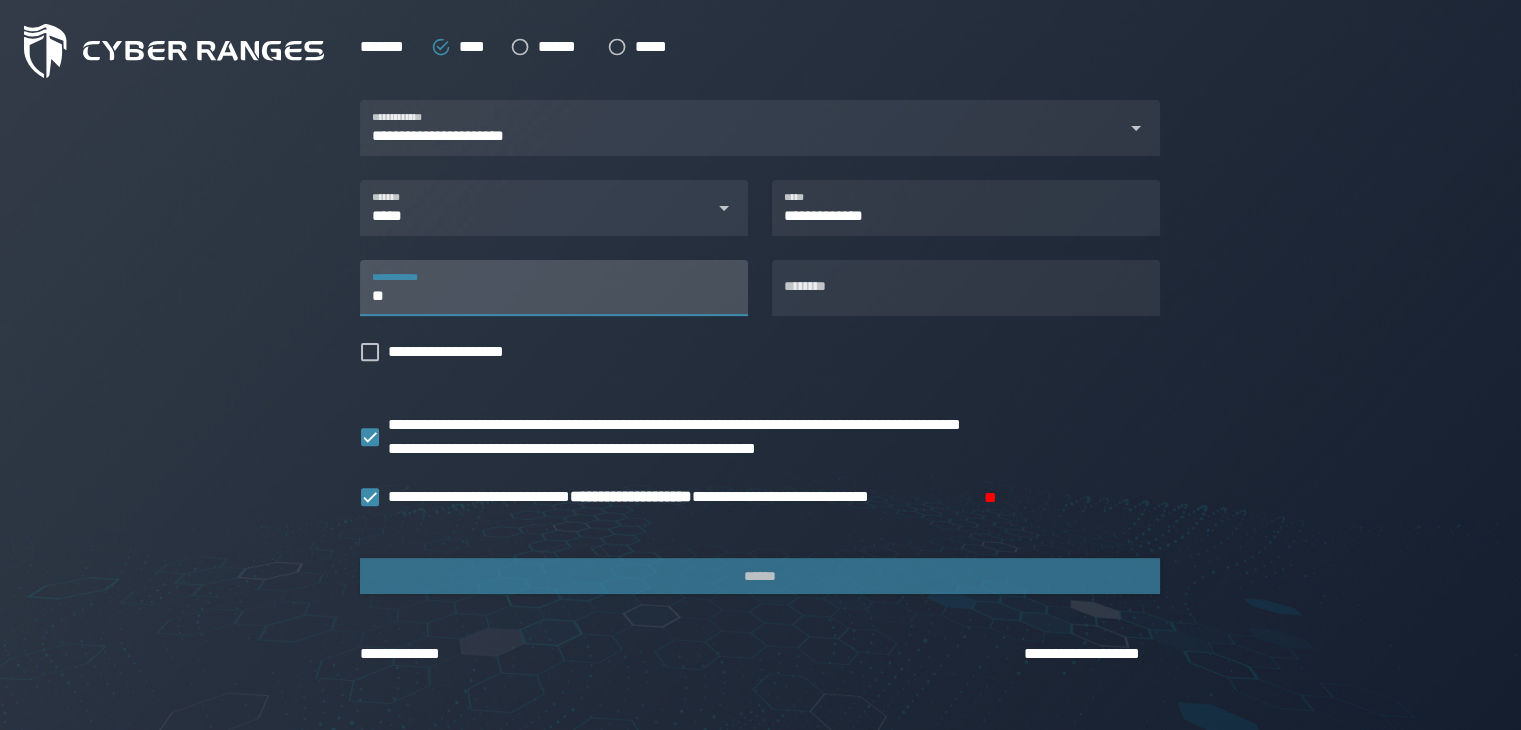 type on "*" 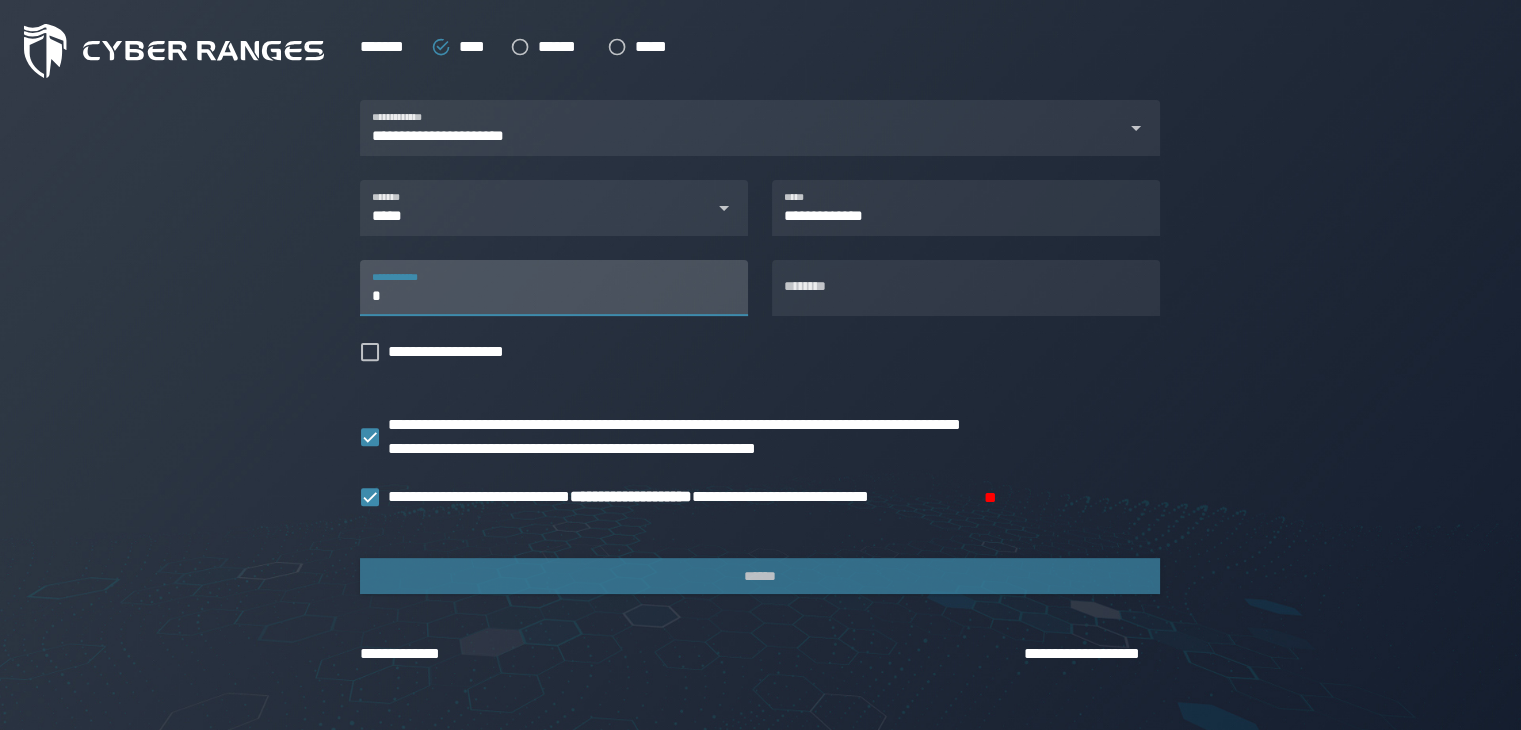 type 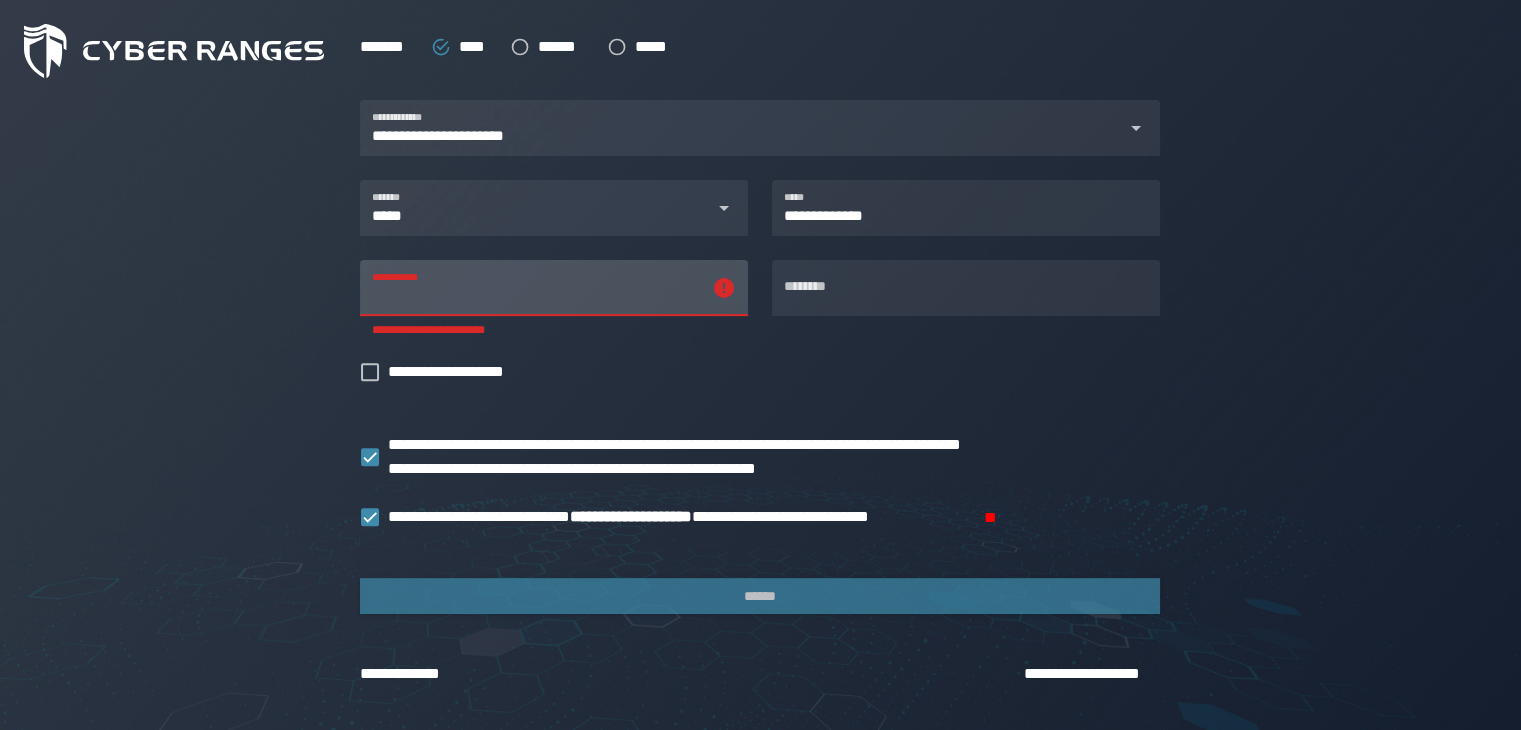 scroll, scrollTop: 502, scrollLeft: 0, axis: vertical 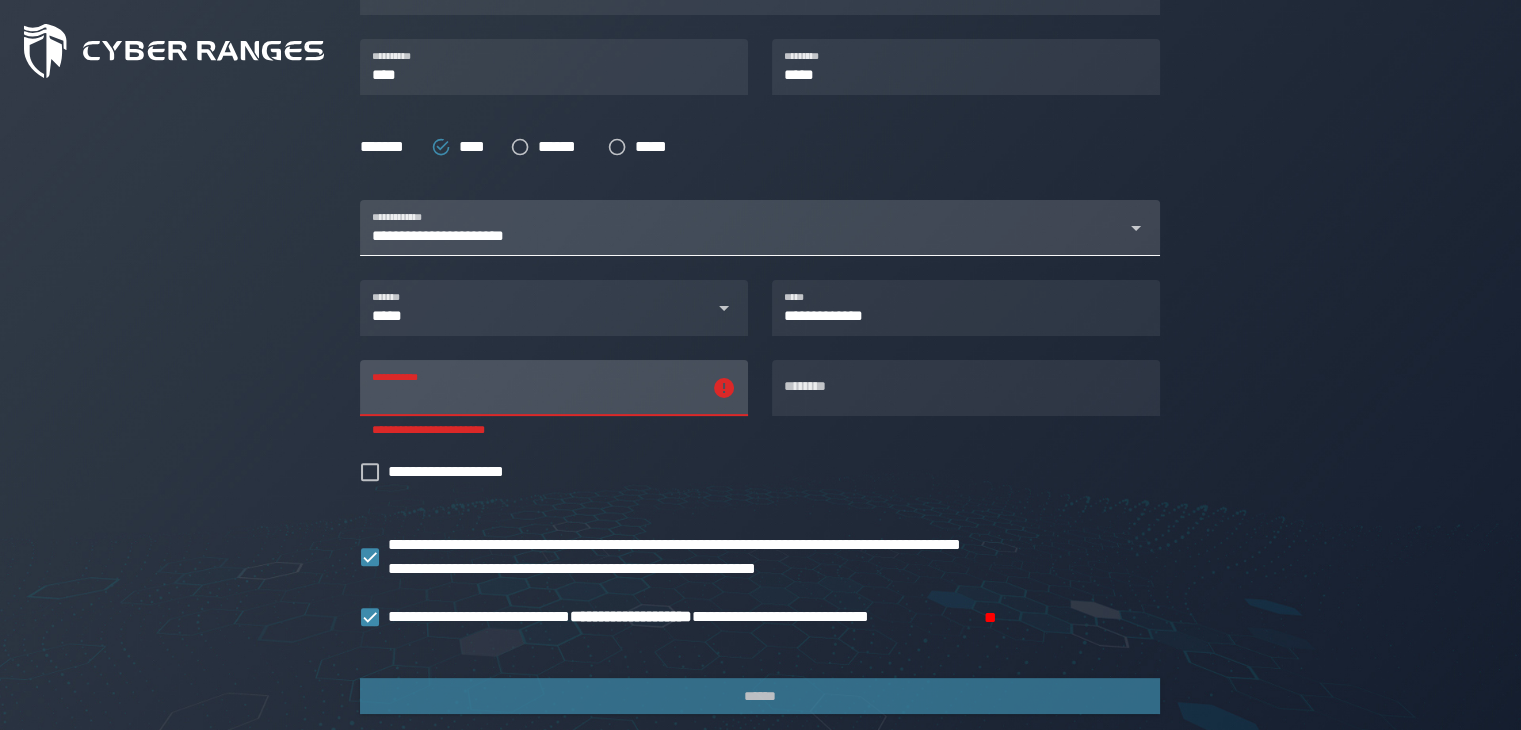 click on "**********" at bounding box center [742, 240] 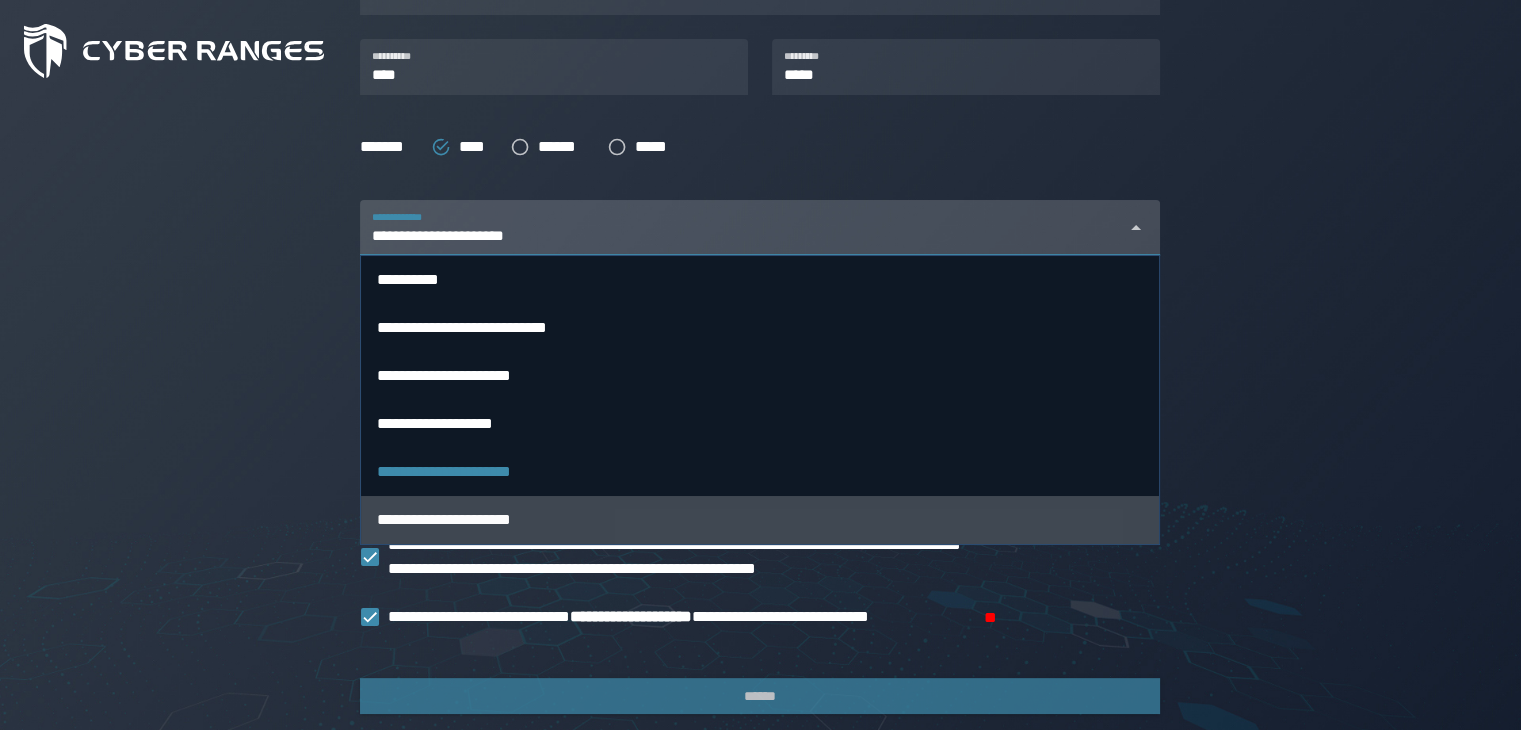 click on "**********" at bounding box center [444, 519] 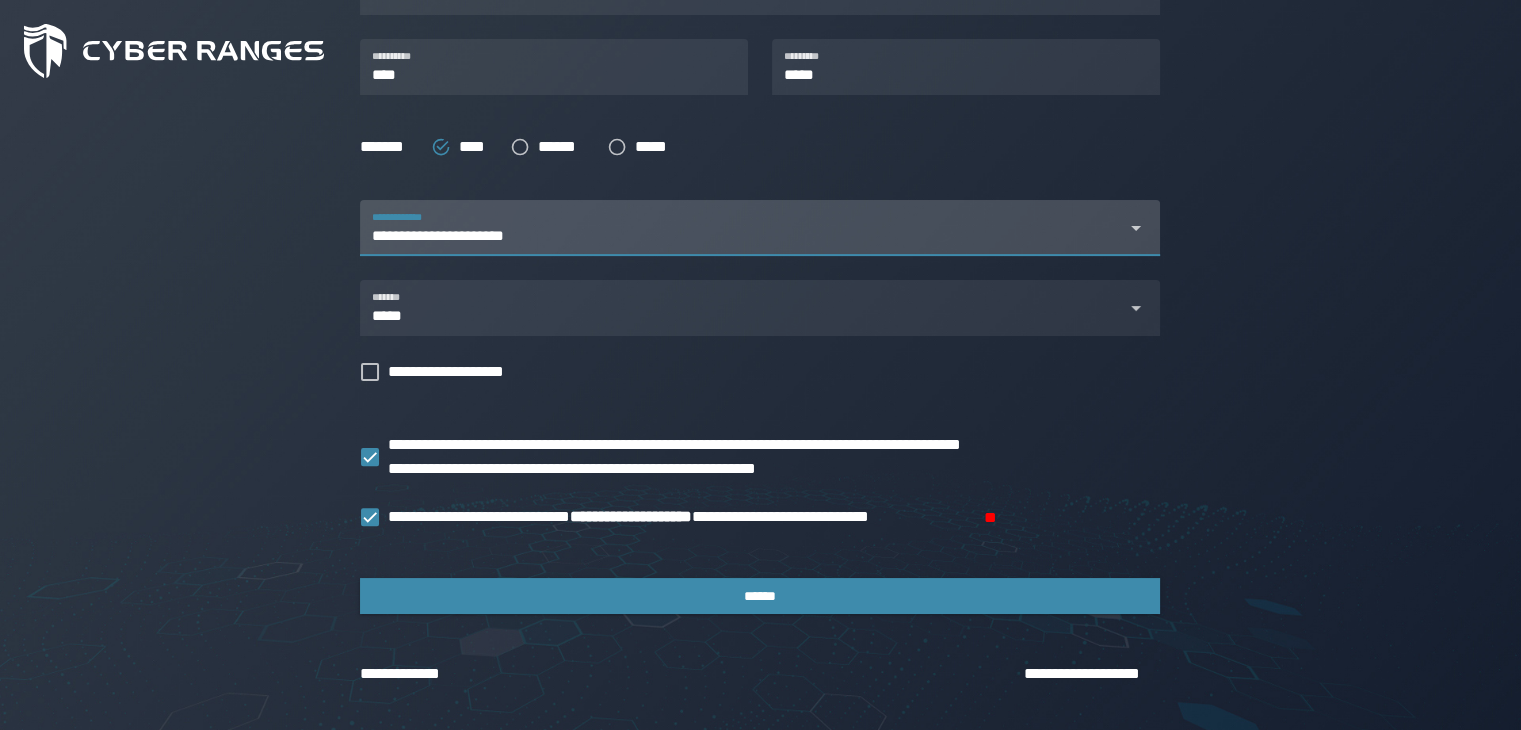scroll, scrollTop: 0, scrollLeft: 147, axis: horizontal 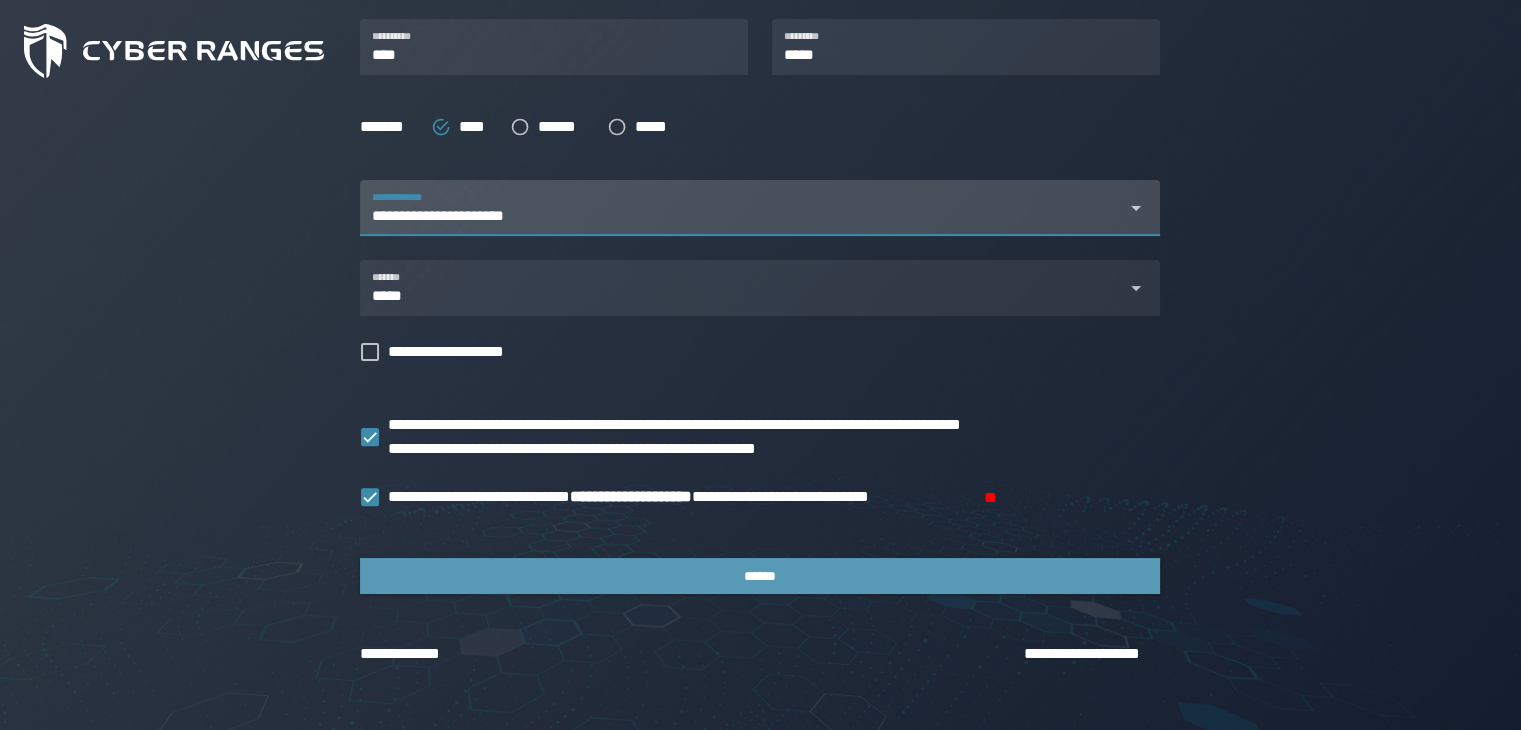 click on "******" at bounding box center (760, 576) 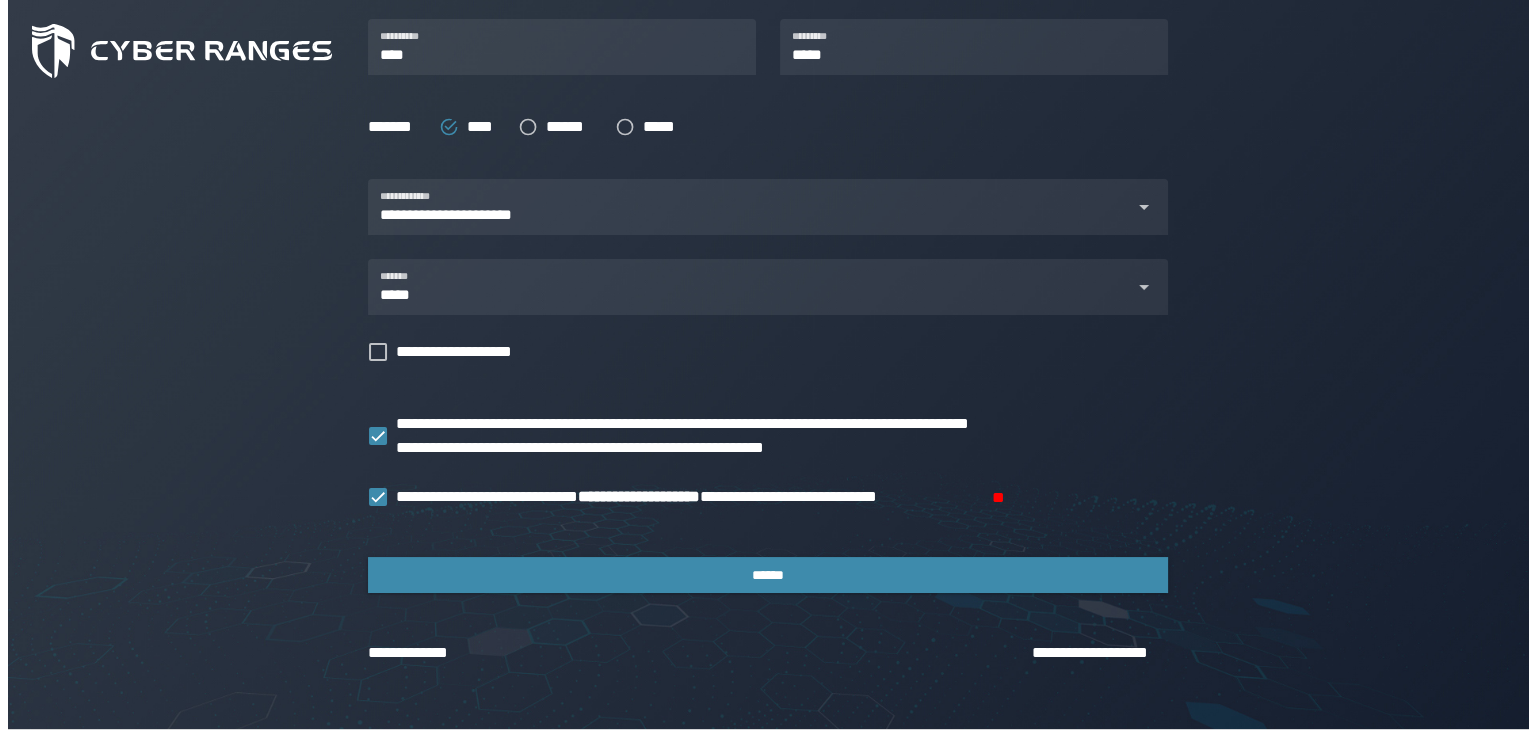 scroll, scrollTop: 0, scrollLeft: 0, axis: both 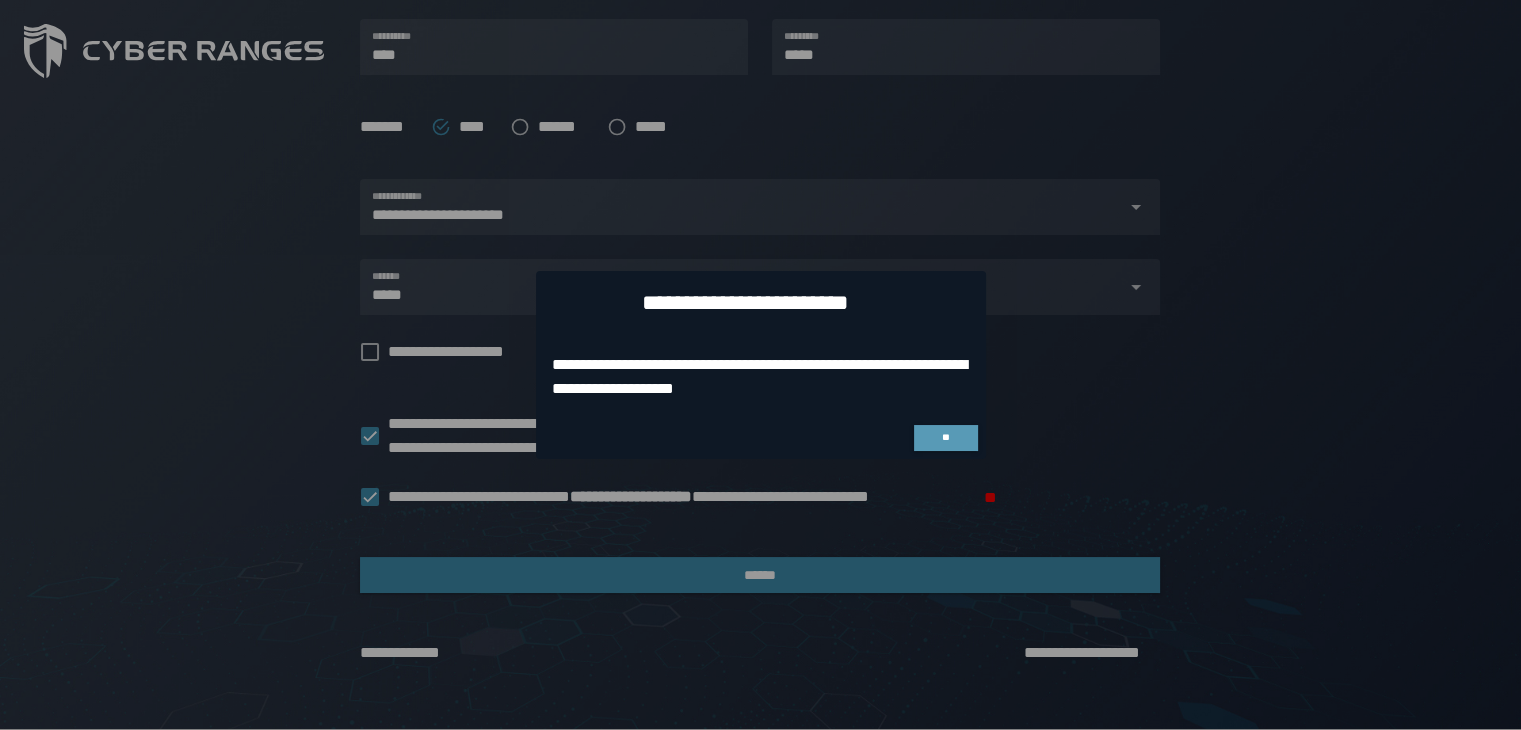 click on "**" at bounding box center [945, 437] 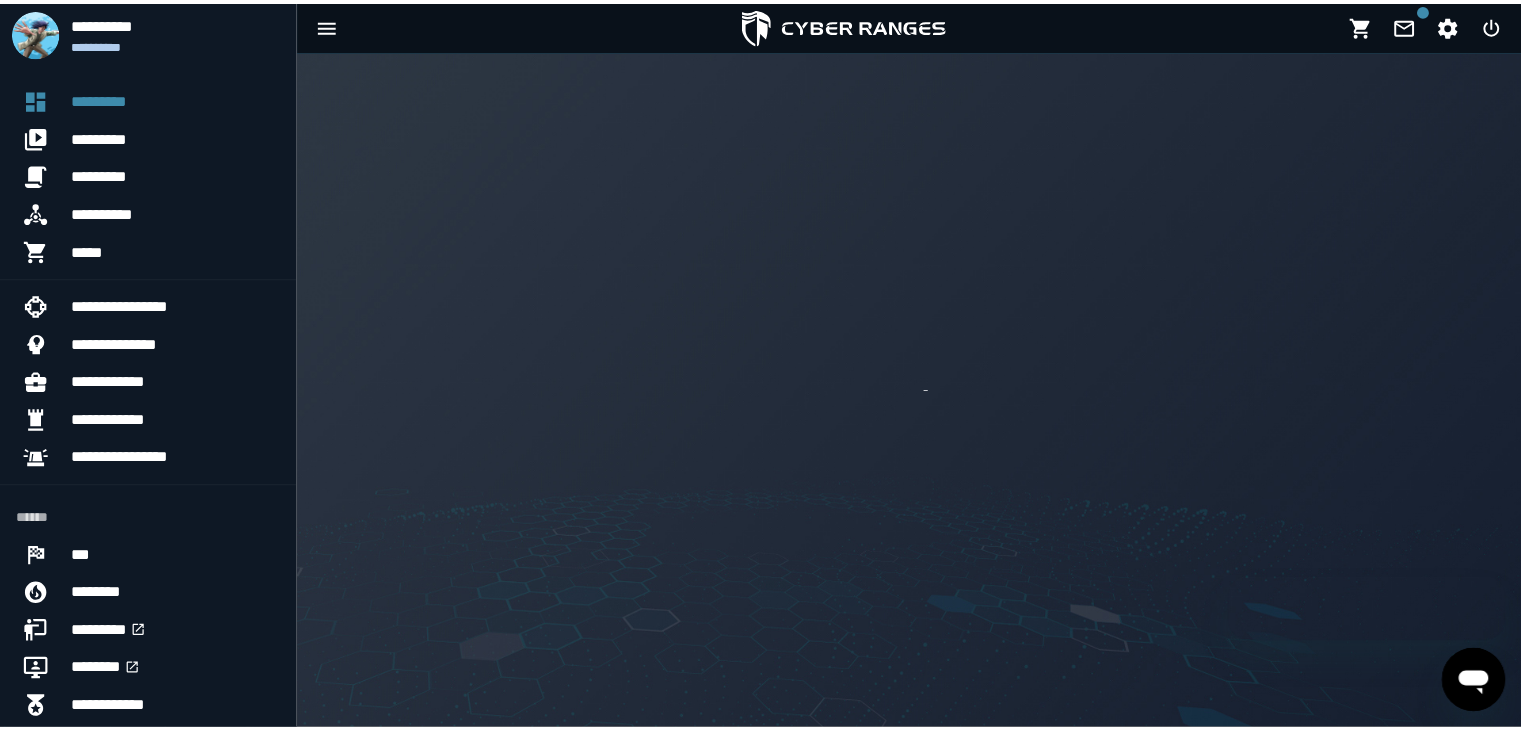 scroll, scrollTop: 0, scrollLeft: 0, axis: both 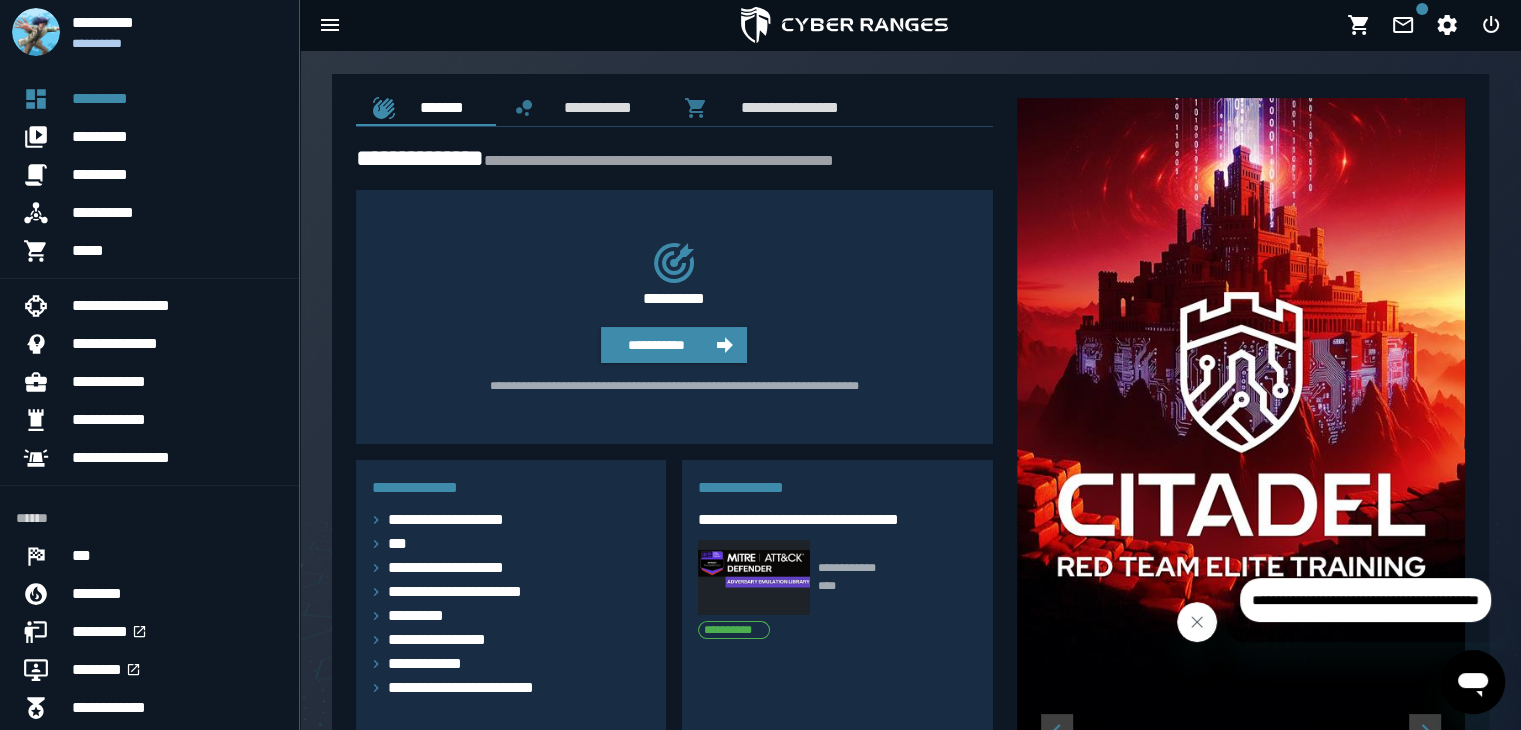 click 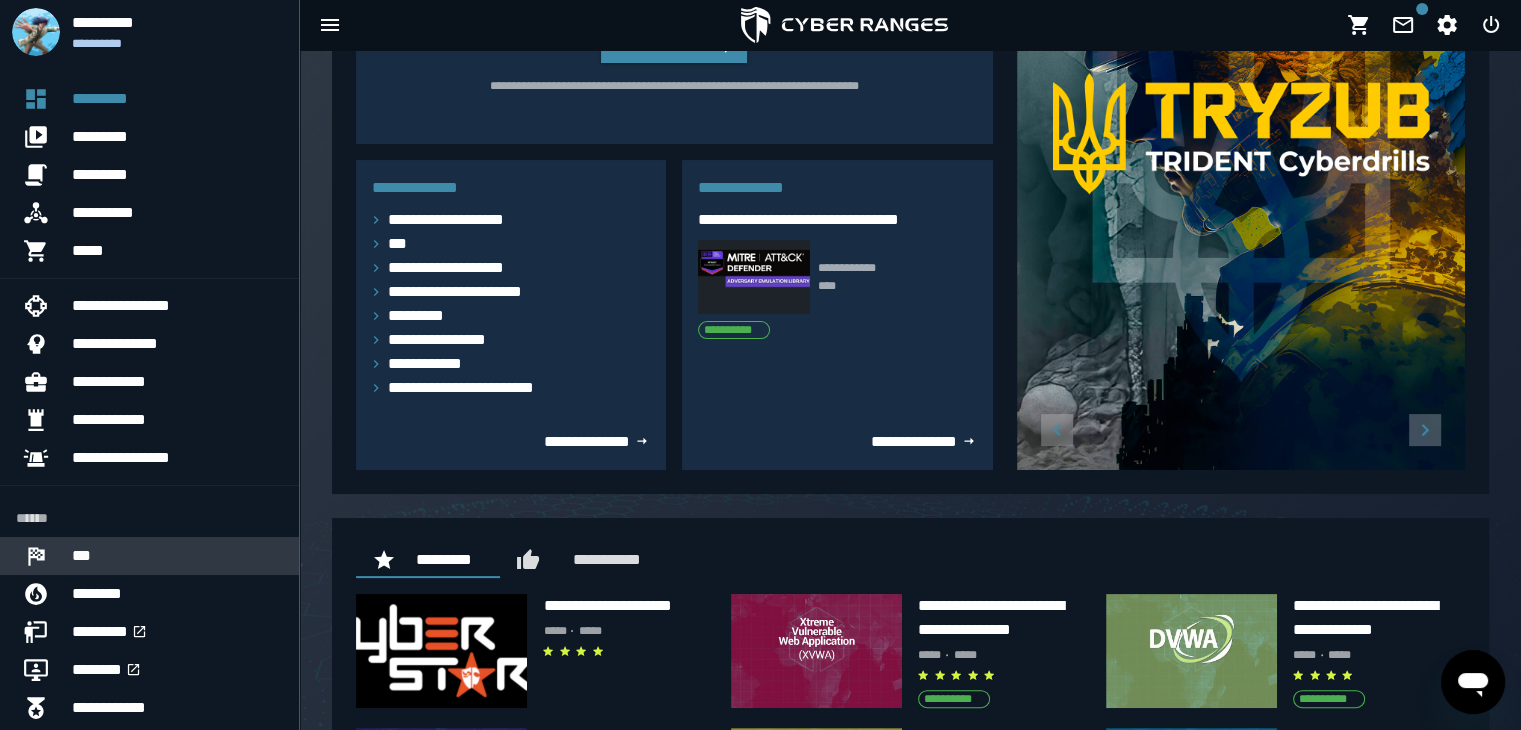 scroll, scrollTop: 464, scrollLeft: 0, axis: vertical 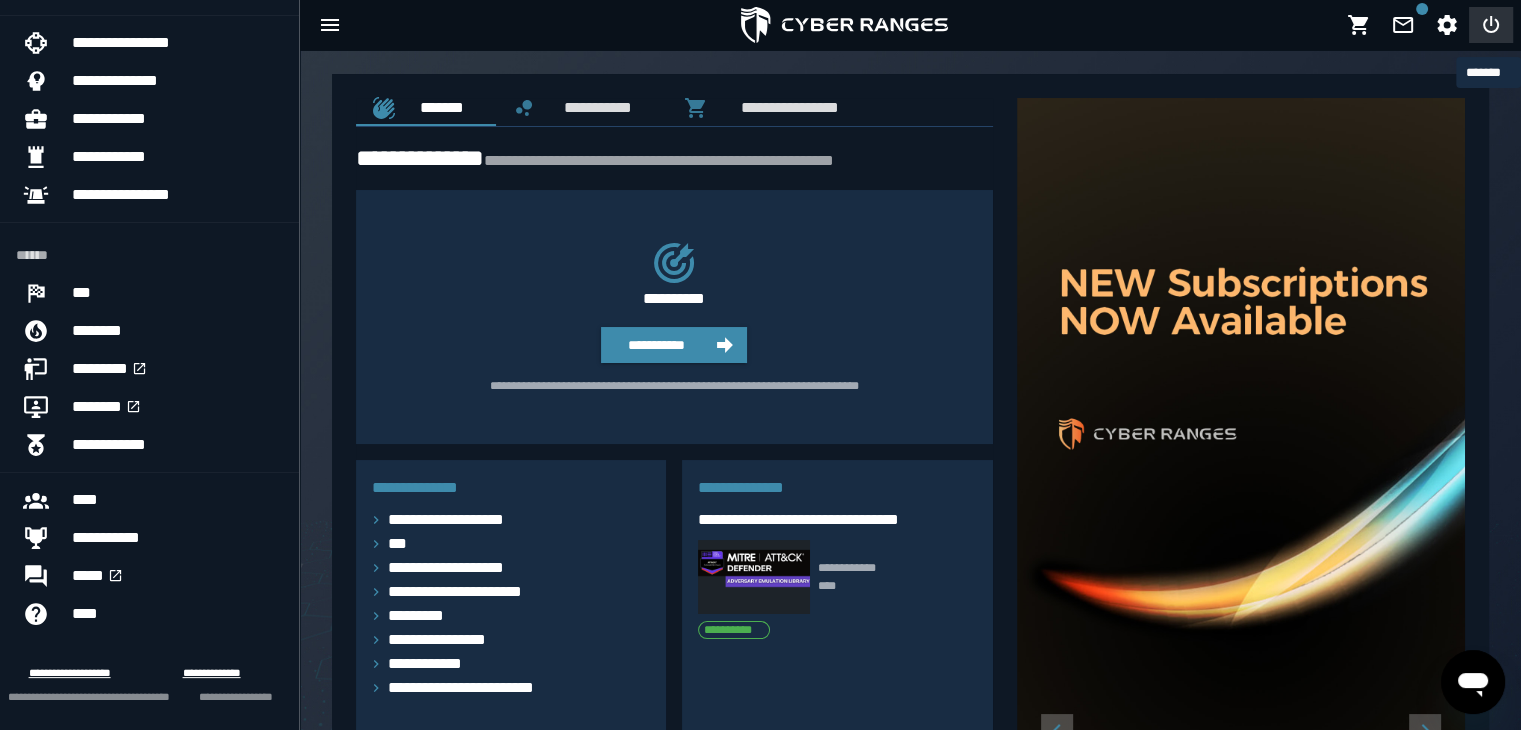 click 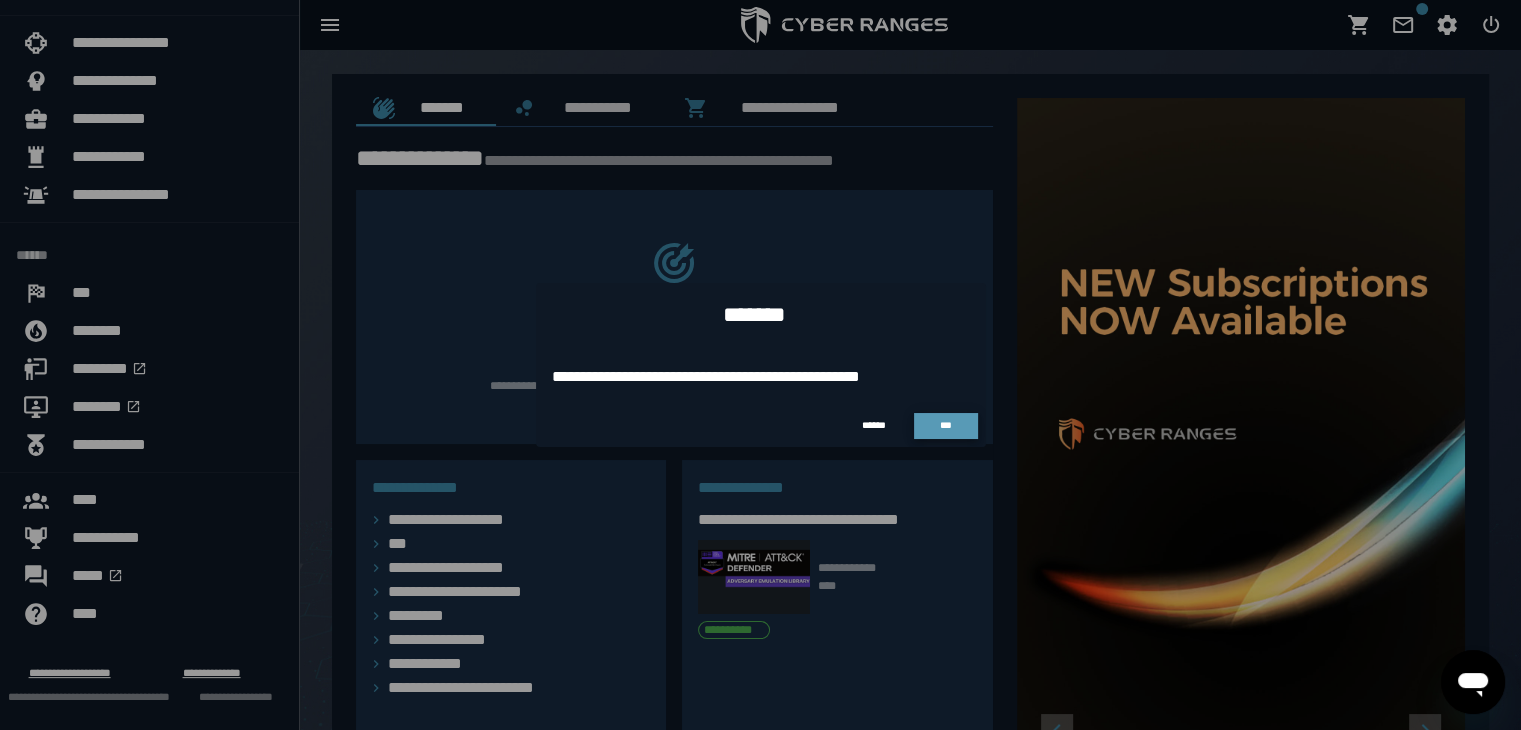 click on "***" at bounding box center [946, 425] 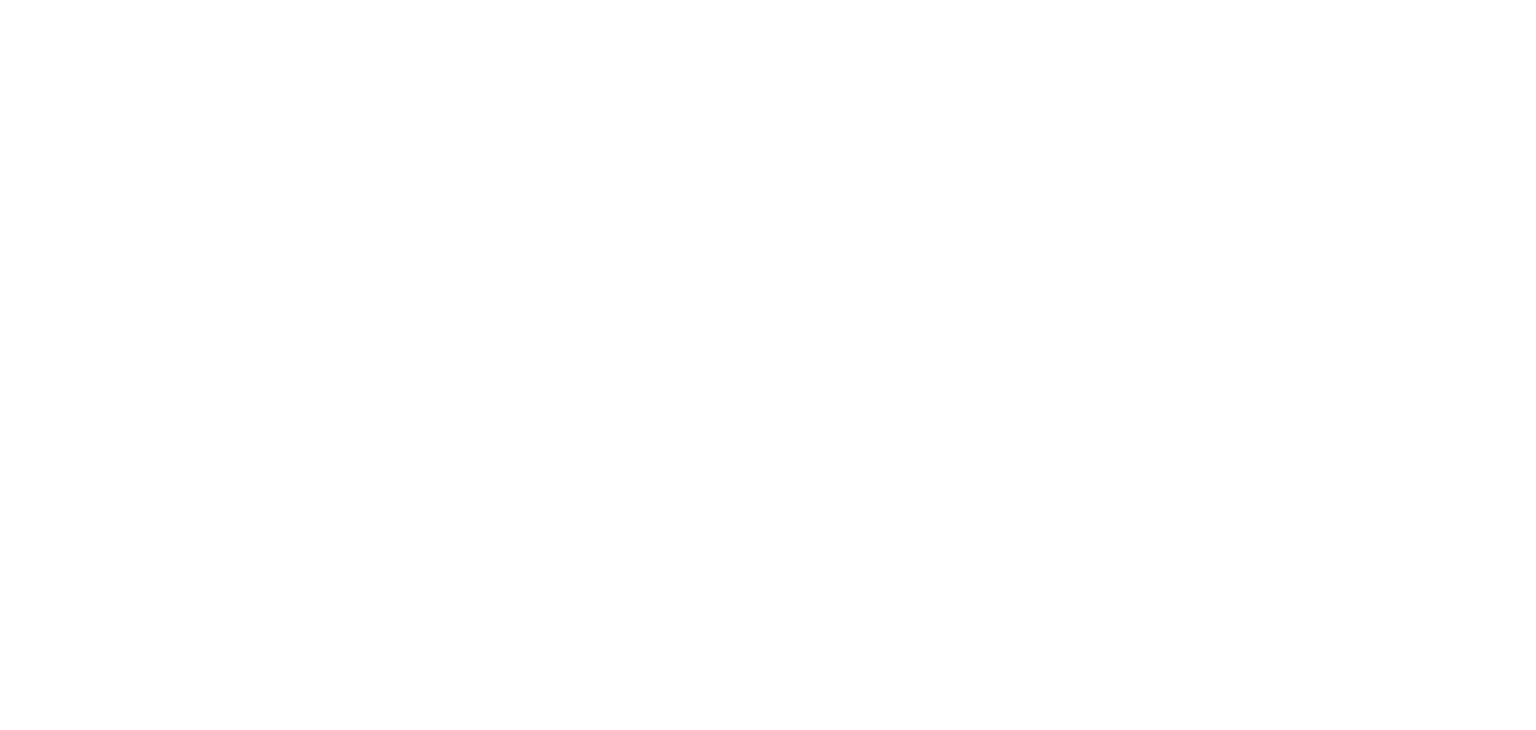 scroll, scrollTop: 0, scrollLeft: 0, axis: both 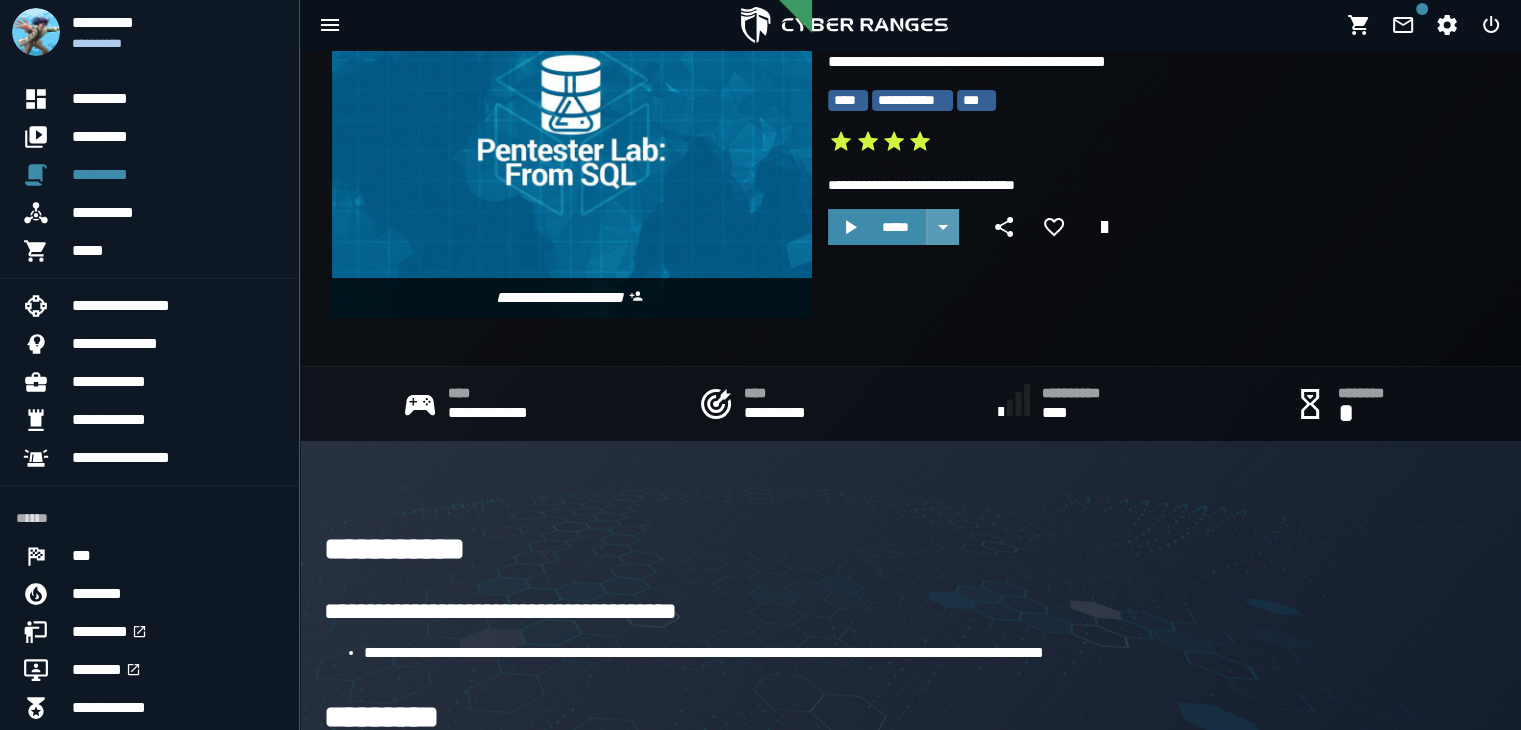 click 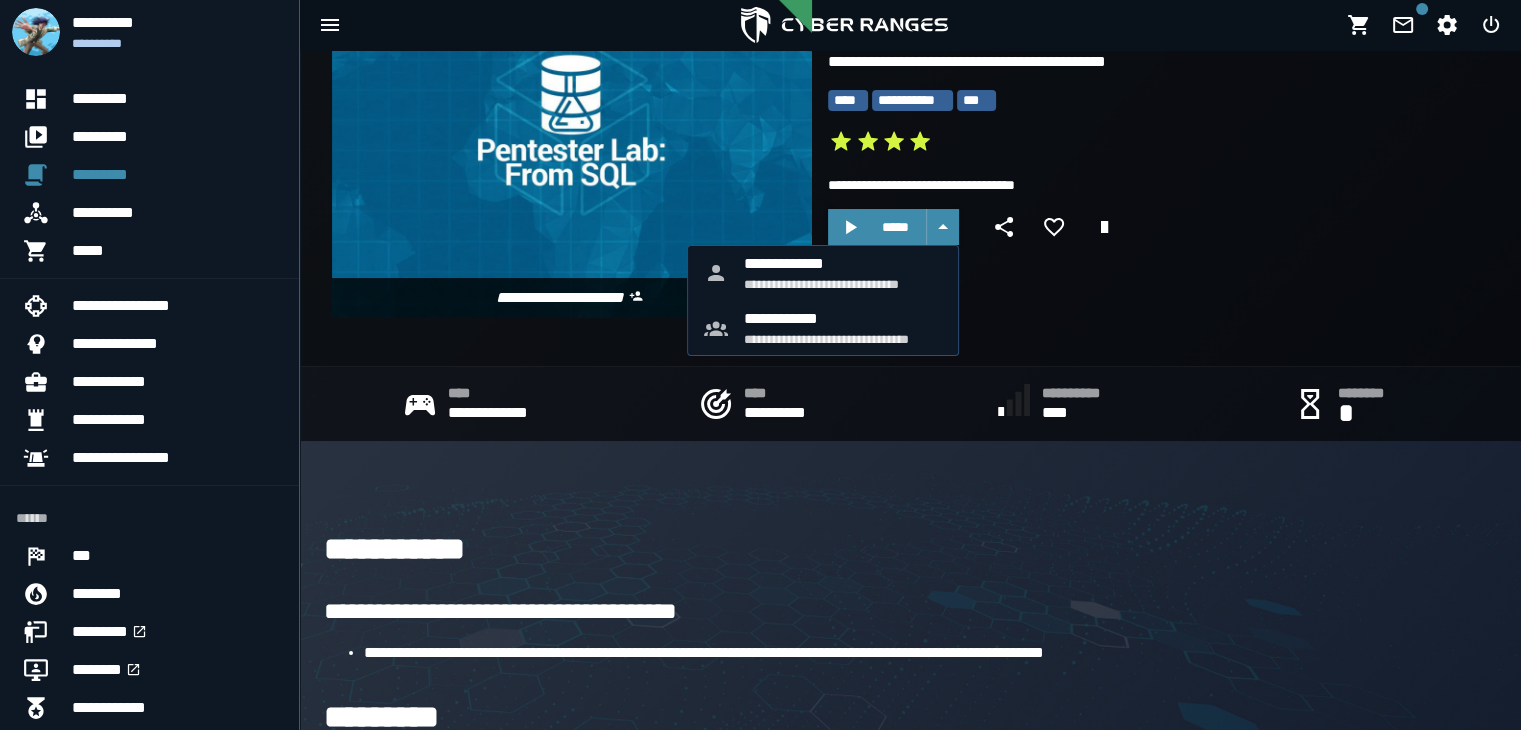 click on "**********" 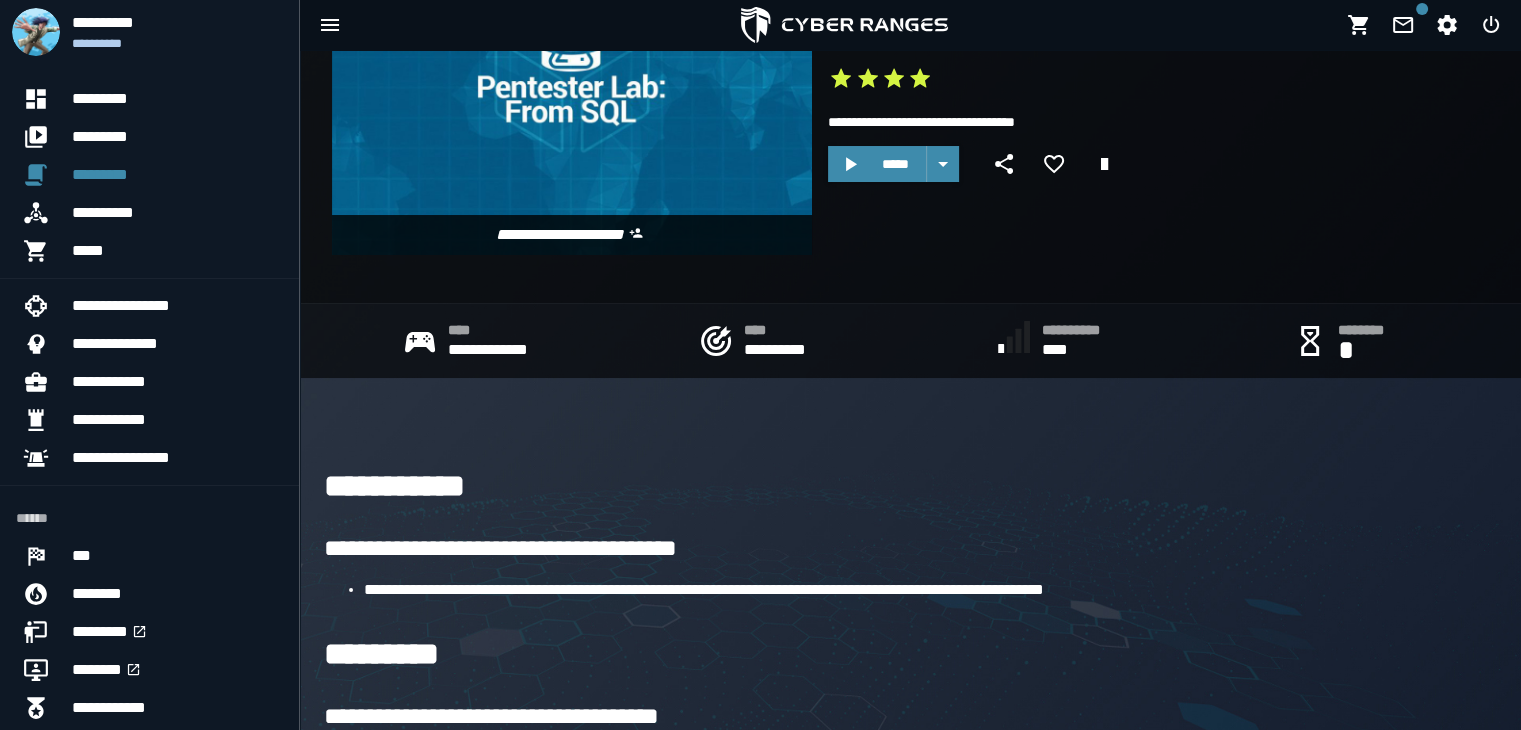 scroll, scrollTop: 0, scrollLeft: 0, axis: both 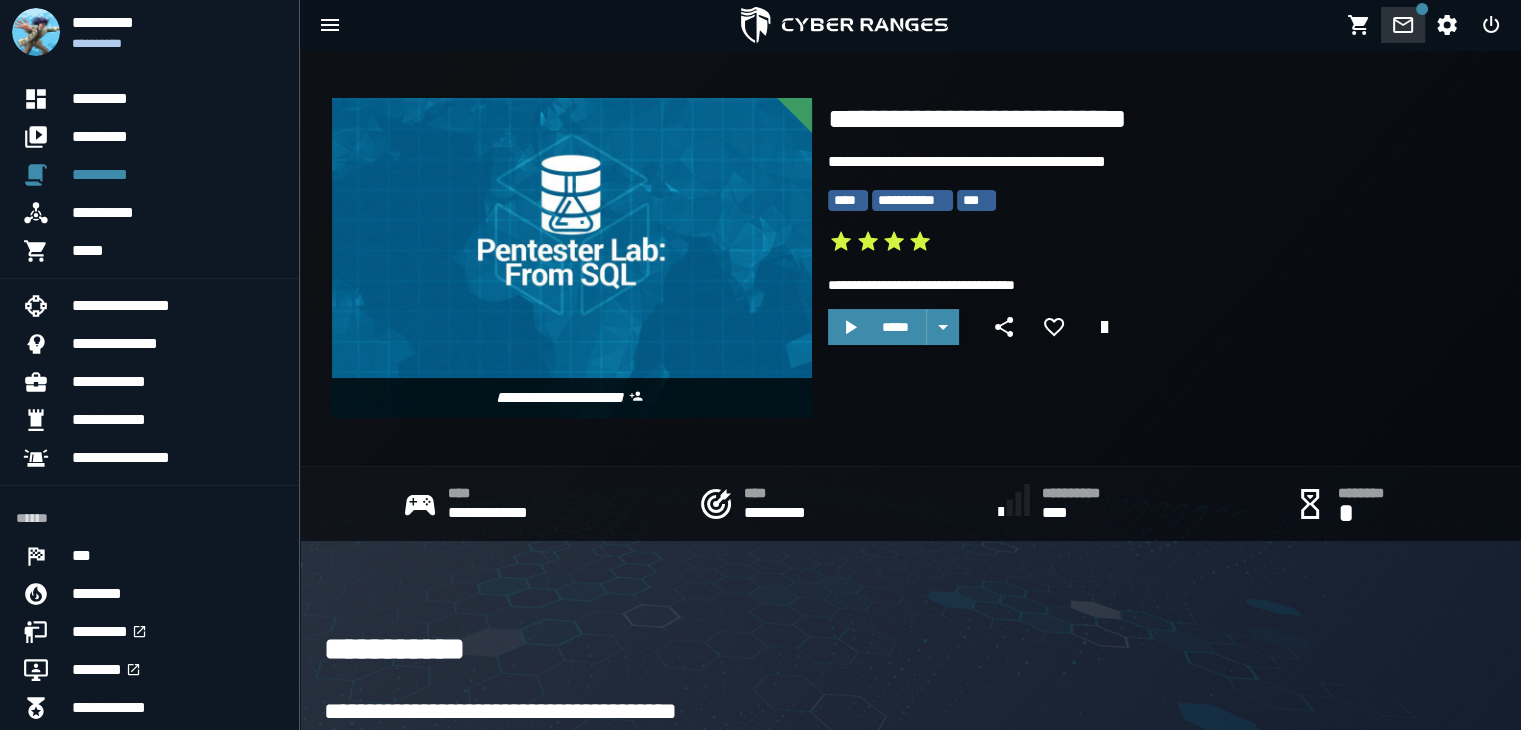 click 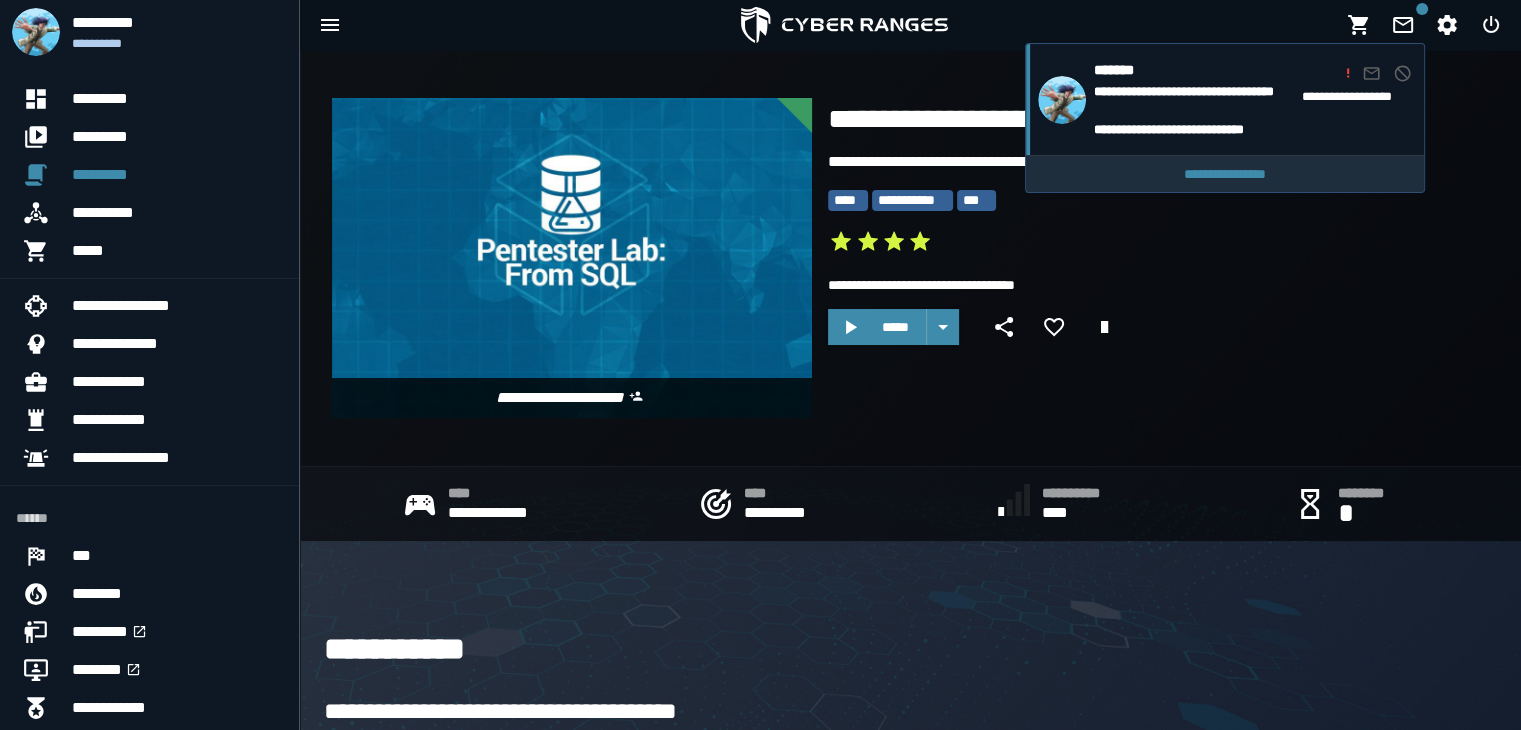 click on "**********" at bounding box center (1225, 174) 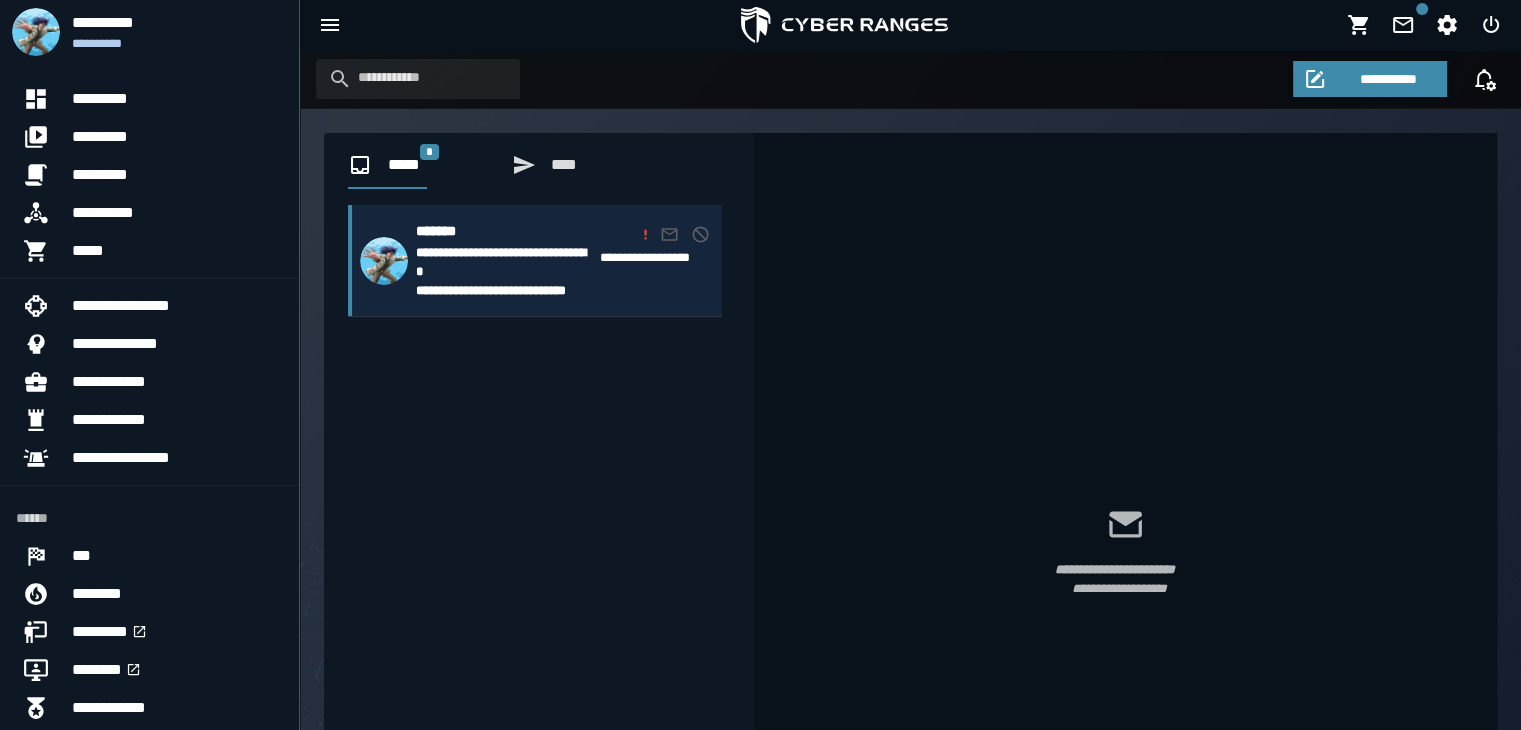 click on "**********" at bounding box center [504, 261] 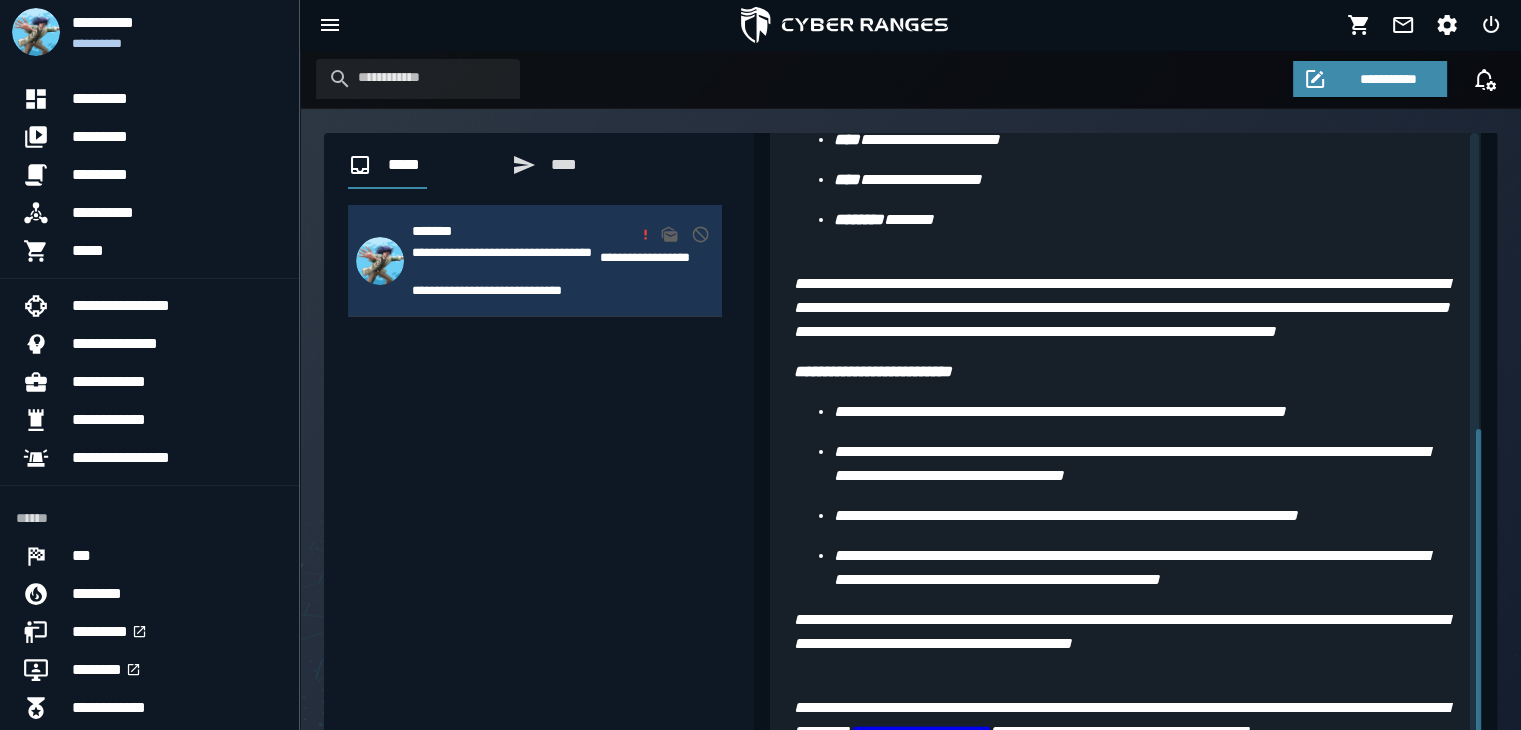 scroll, scrollTop: 452, scrollLeft: 0, axis: vertical 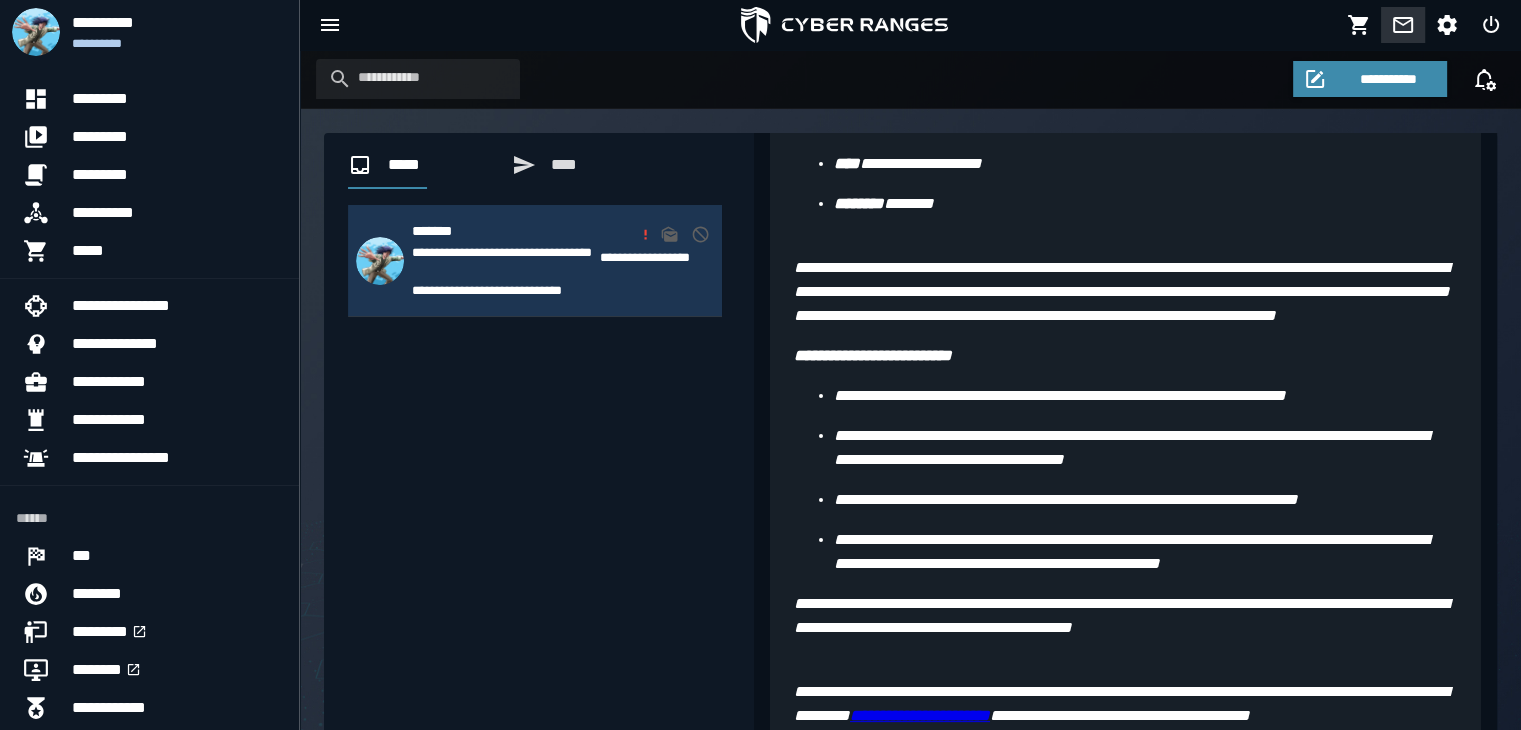 click 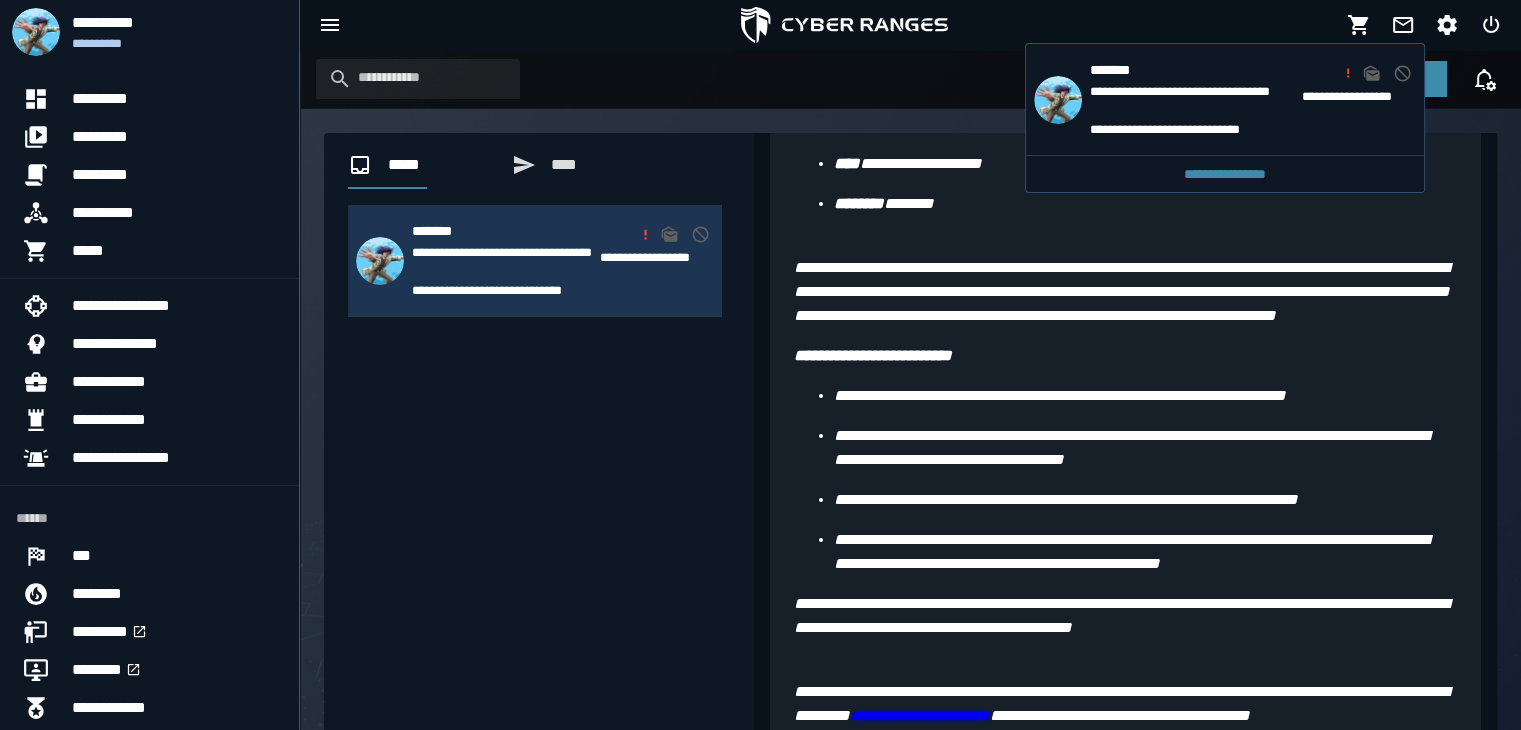 drag, startPoint x: 809, startPoint y: 125, endPoint x: 850, endPoint y: 129, distance: 41.19466 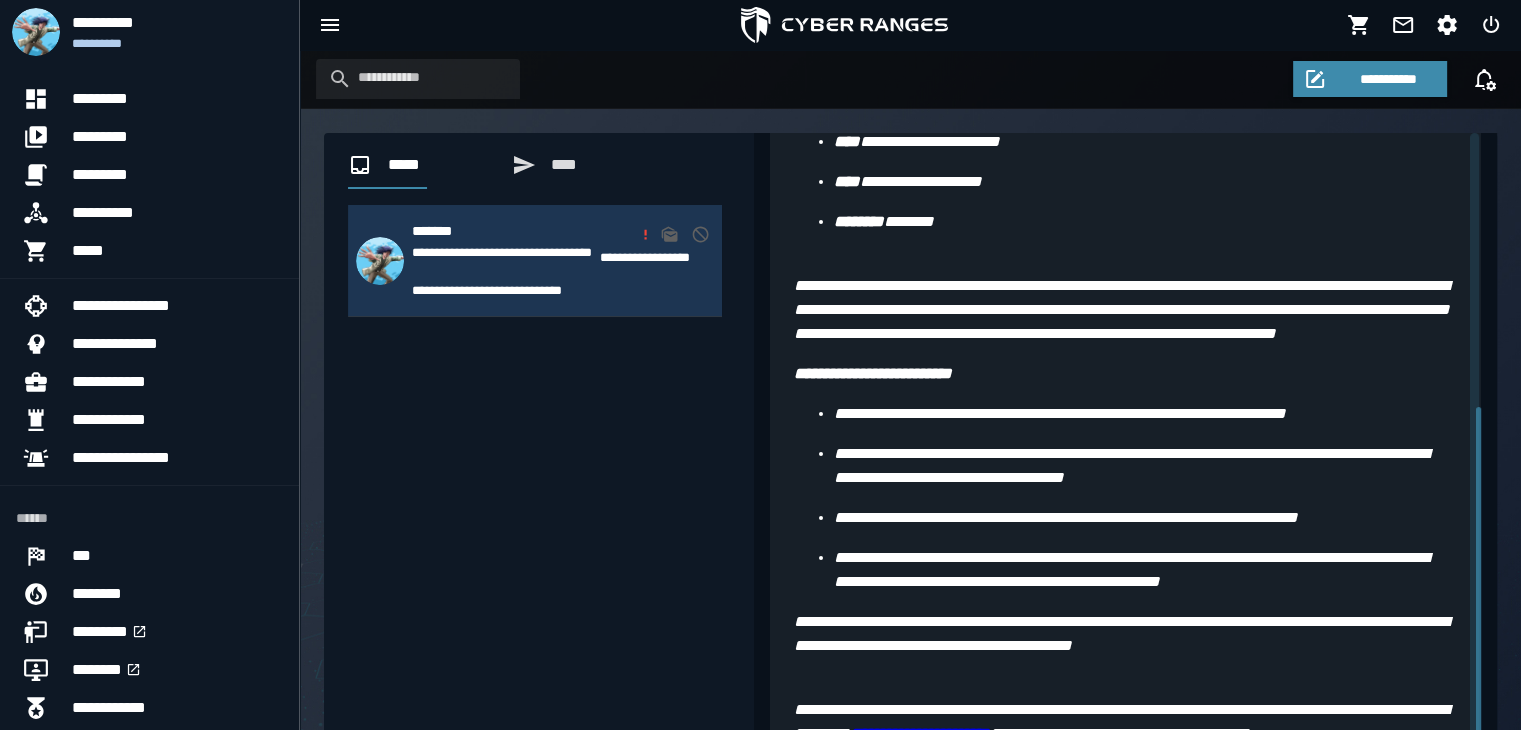 scroll, scrollTop: 452, scrollLeft: 0, axis: vertical 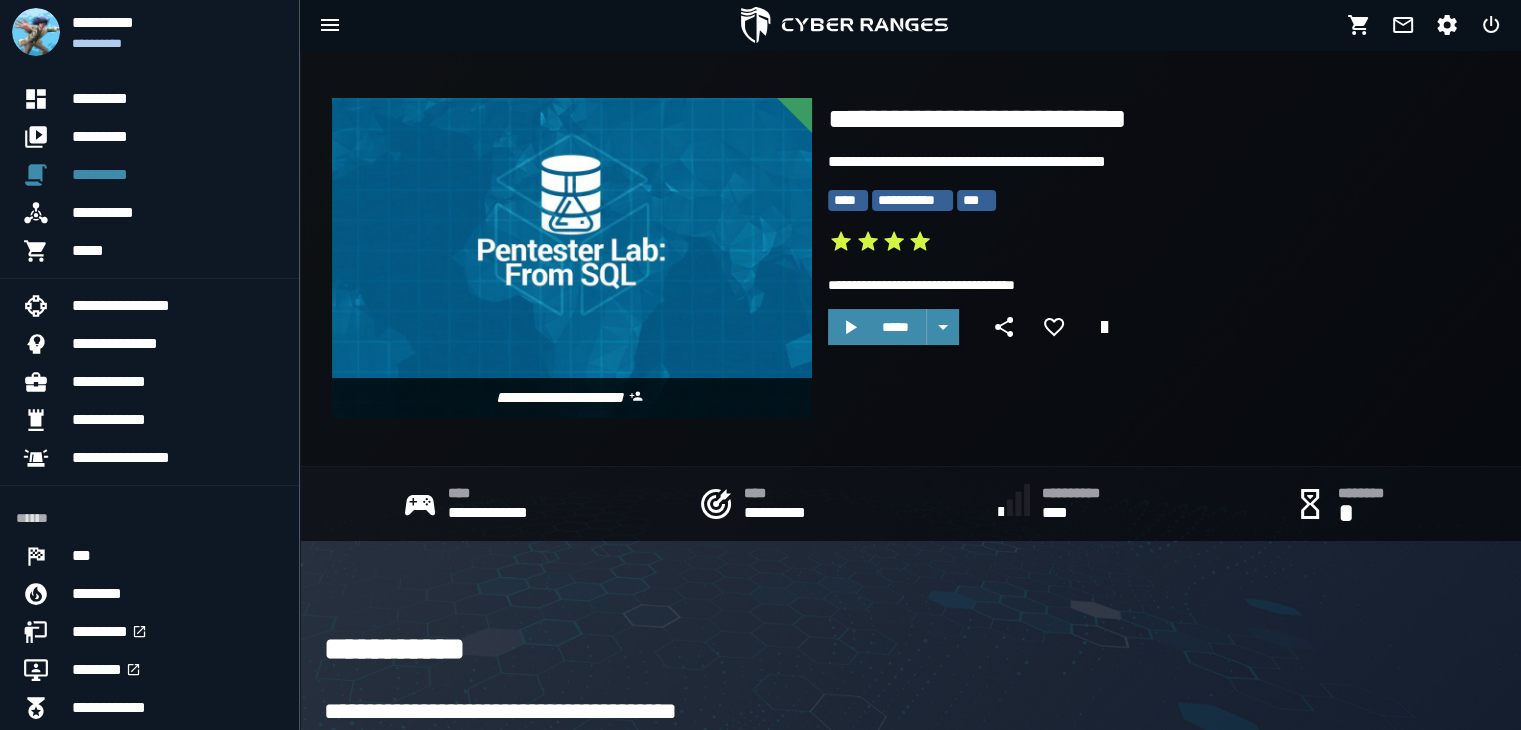 click on "*****" at bounding box center [1002, 331] 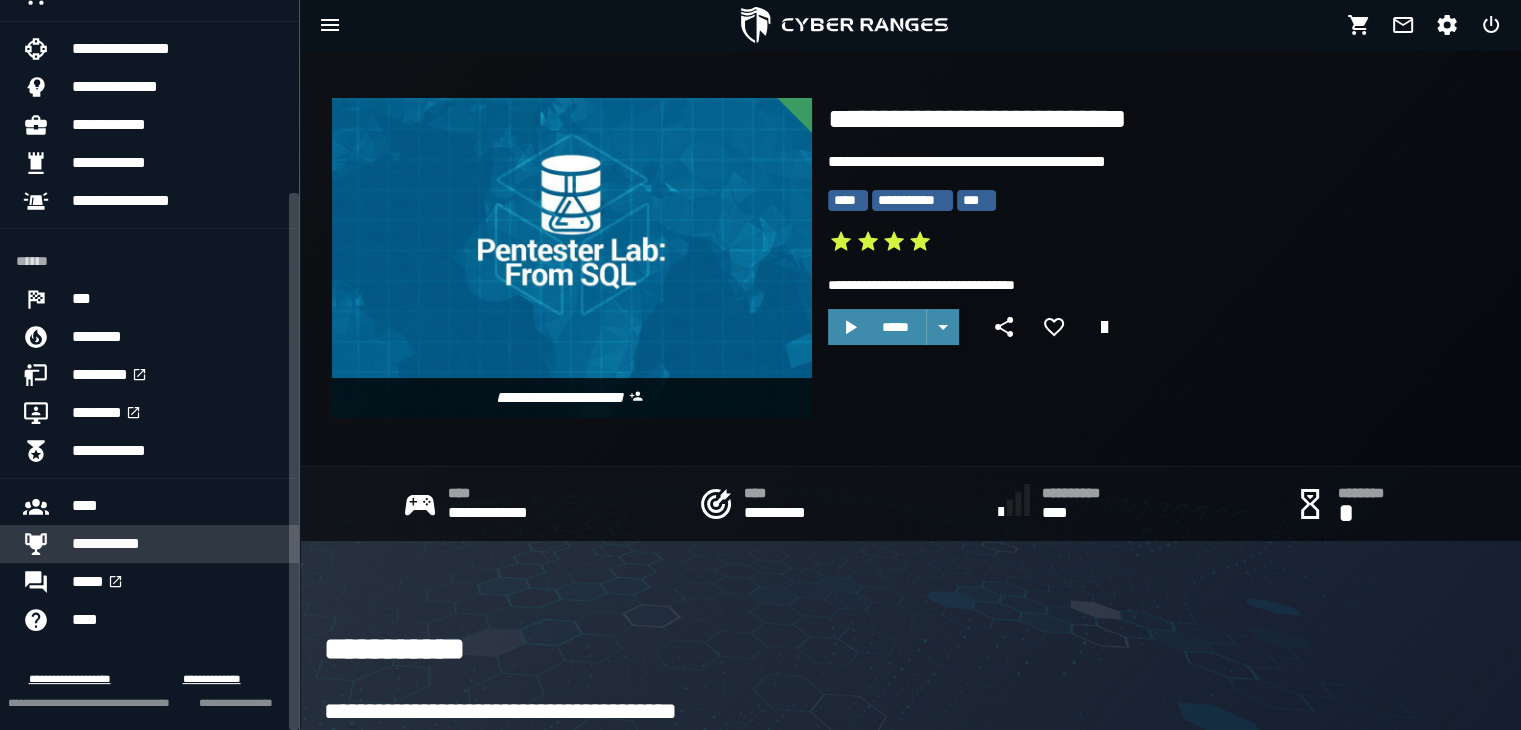scroll, scrollTop: 264, scrollLeft: 0, axis: vertical 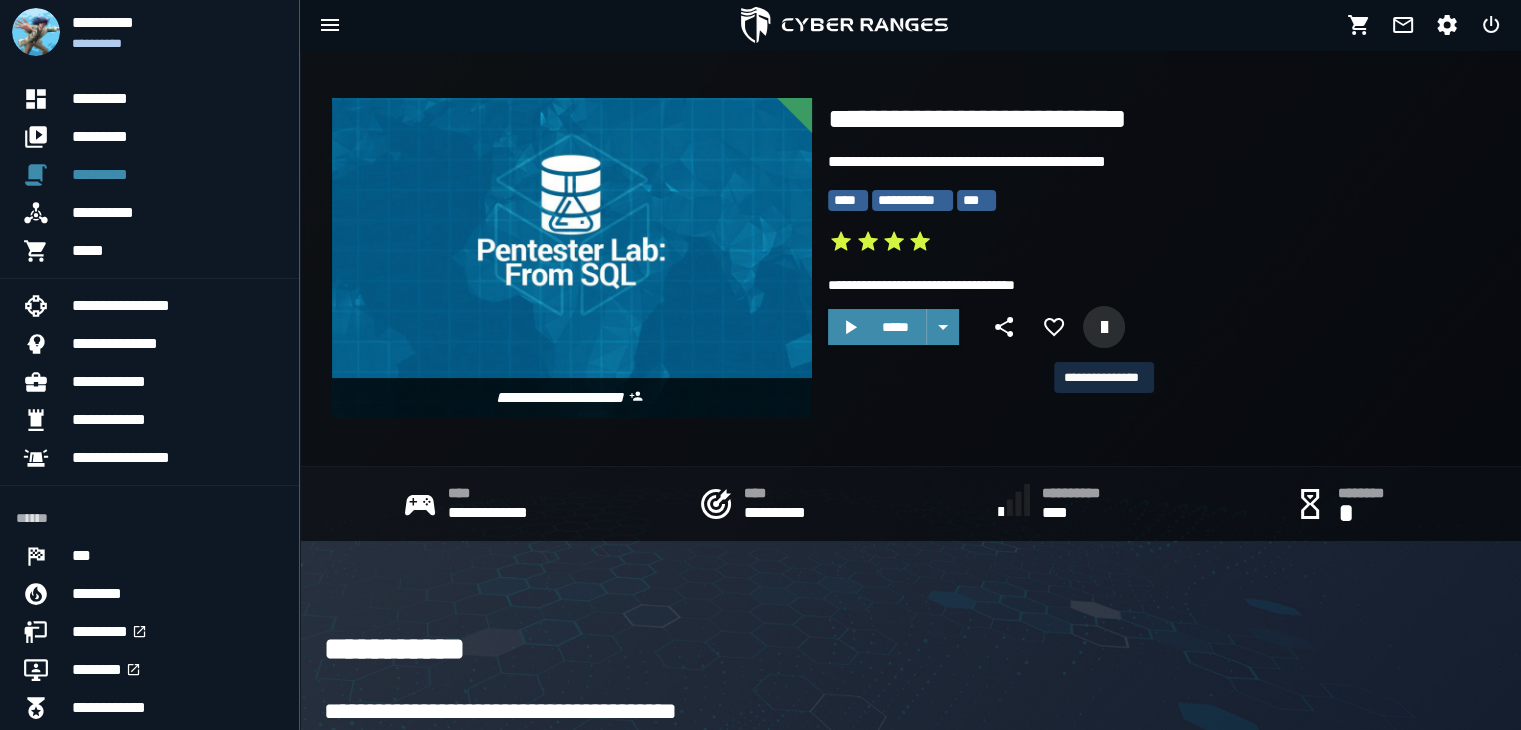 click at bounding box center (1104, 327) 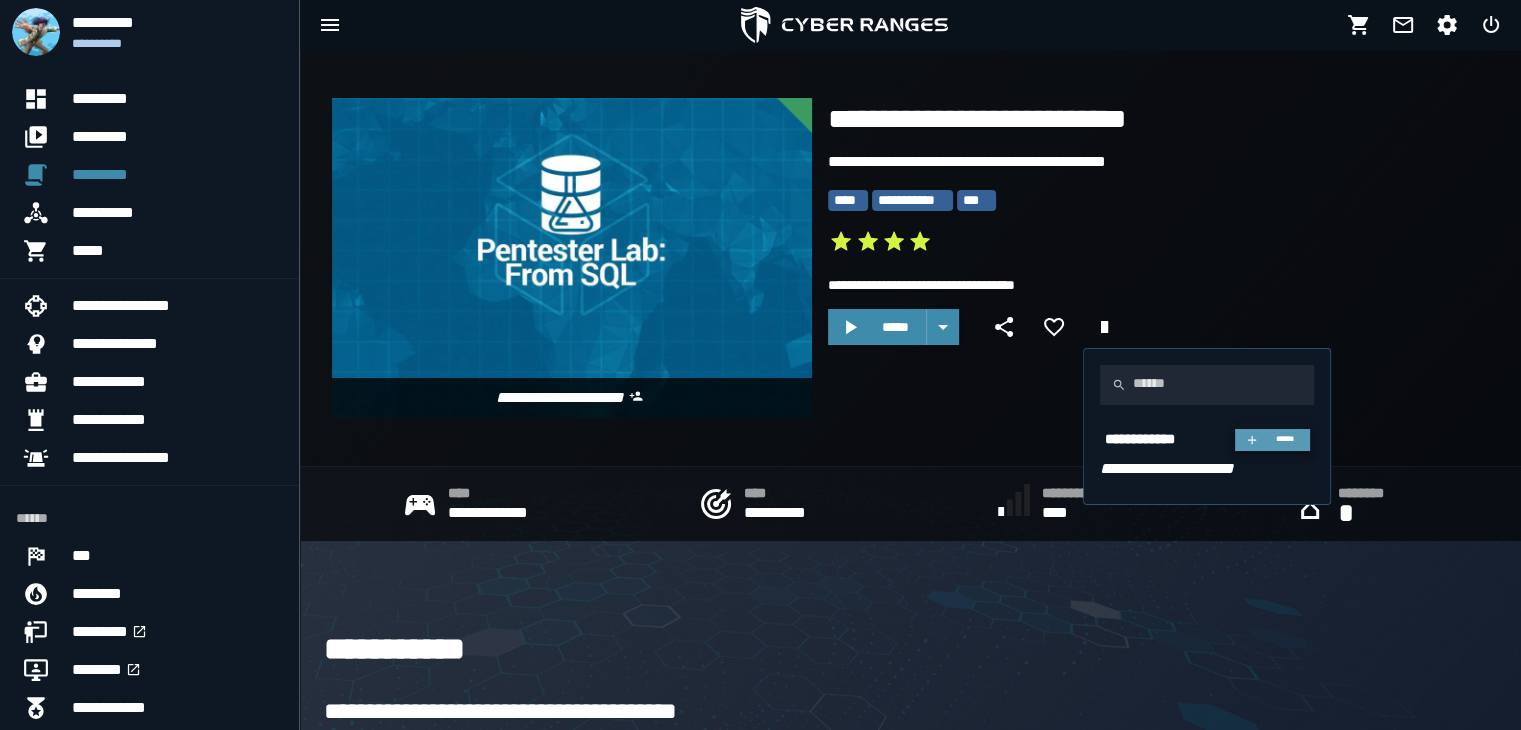 click on "******" at bounding box center [1272, 440] 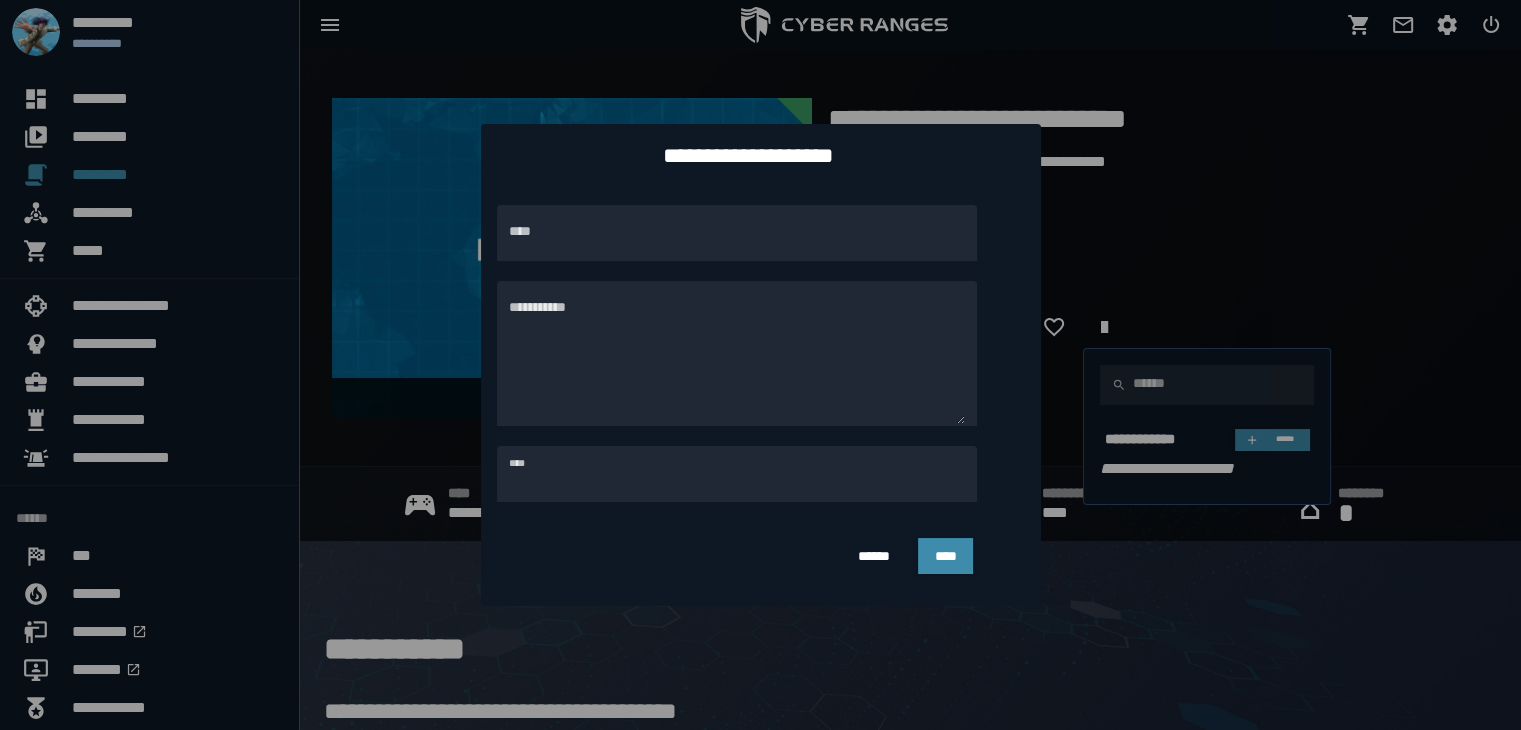 click at bounding box center [760, 365] 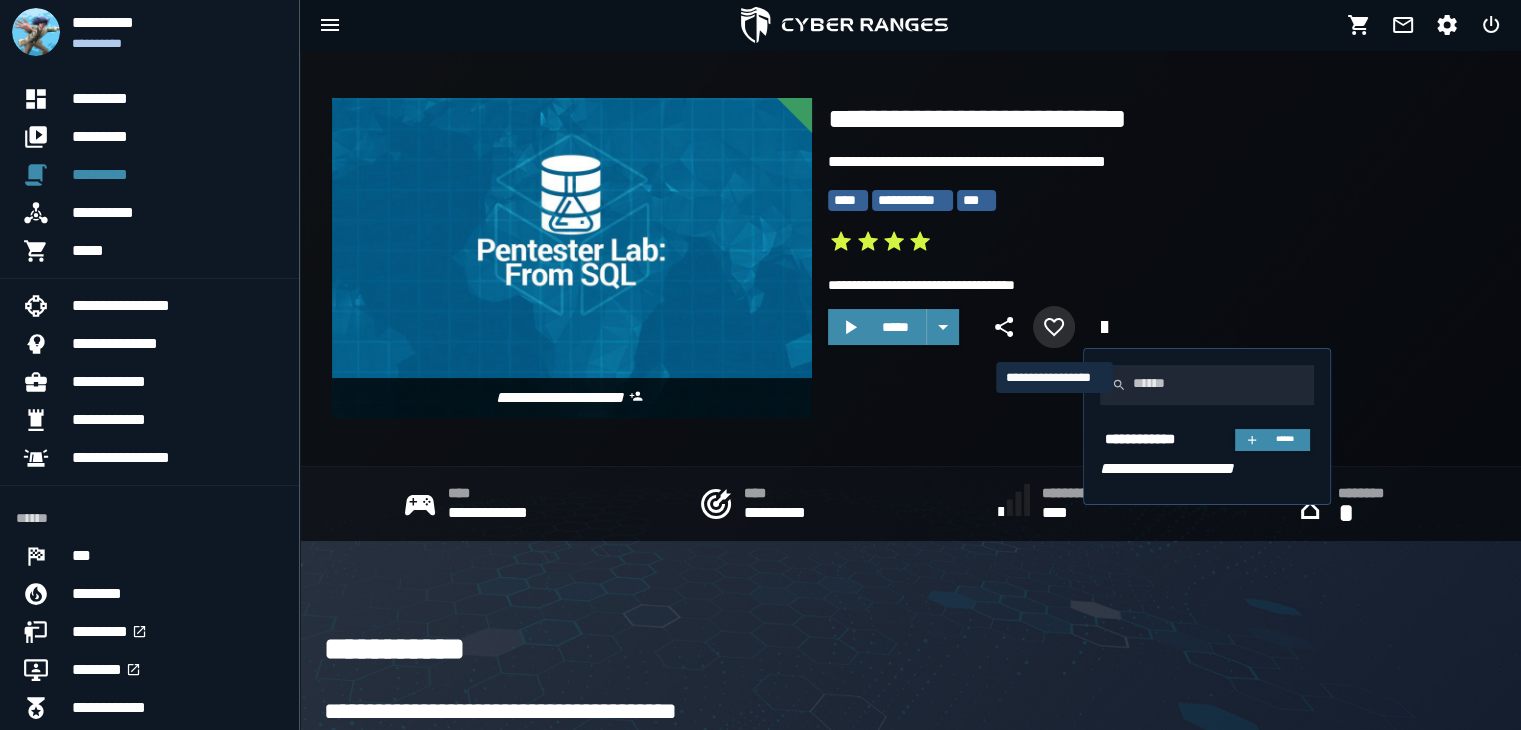 click 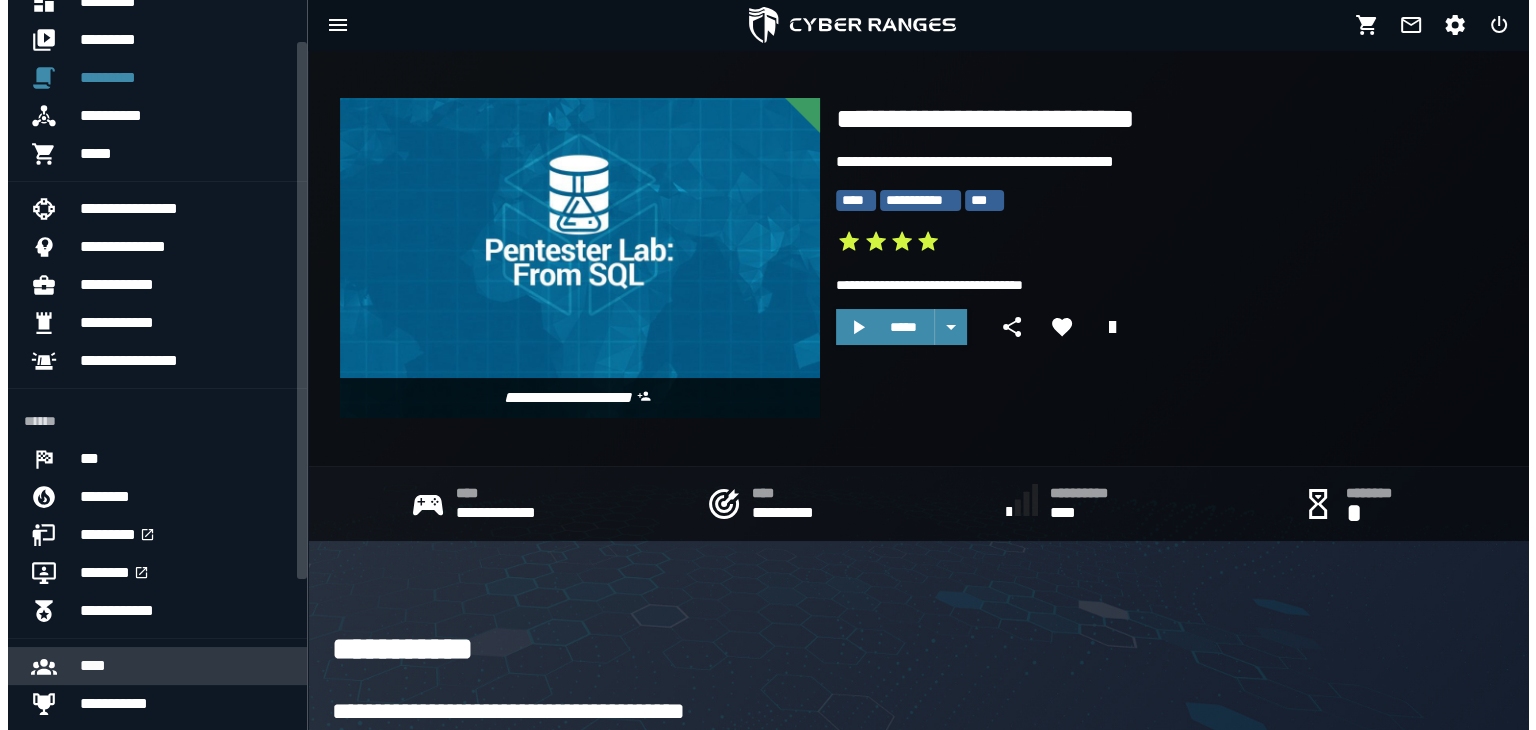 scroll, scrollTop: 0, scrollLeft: 0, axis: both 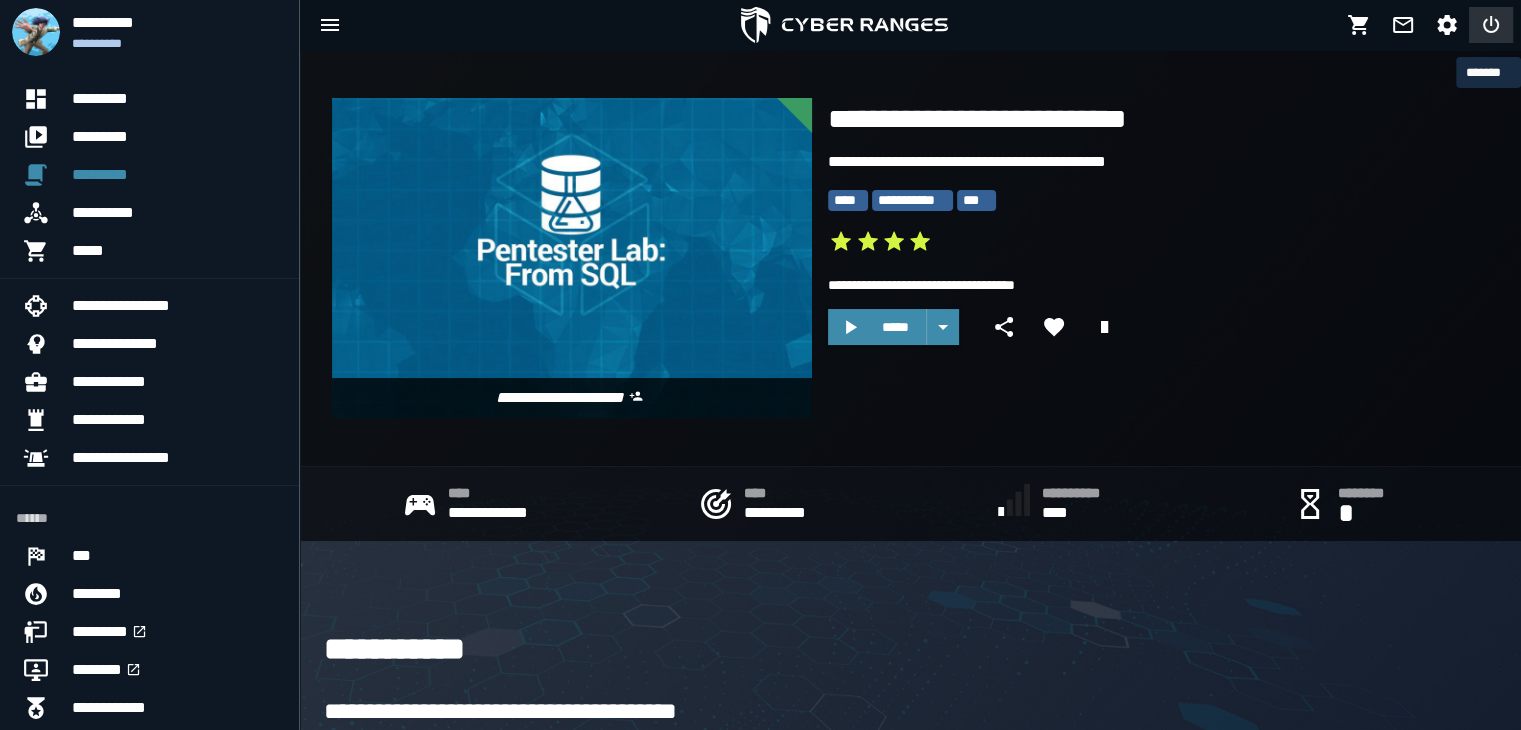 click 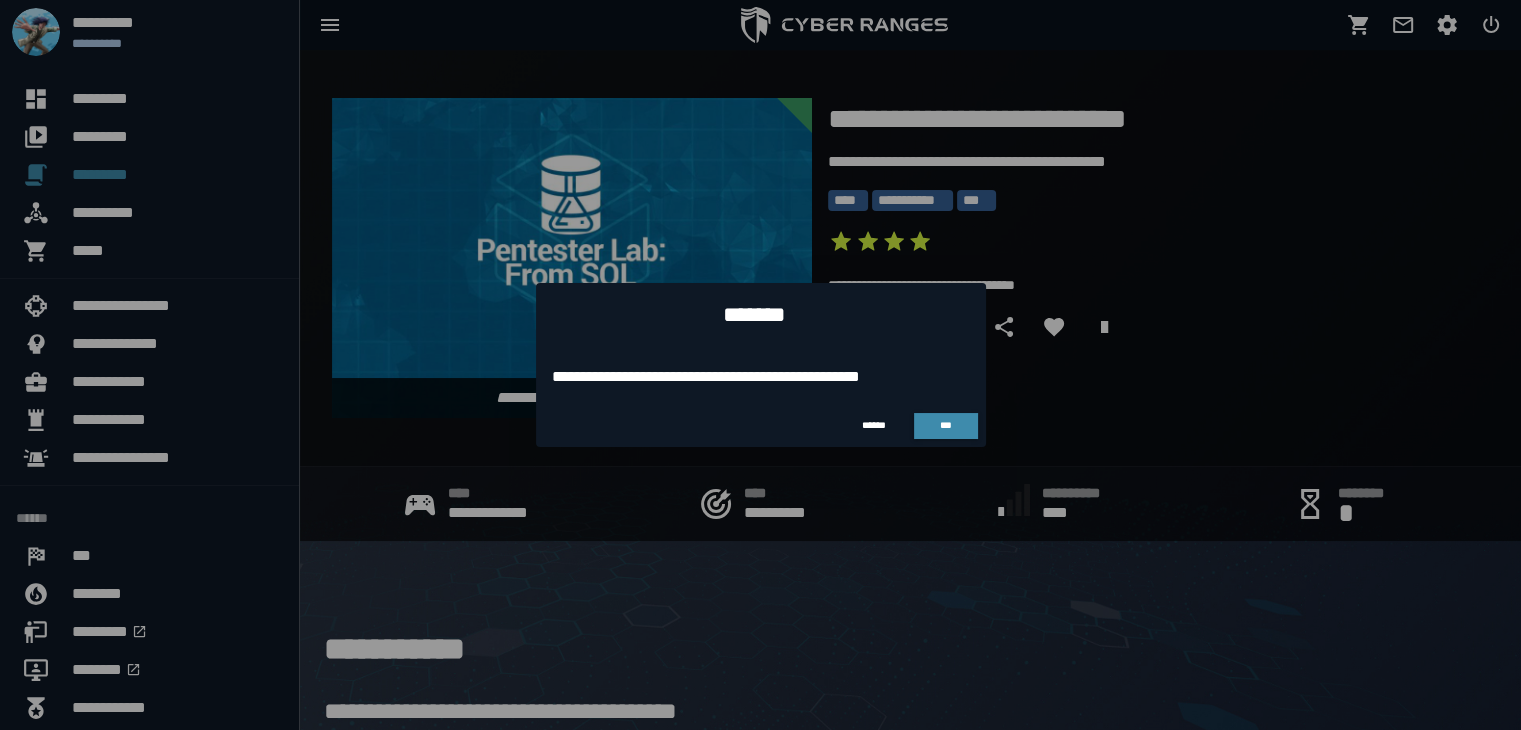 click on "***" 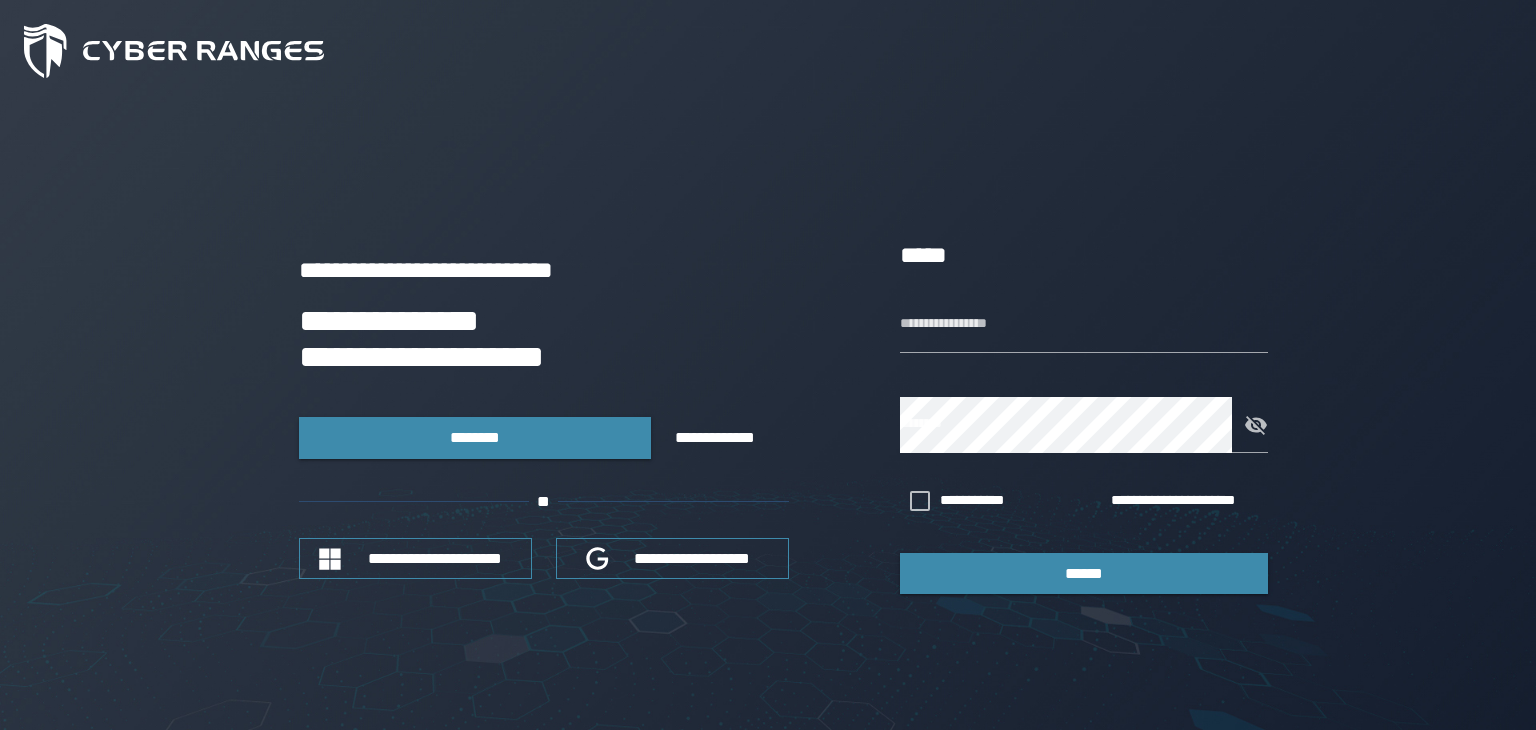 click on "**********" at bounding box center (1084, 415) 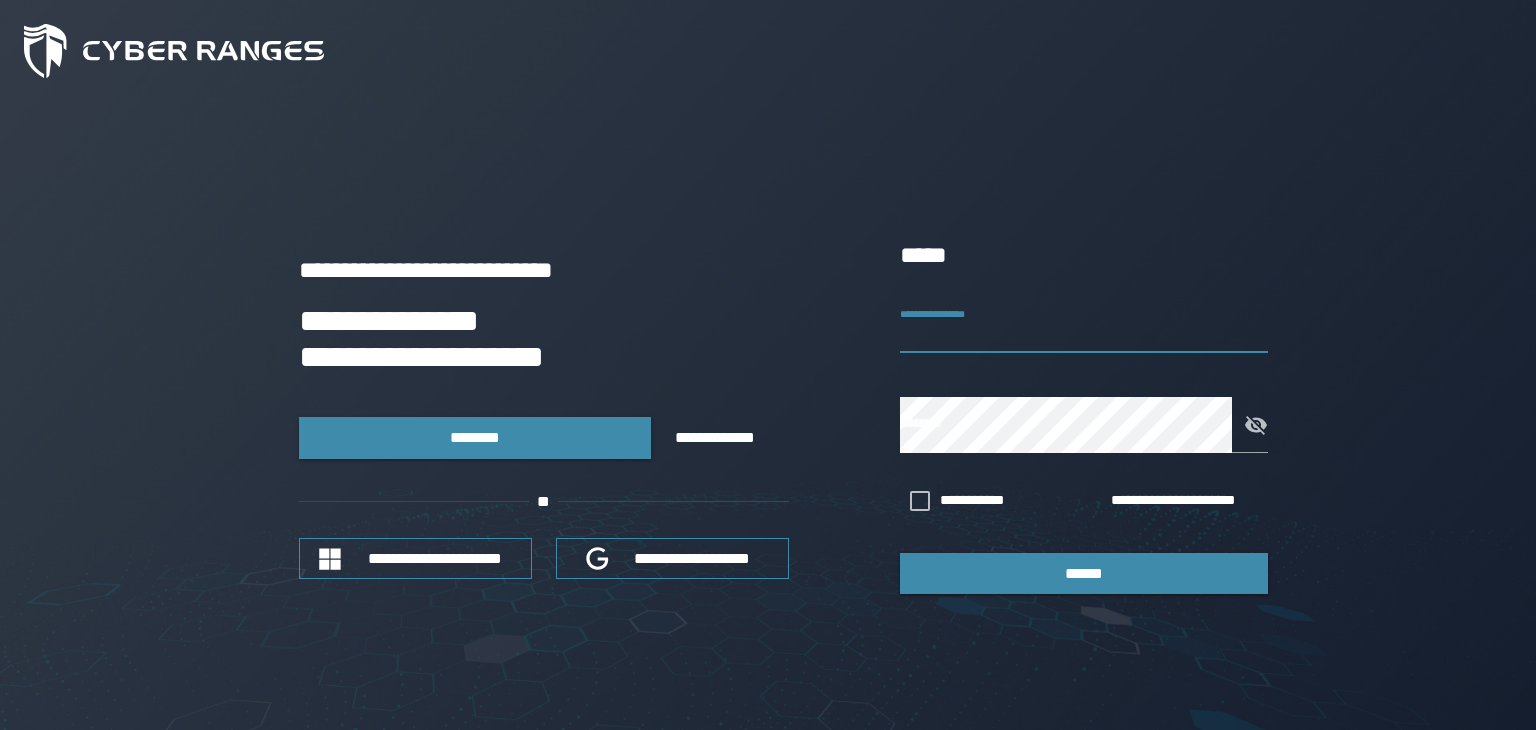click on "**********" at bounding box center (1084, 325) 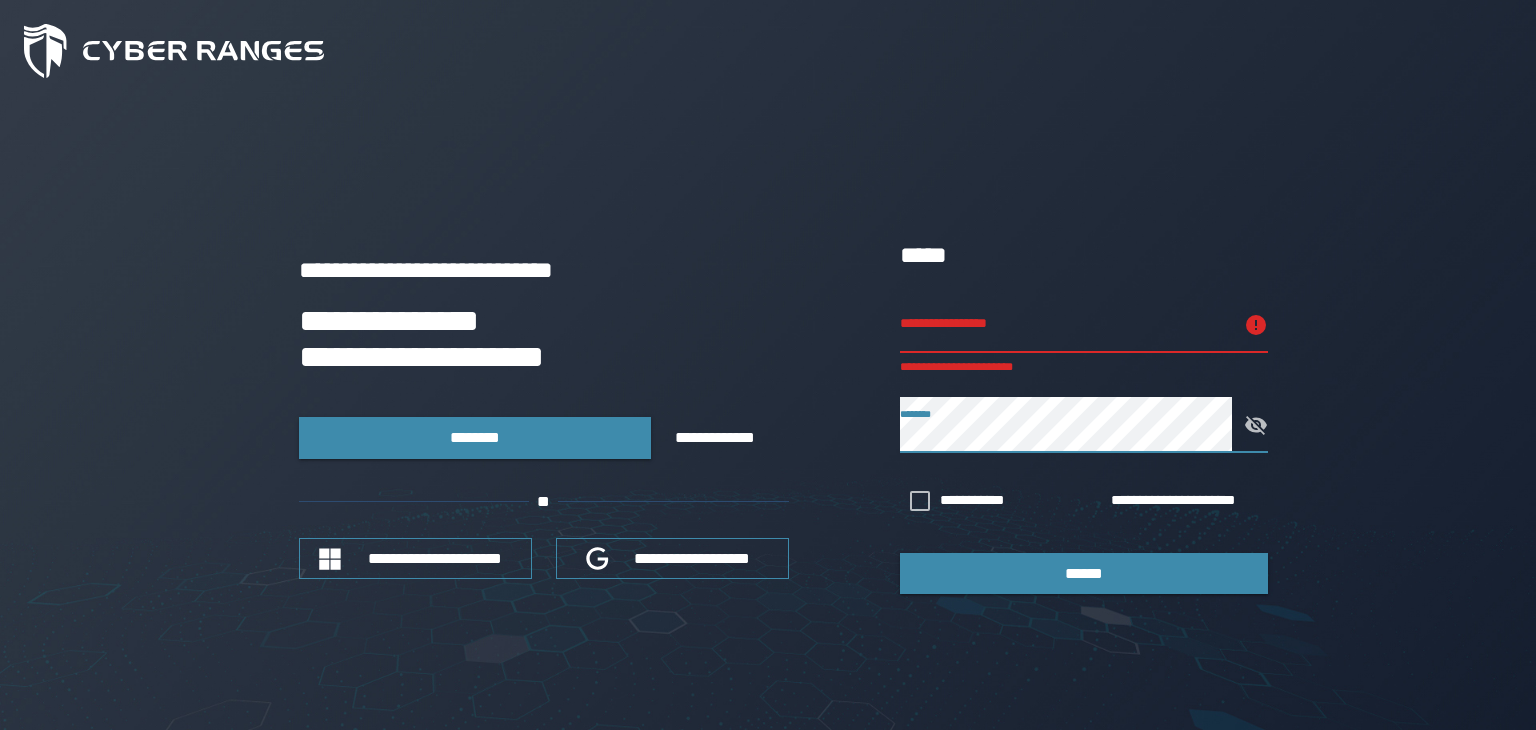 click on "**********" at bounding box center (1066, 325) 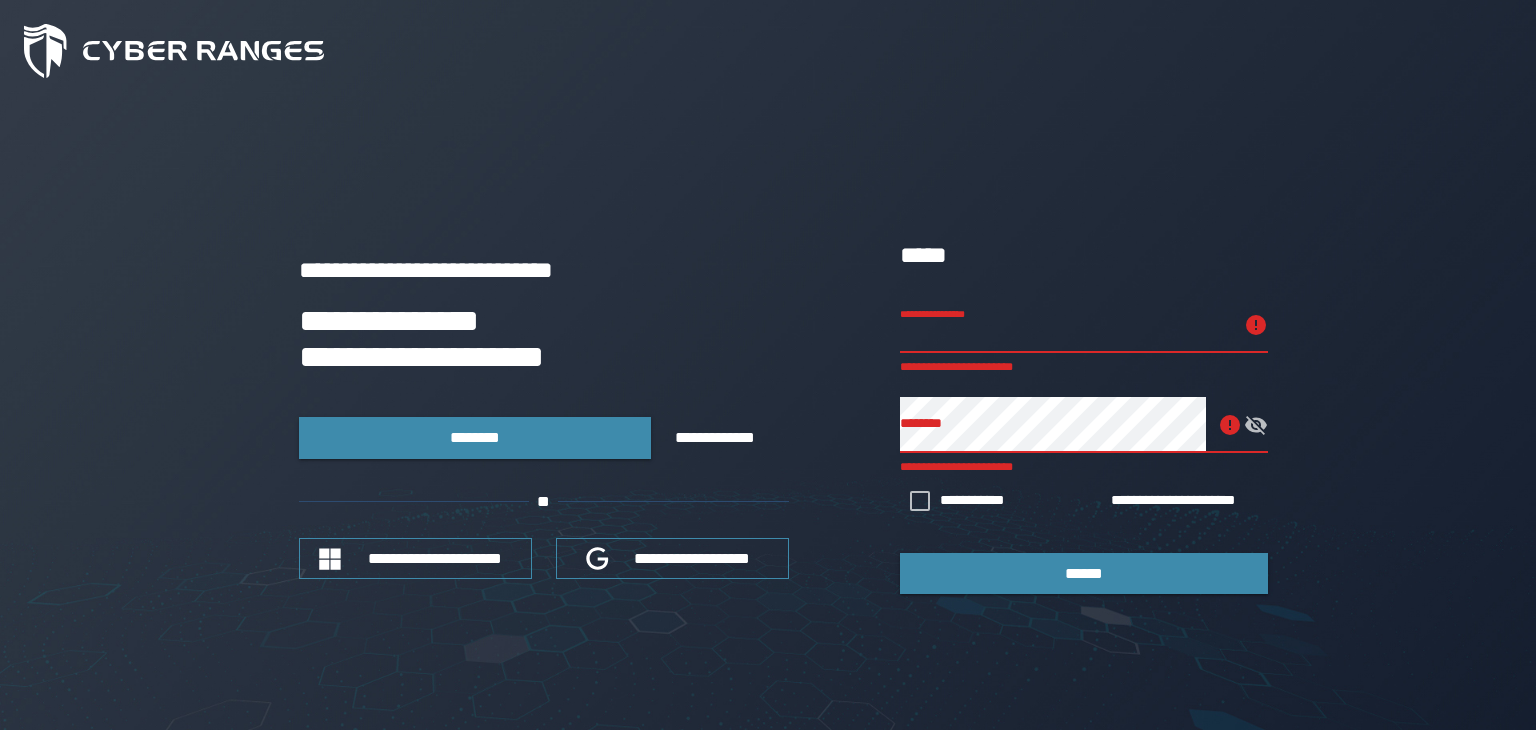 click on "**********" at bounding box center [1066, 325] 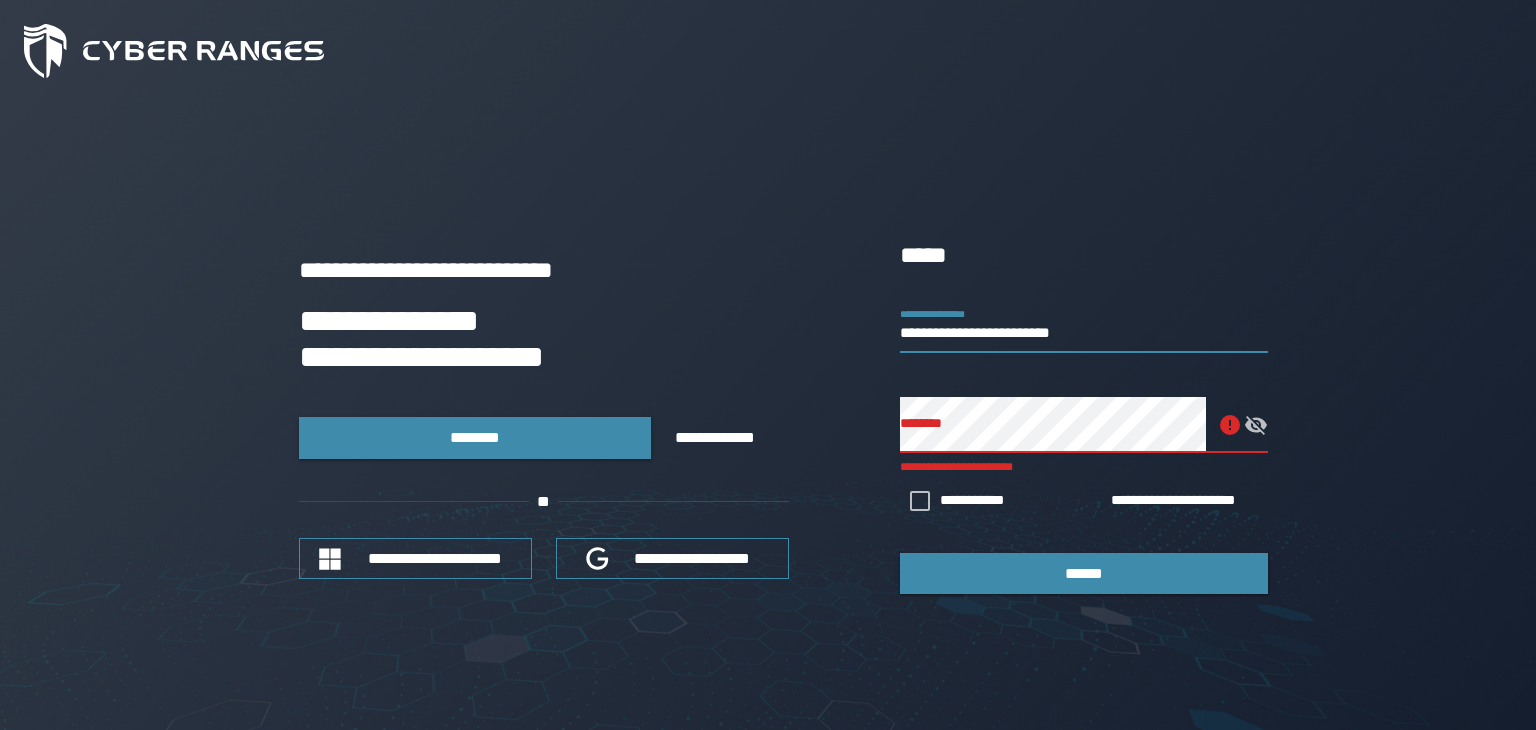 type on "**********" 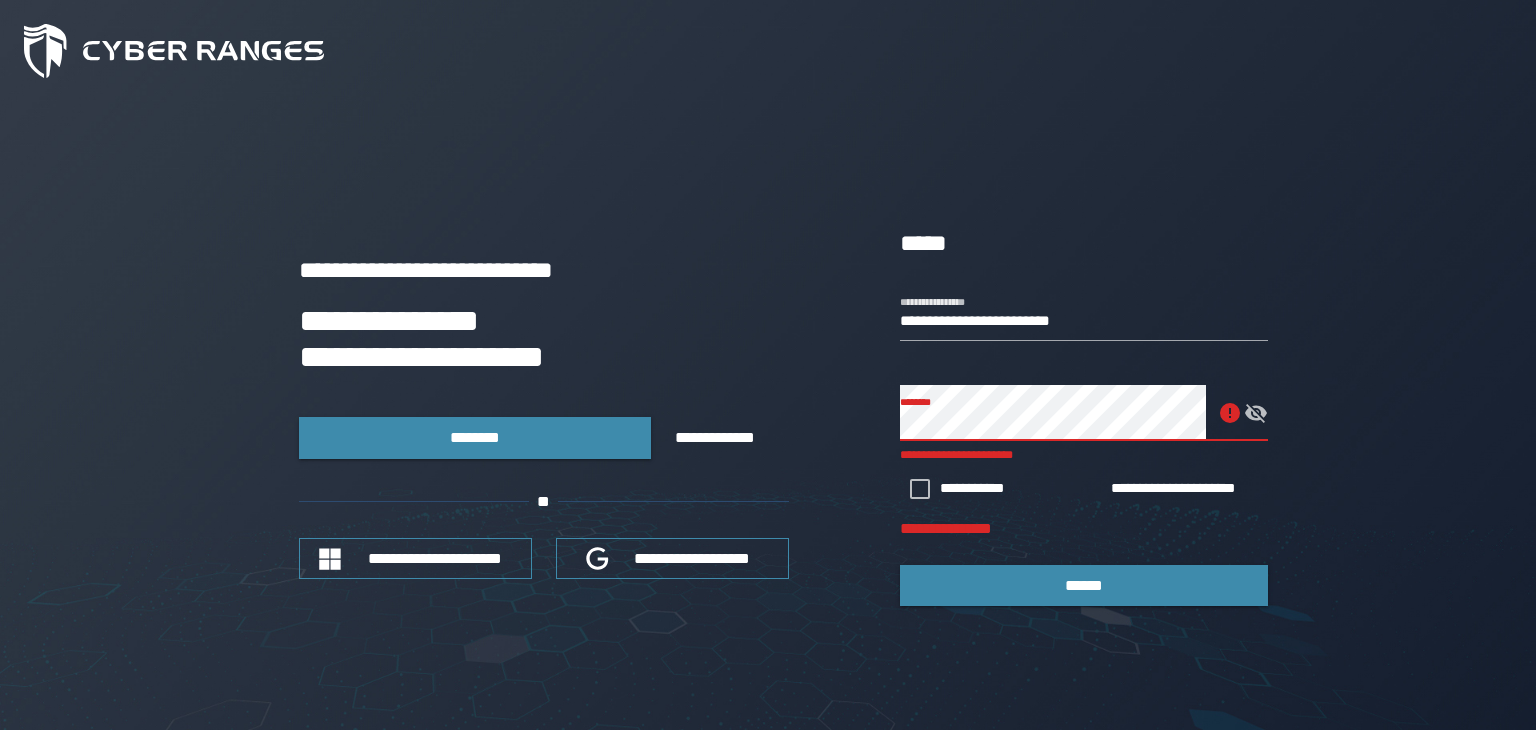 click on "**********" at bounding box center [768, 416] 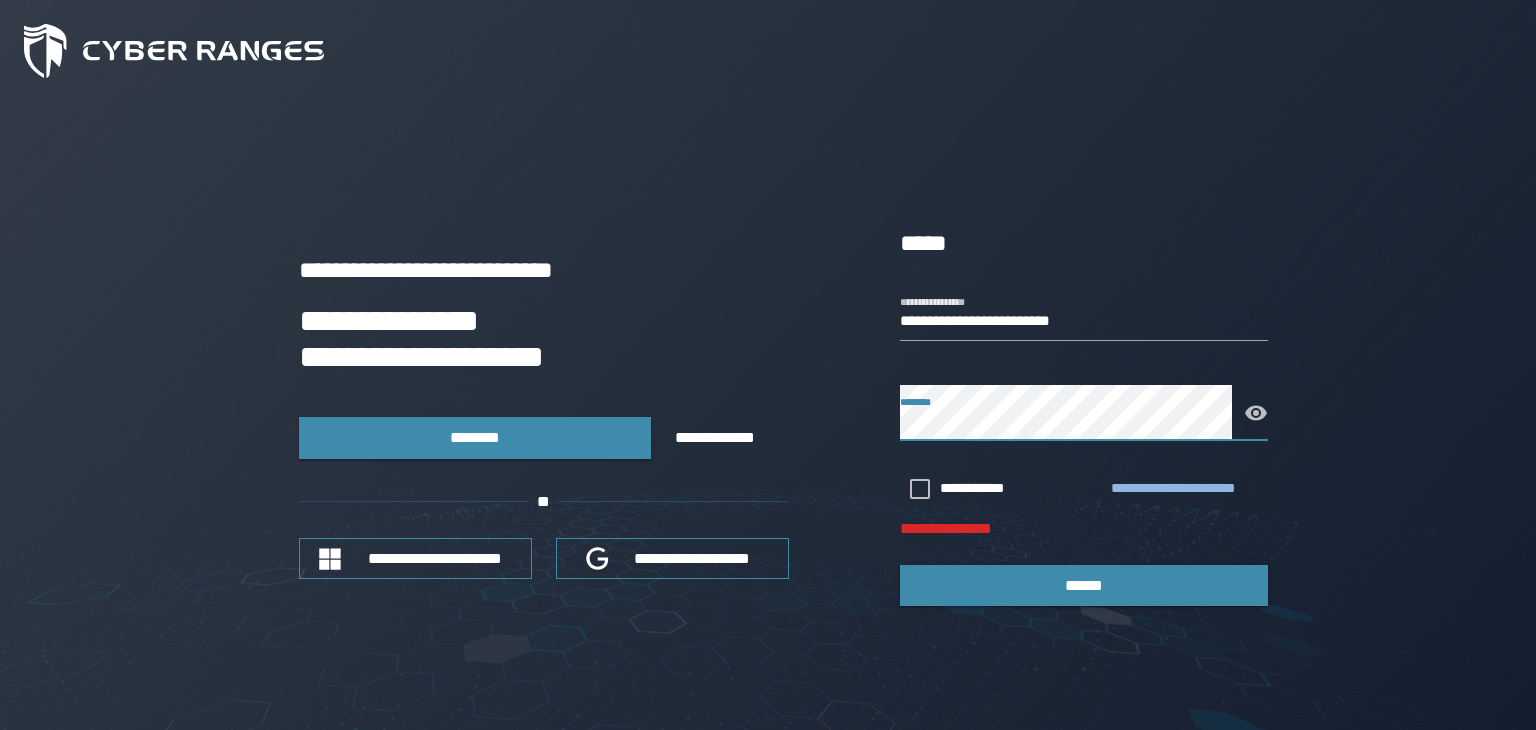 click on "**********" at bounding box center [1185, 489] 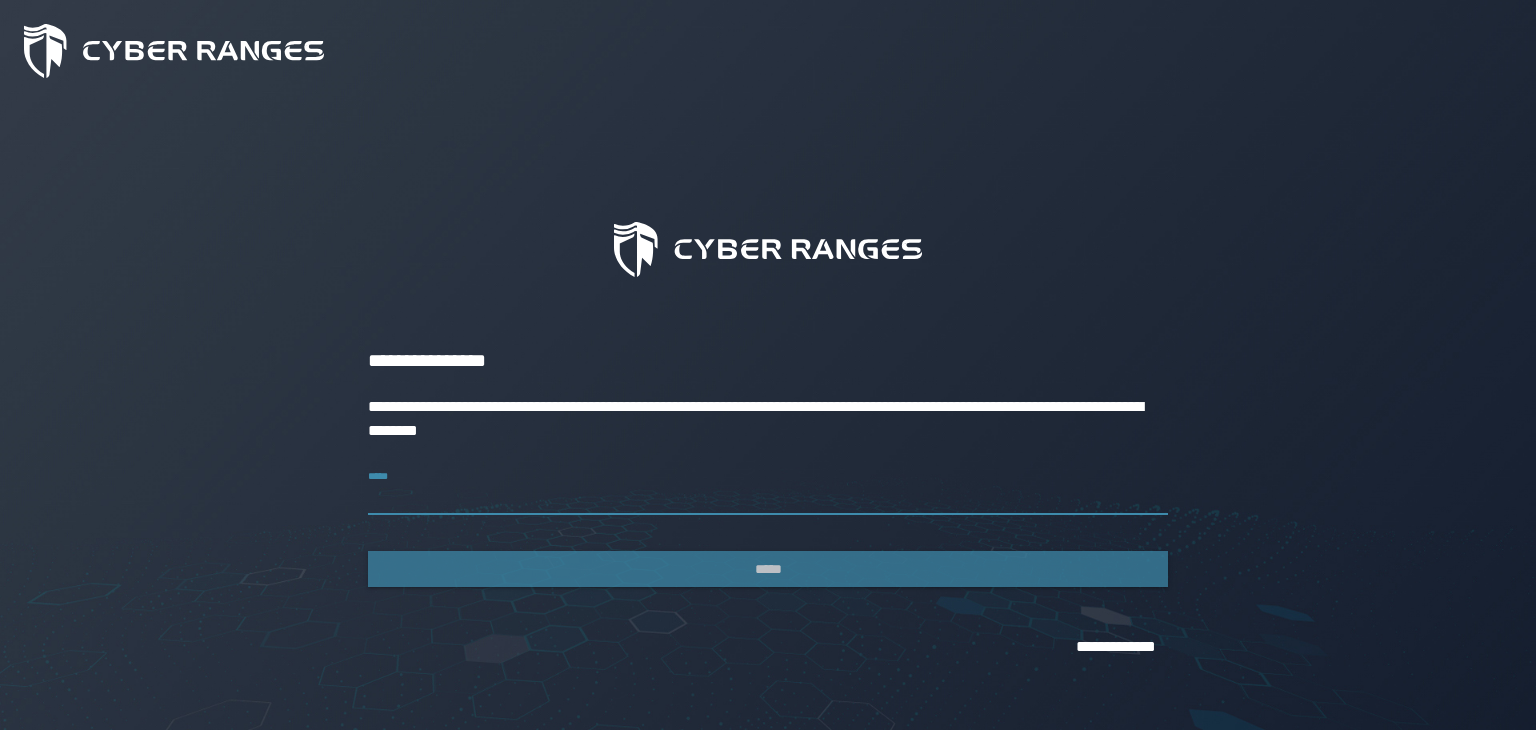 click on "*****" at bounding box center (768, 487) 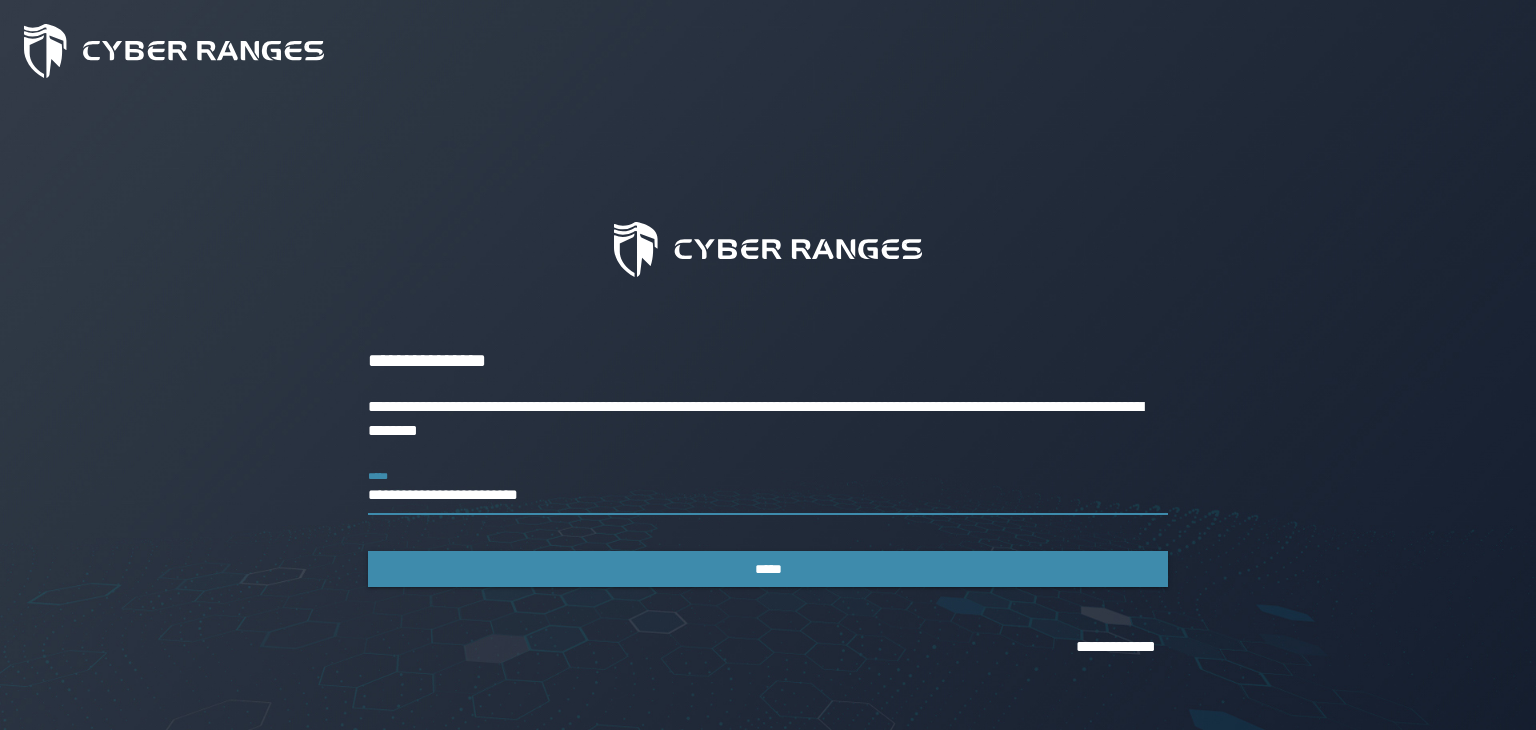 type on "**********" 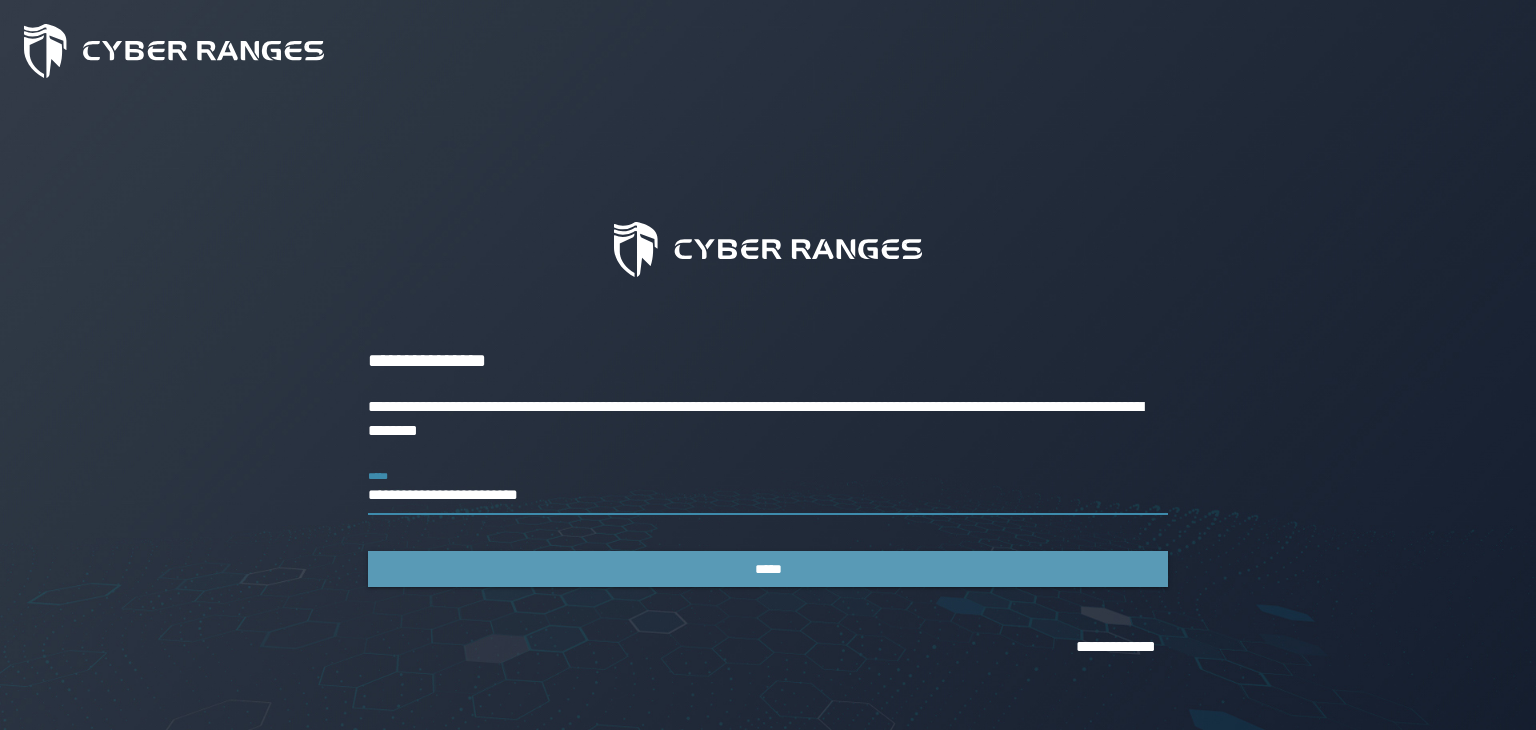 click on "*****" at bounding box center (768, 569) 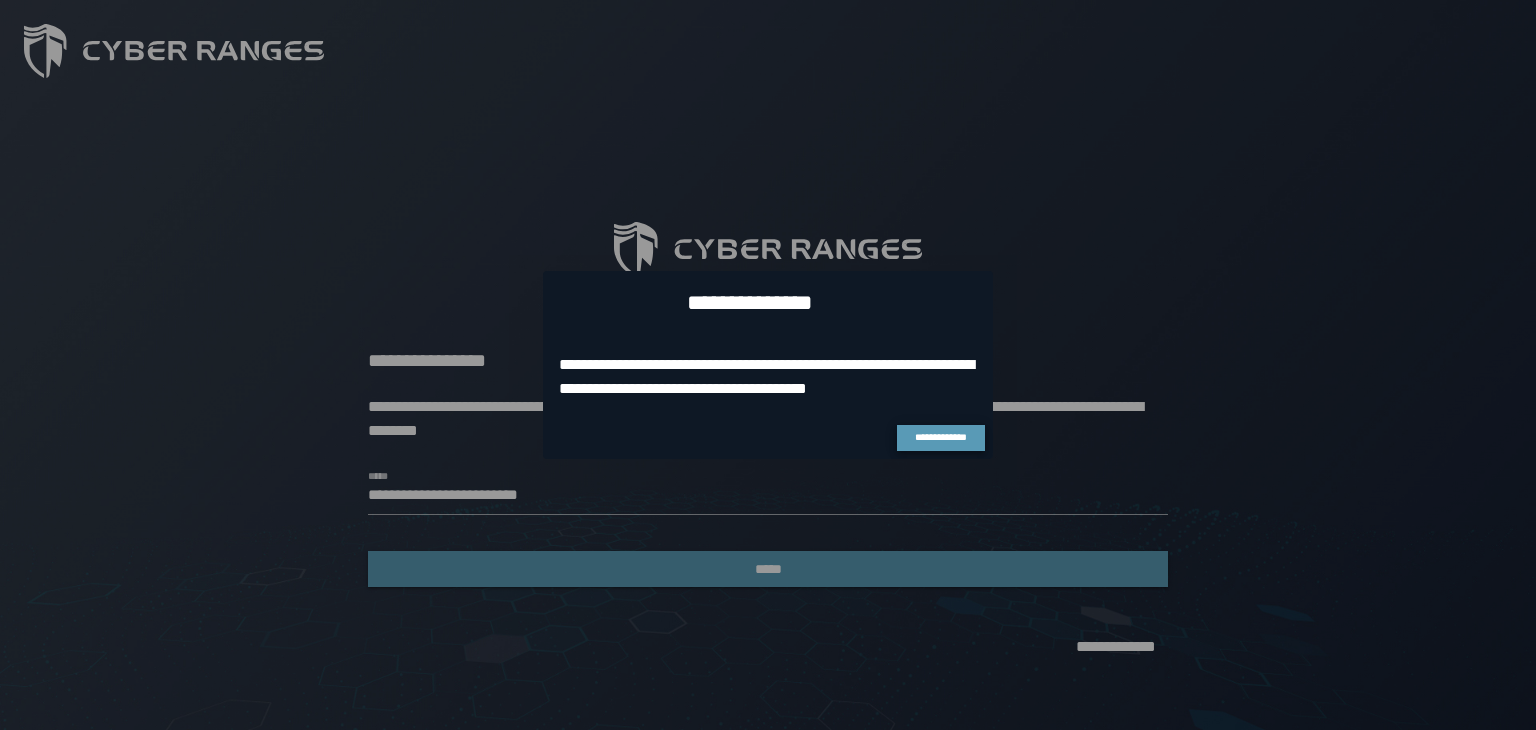 click on "**********" at bounding box center (941, 437) 